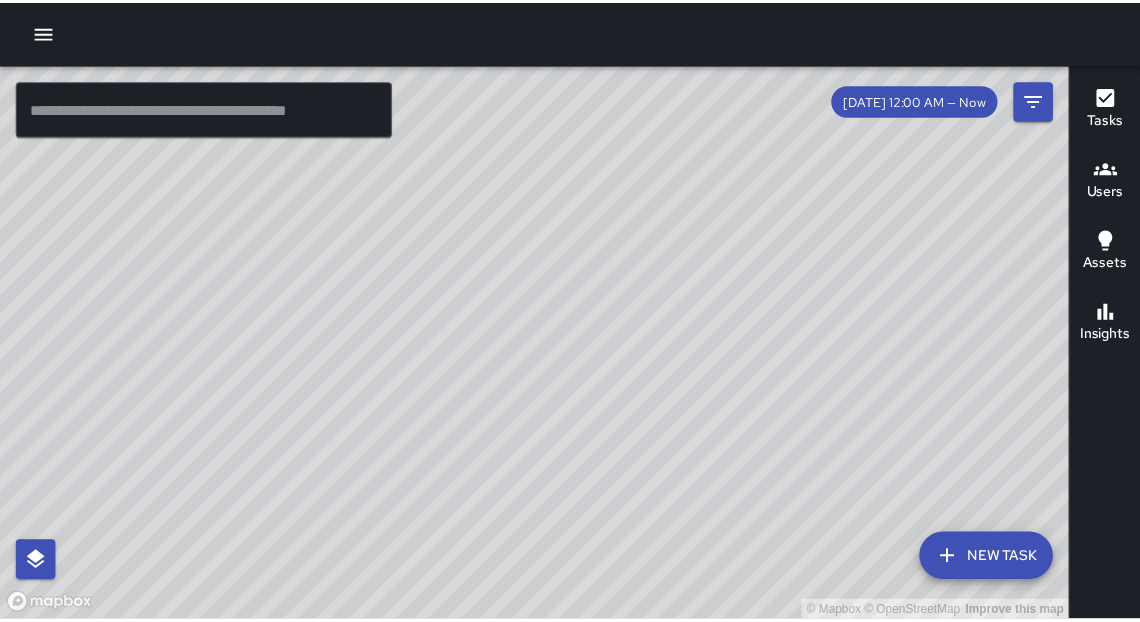 scroll, scrollTop: 0, scrollLeft: 0, axis: both 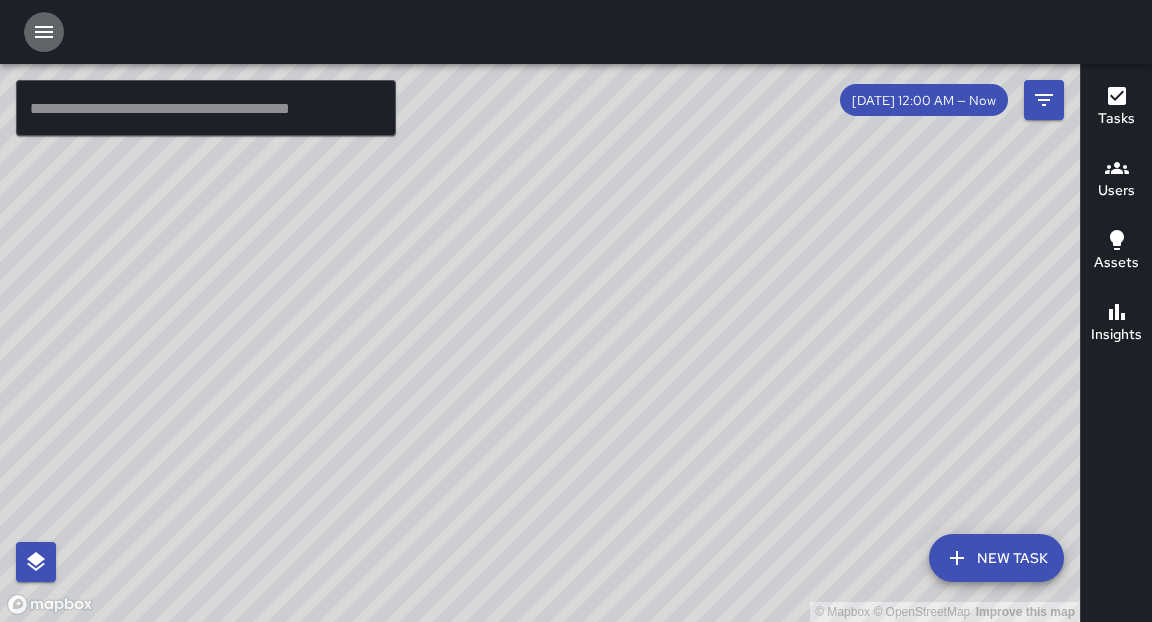 click 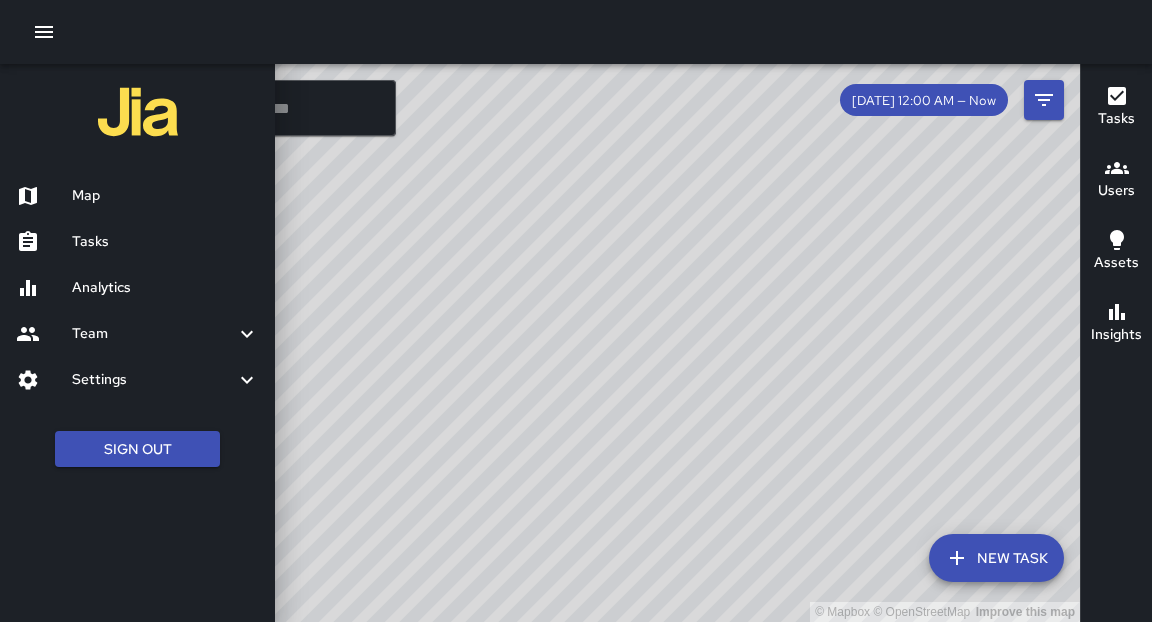 click on "Team" at bounding box center (153, 334) 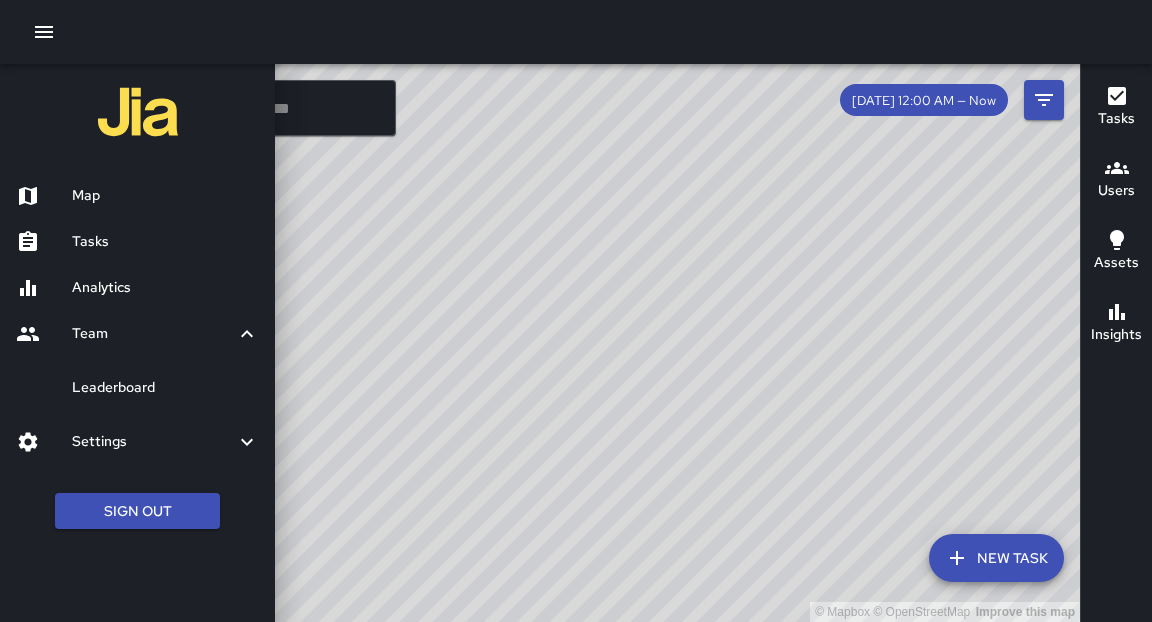 drag, startPoint x: 44, startPoint y: 30, endPoint x: 105, endPoint y: 440, distance: 414.51297 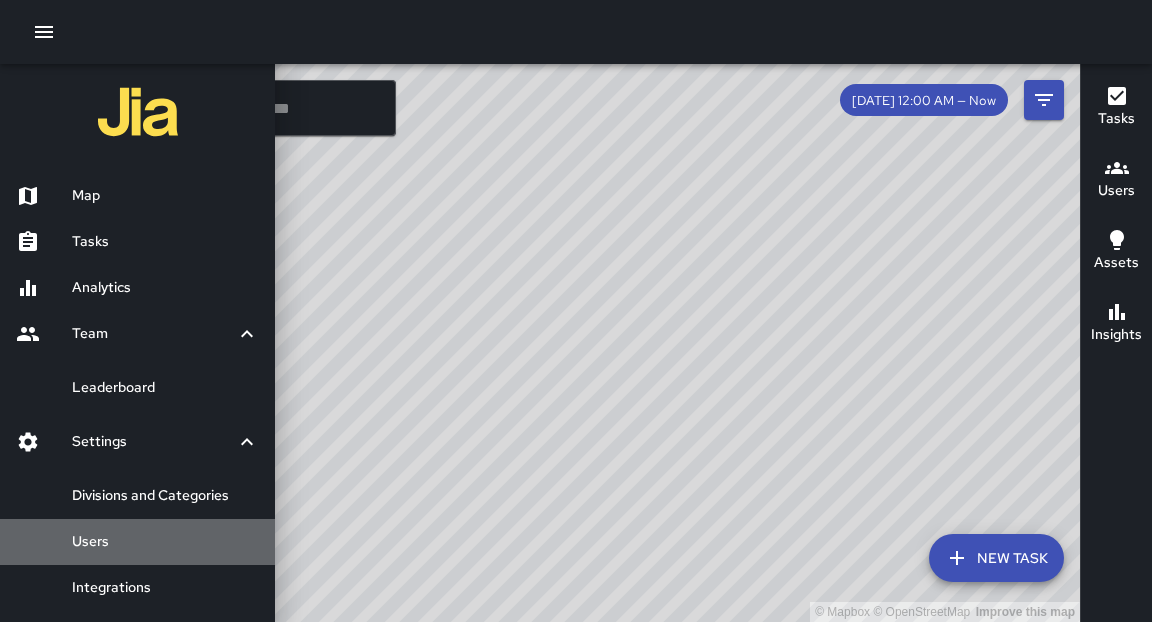 click on "Users" at bounding box center (165, 542) 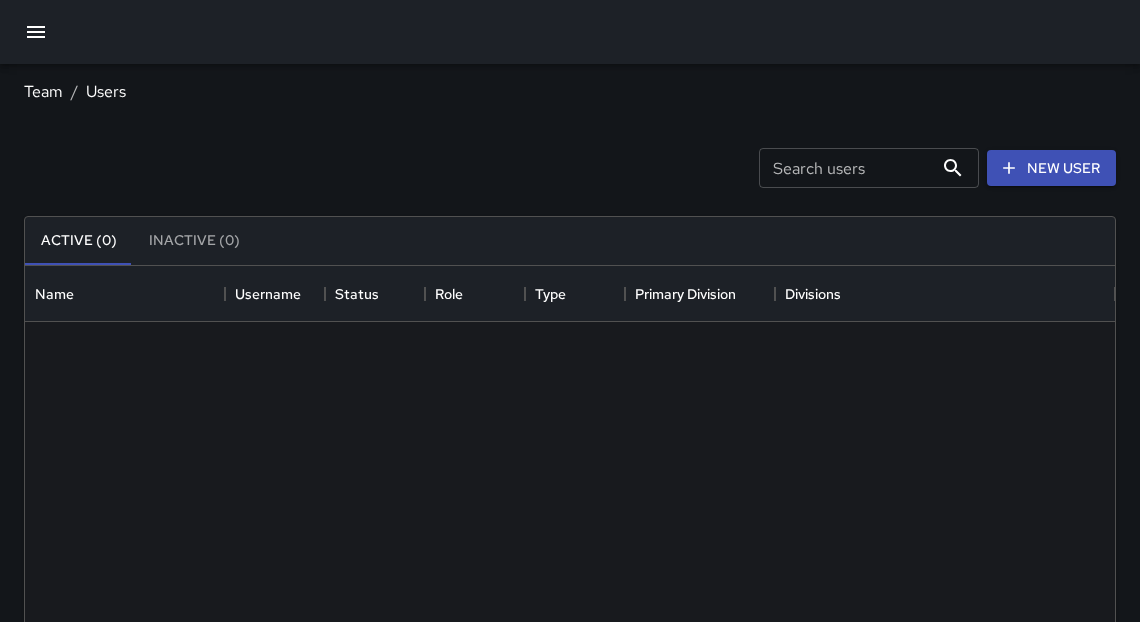 click at bounding box center (570, 744) 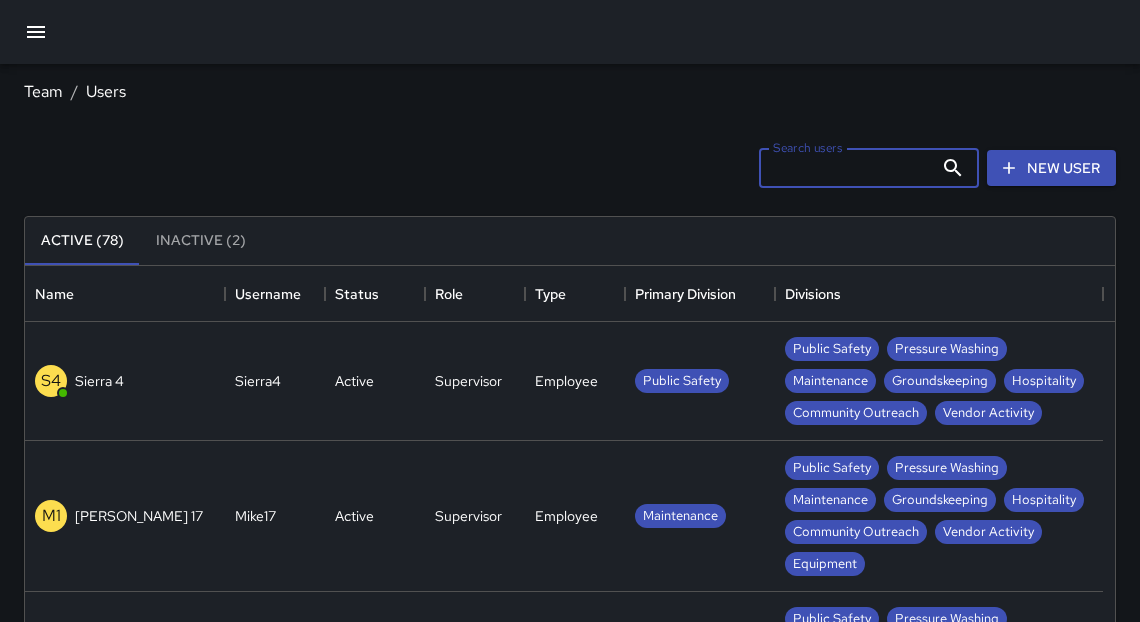 click on "Search users" at bounding box center (846, 168) 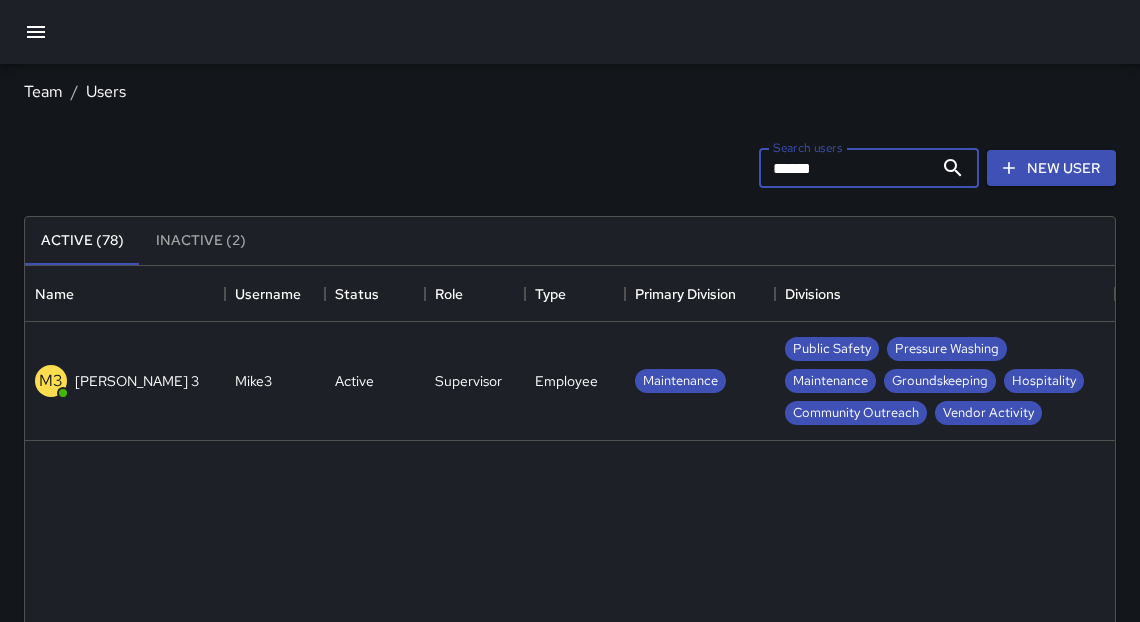 type on "******" 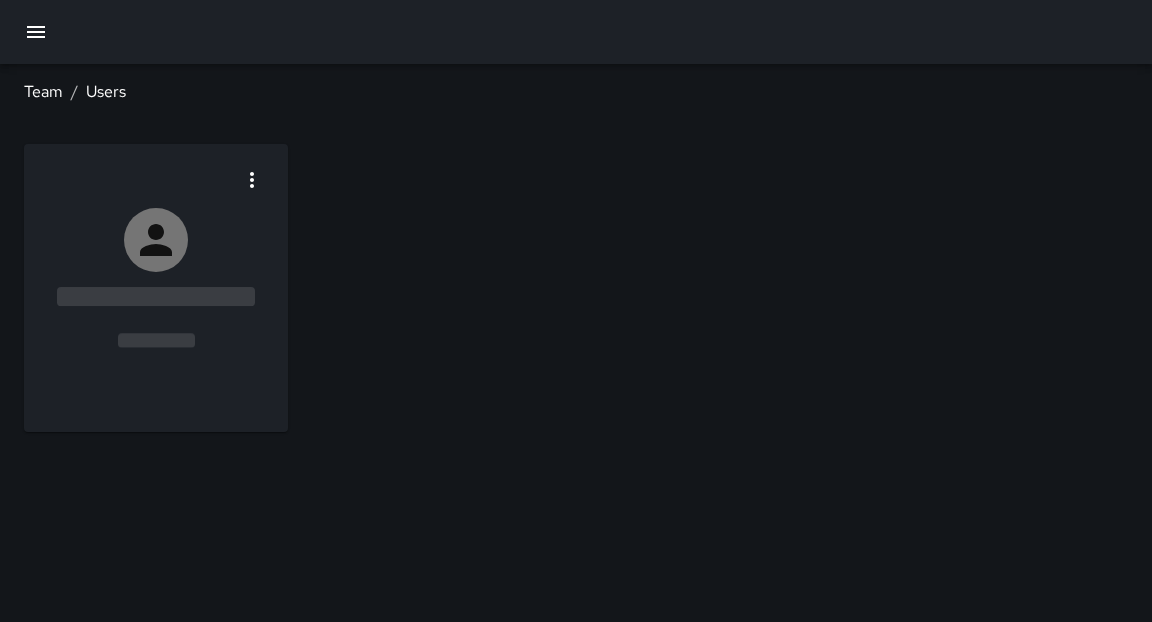 drag, startPoint x: 783, startPoint y: 171, endPoint x: 85, endPoint y: 381, distance: 728.906 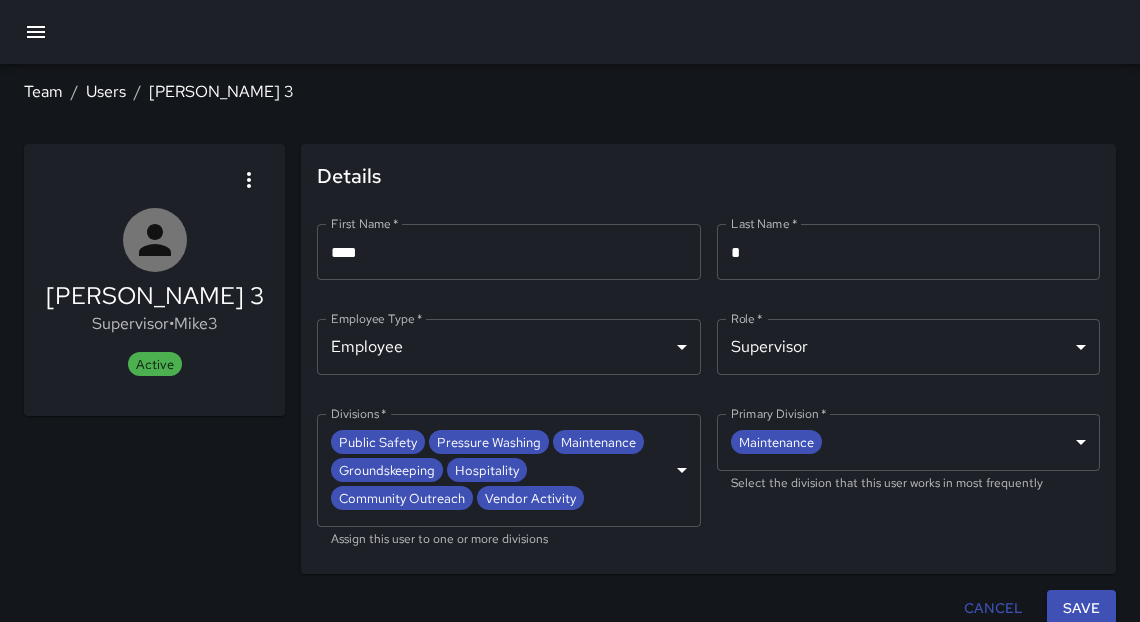 click on "**********" at bounding box center [570, 317] 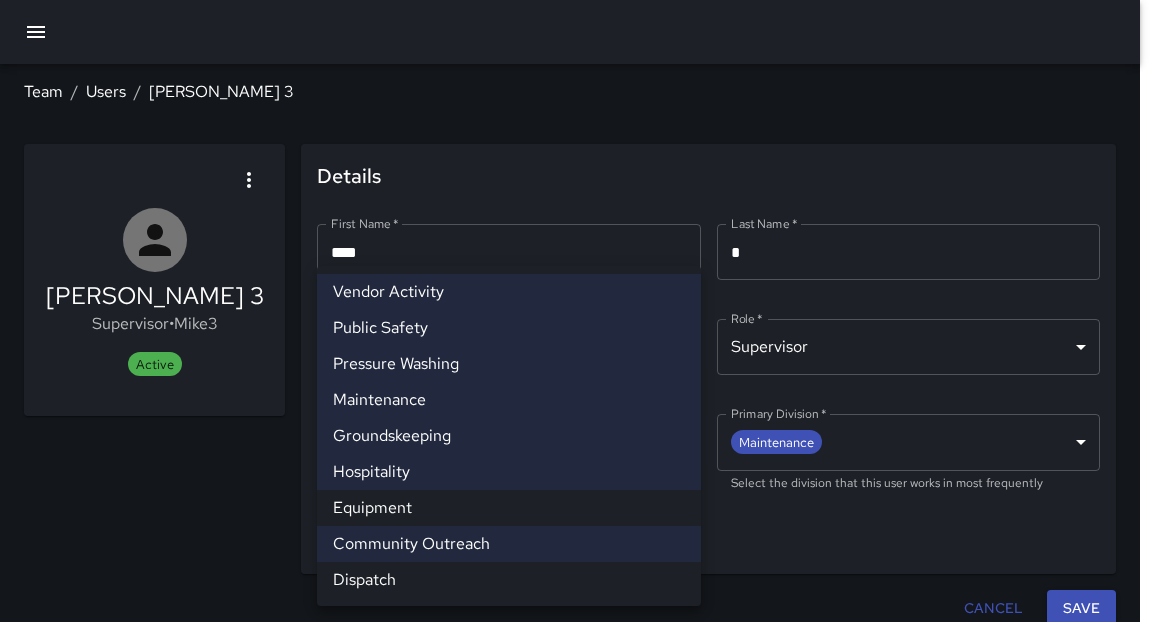 click on "Equipment" at bounding box center (509, 508) 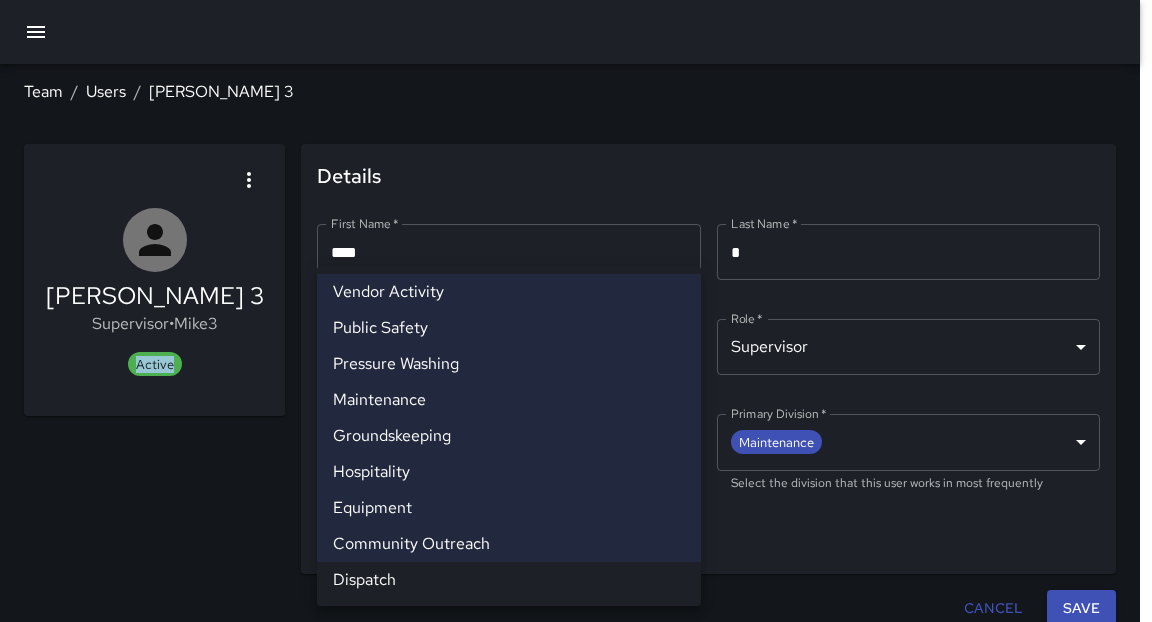 click on "Equipment" at bounding box center (509, 508) 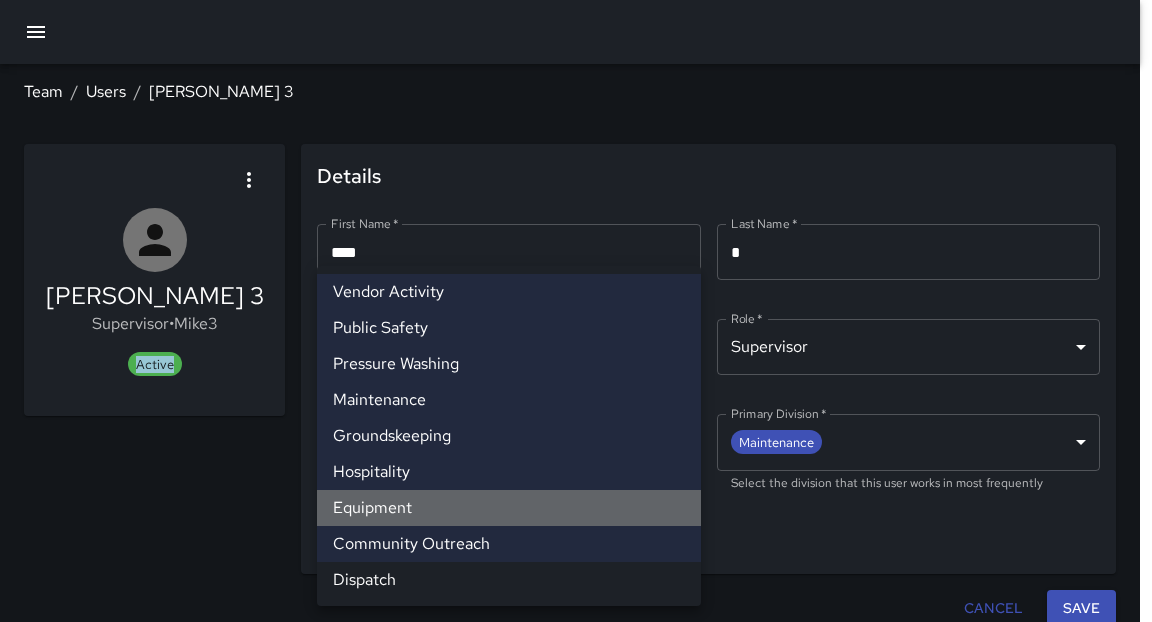 click on "Equipment" at bounding box center (509, 508) 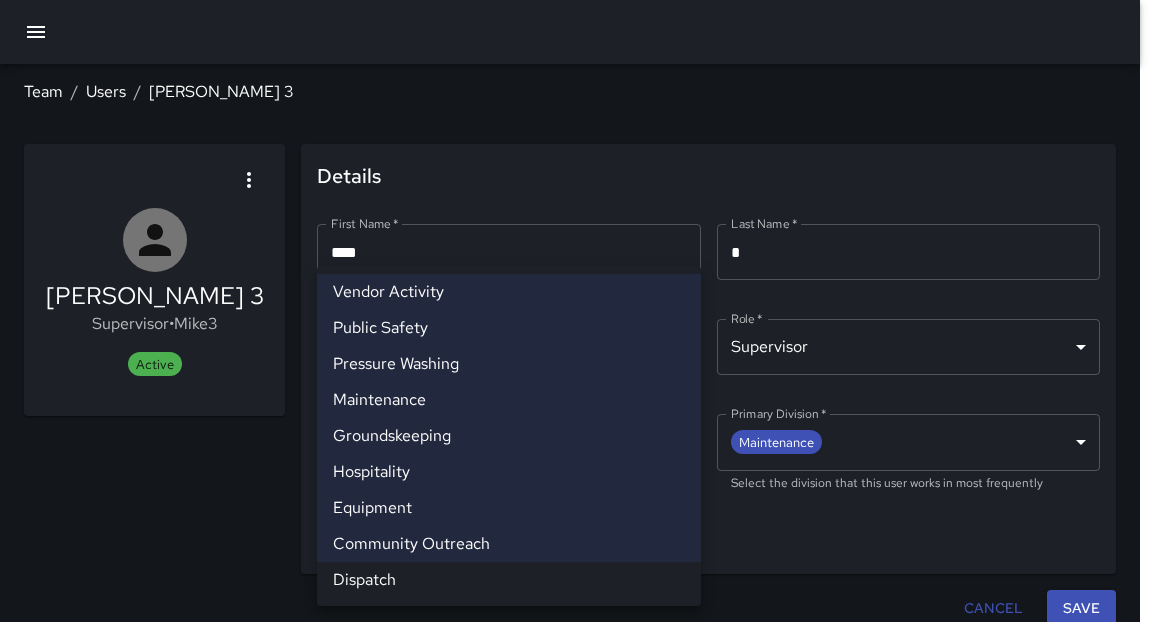 drag, startPoint x: 85, startPoint y: 381, endPoint x: 756, endPoint y: 567, distance: 696.30237 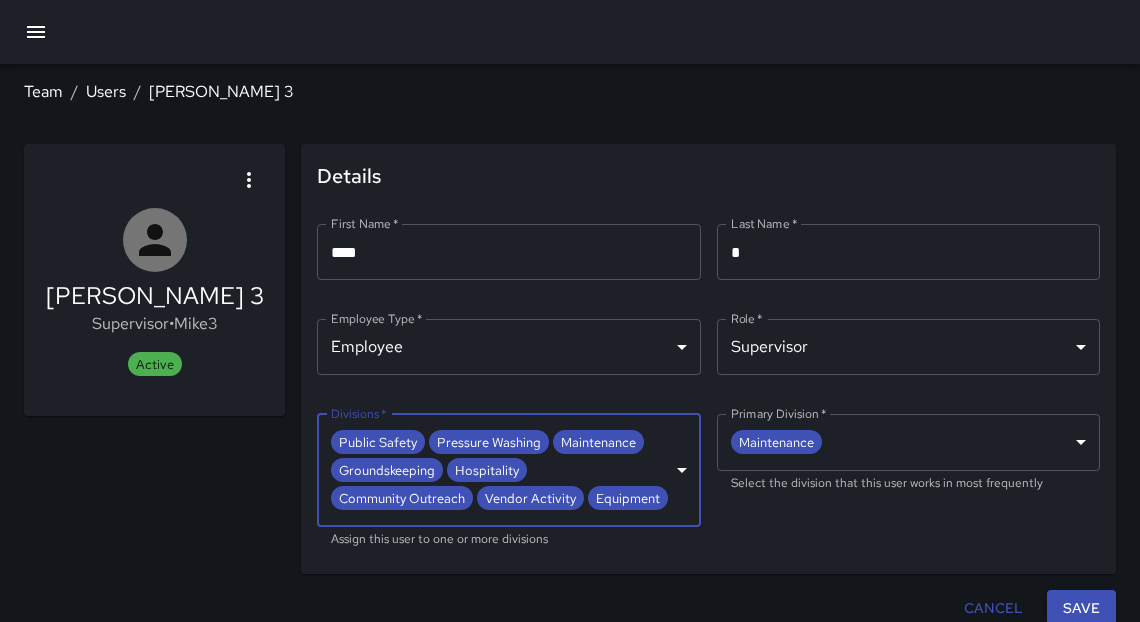 click on "Save" at bounding box center (1081, 608) 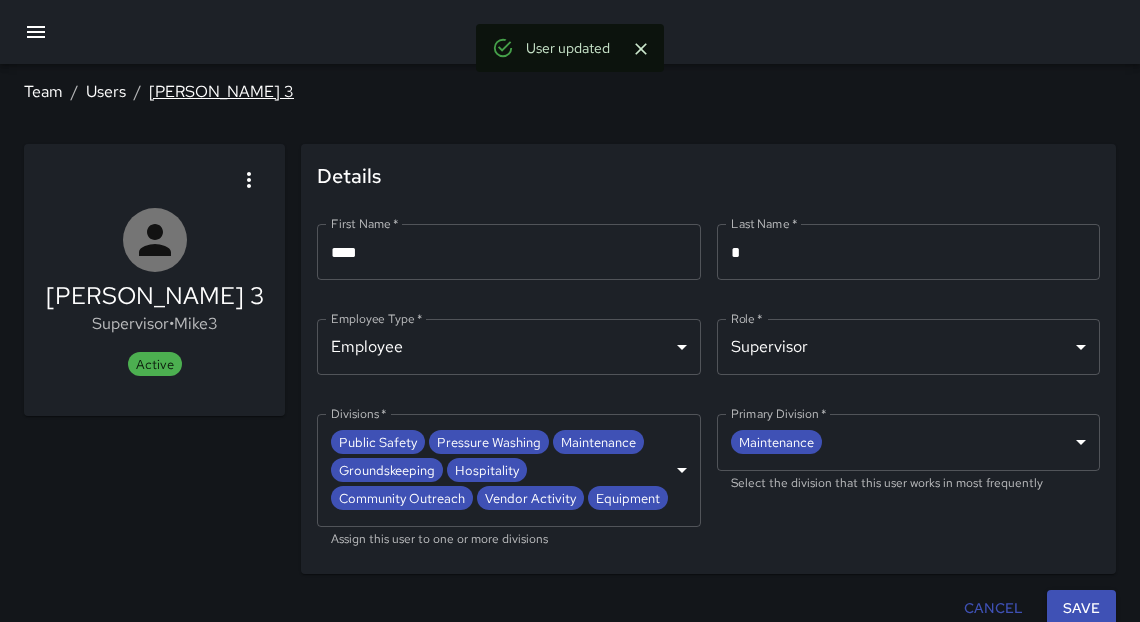 click on "[PERSON_NAME] 3" at bounding box center (221, 91) 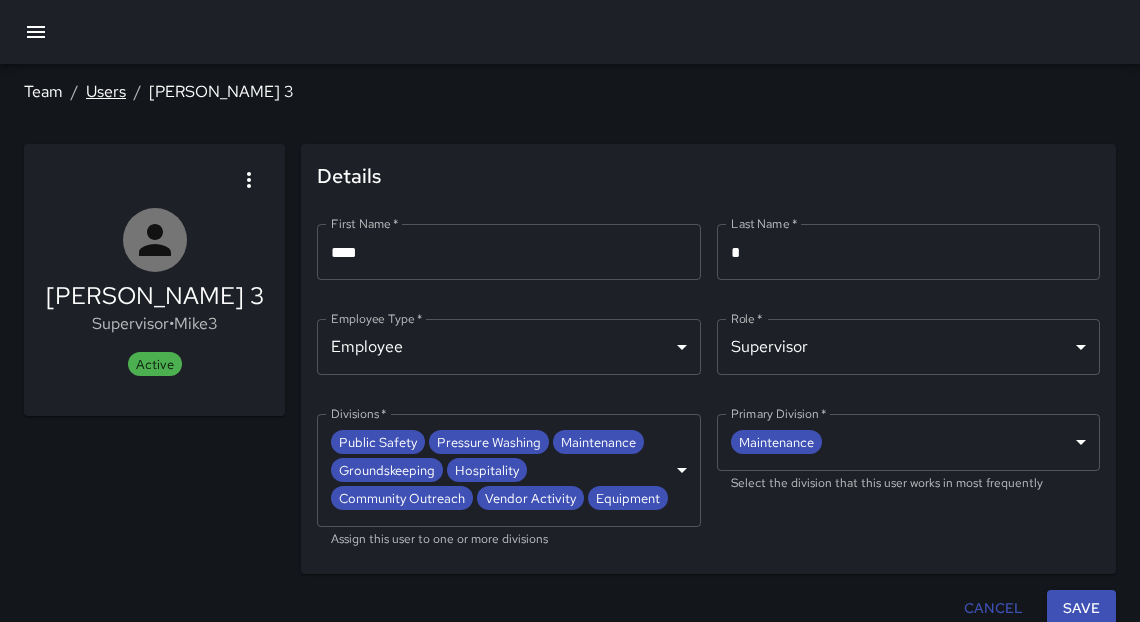 drag, startPoint x: 172, startPoint y: 96, endPoint x: 105, endPoint y: 99, distance: 67.06713 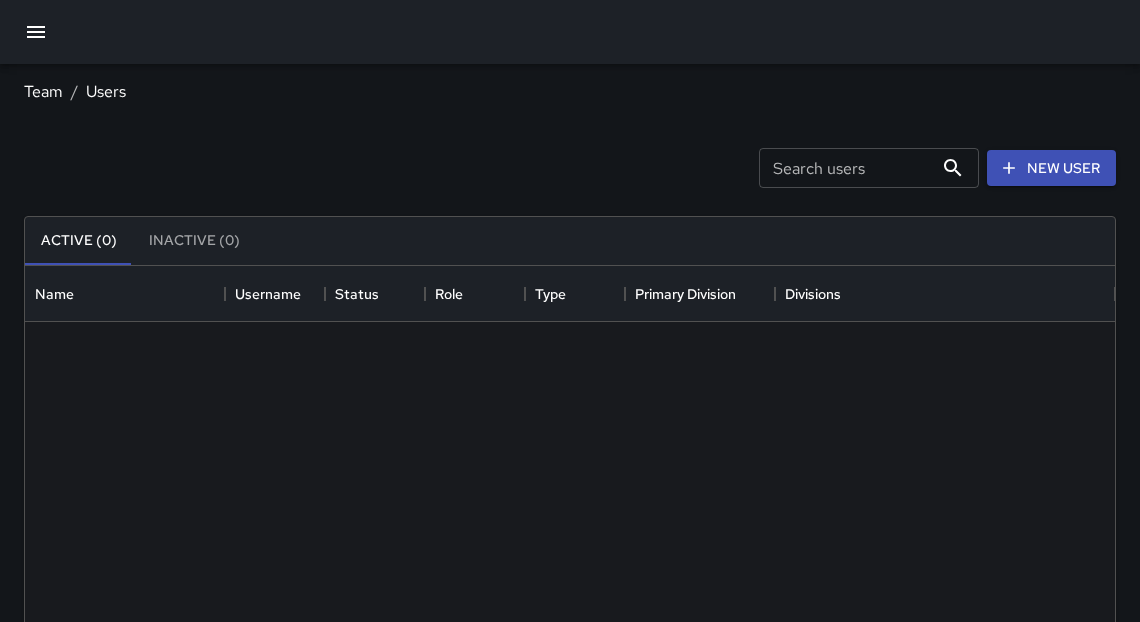 scroll, scrollTop: 13, scrollLeft: 12, axis: both 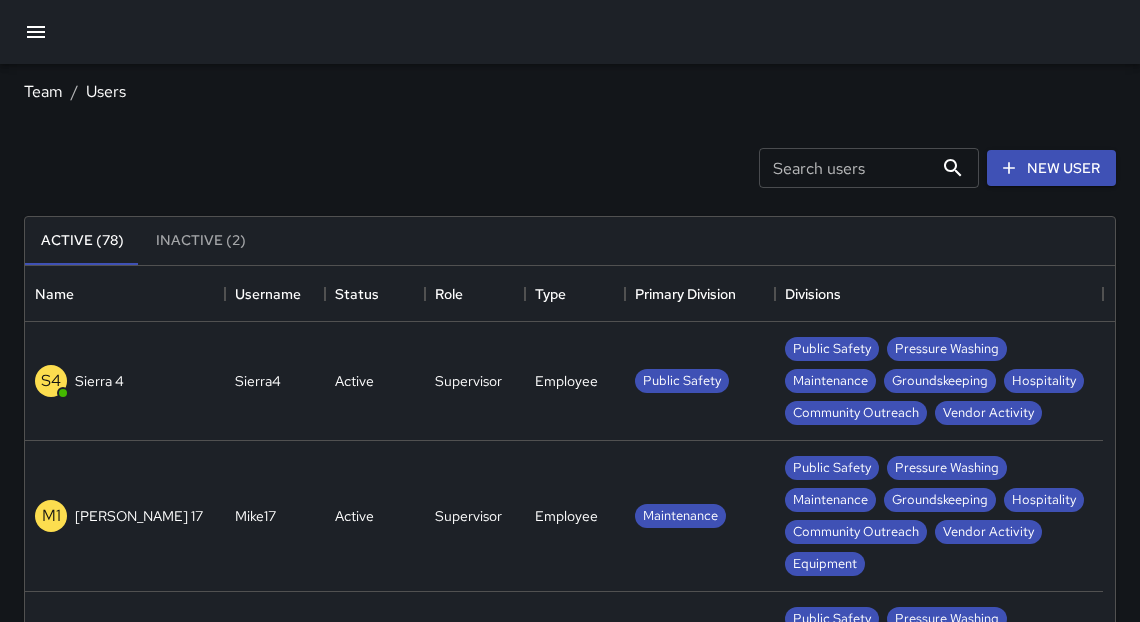 drag, startPoint x: 105, startPoint y: 99, endPoint x: 804, endPoint y: 177, distance: 703.33844 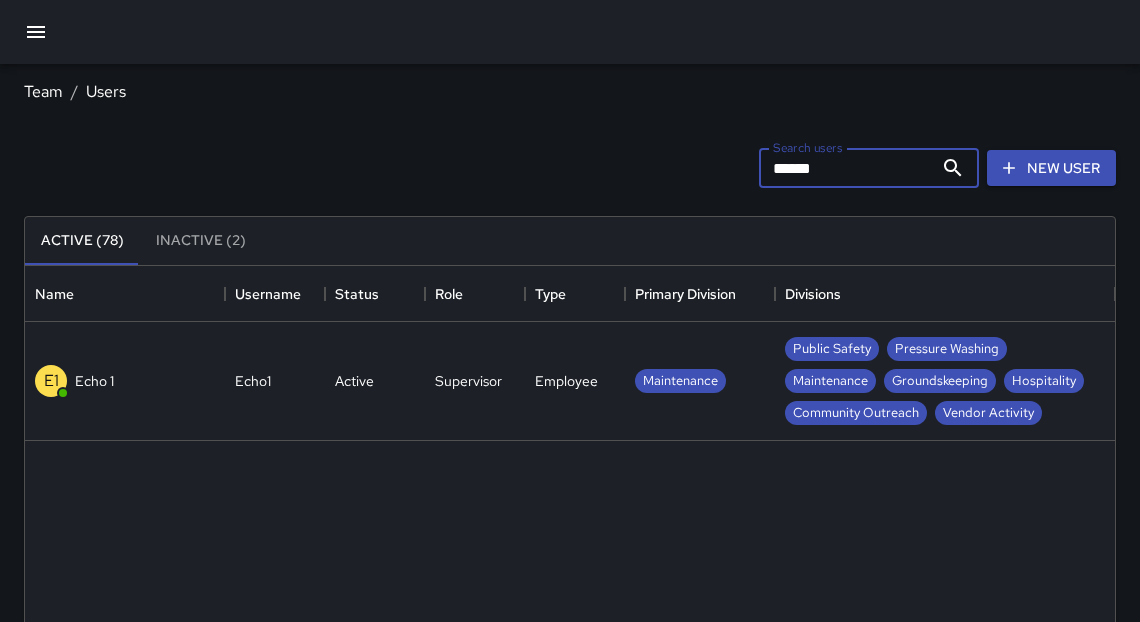 type on "******" 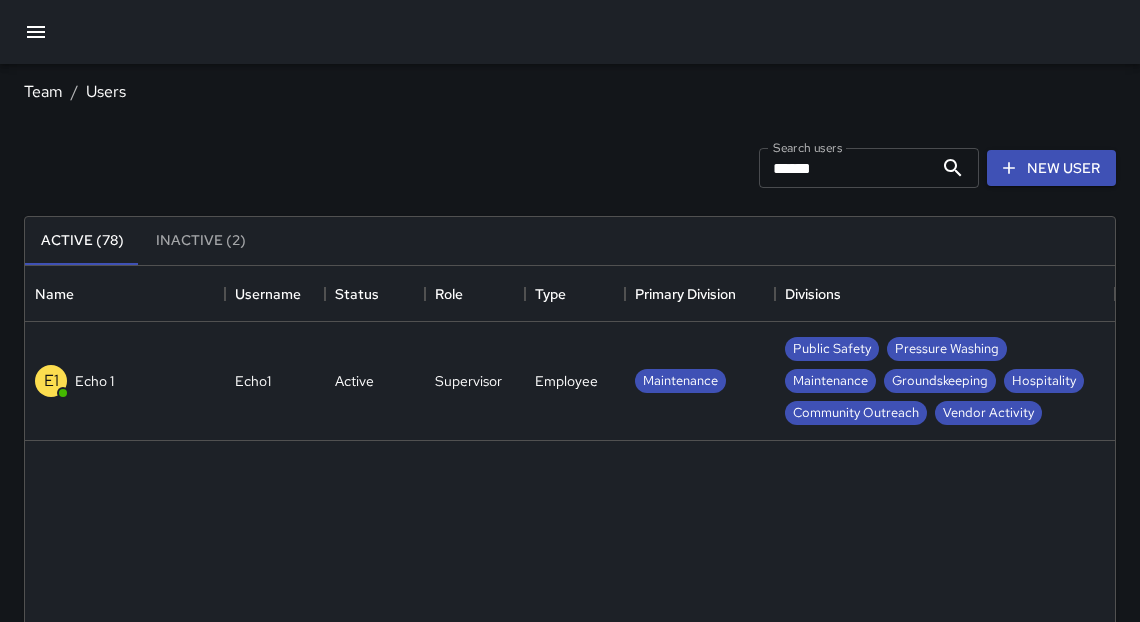 drag, startPoint x: 804, startPoint y: 177, endPoint x: 92, endPoint y: 382, distance: 740.92444 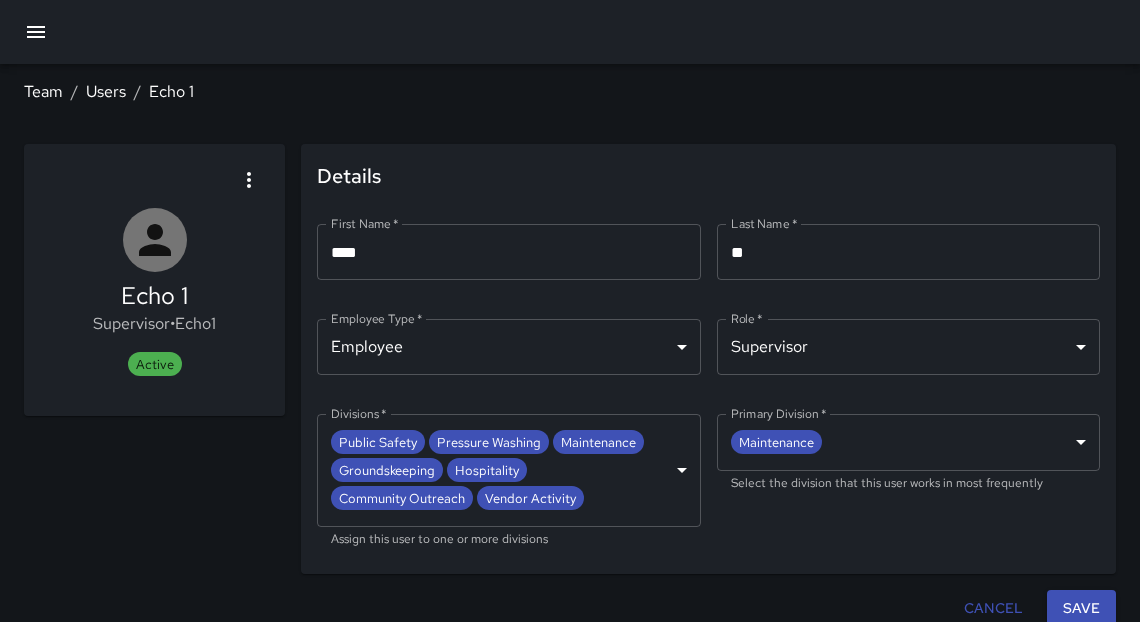 click on "**********" at bounding box center [570, 317] 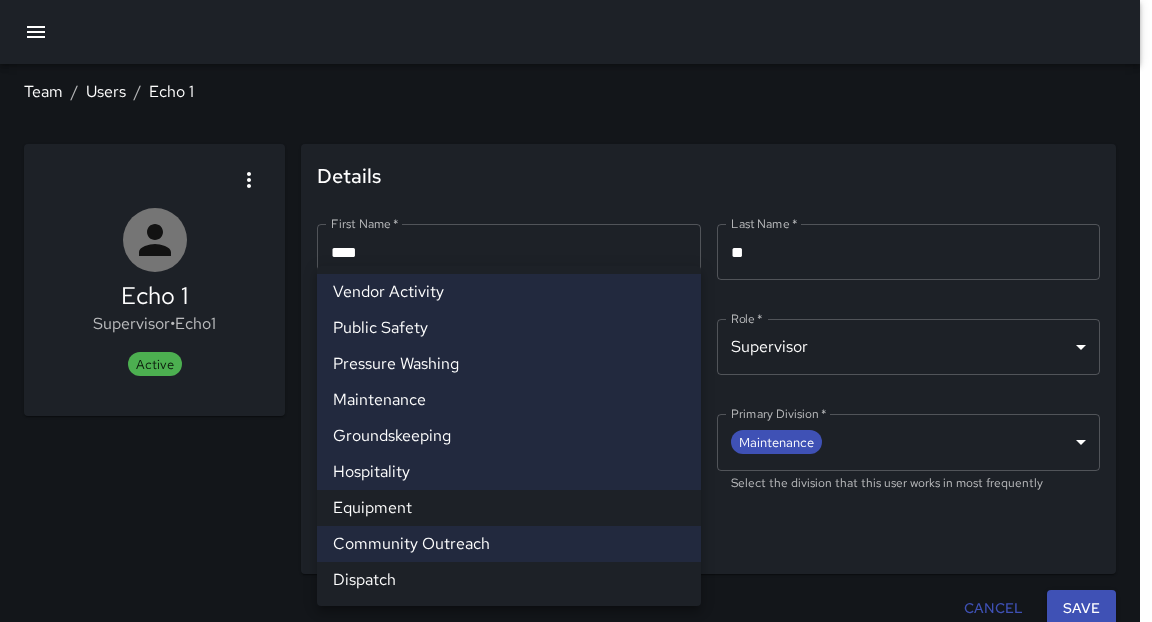 click on "Equipment" at bounding box center [509, 508] 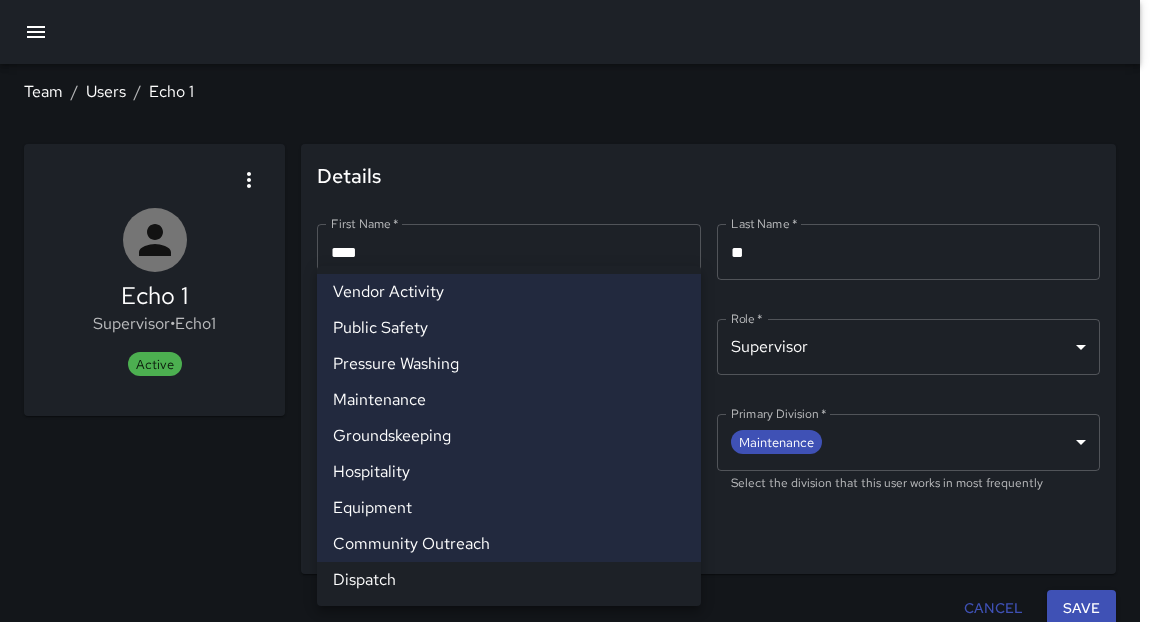 drag, startPoint x: 92, startPoint y: 382, endPoint x: 863, endPoint y: 580, distance: 796.0182 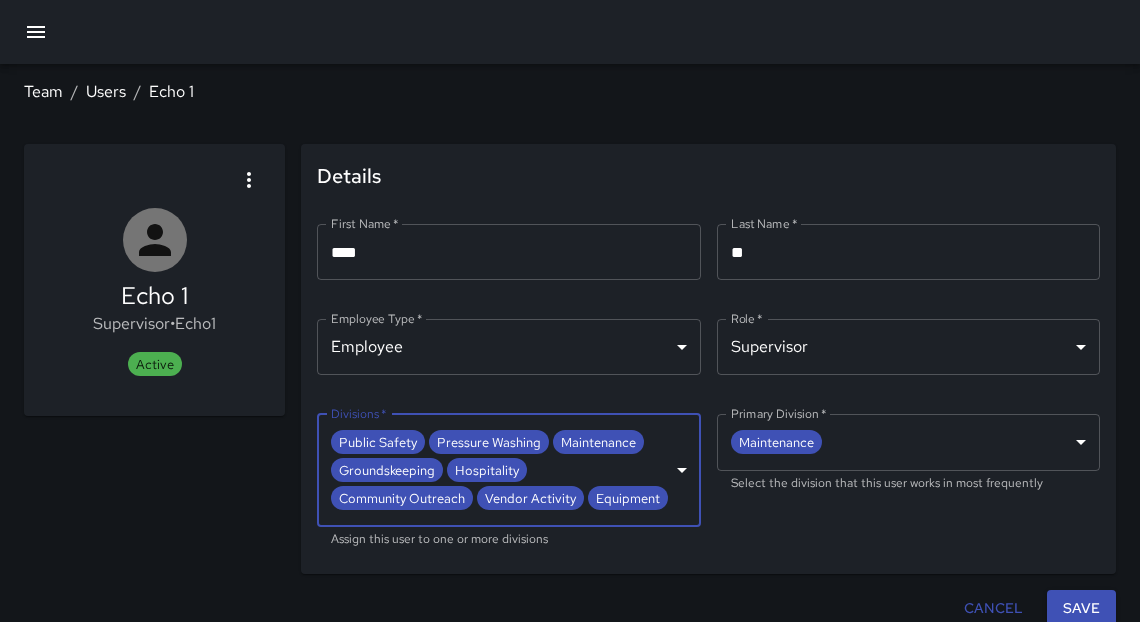 click on "Save" at bounding box center (1081, 608) 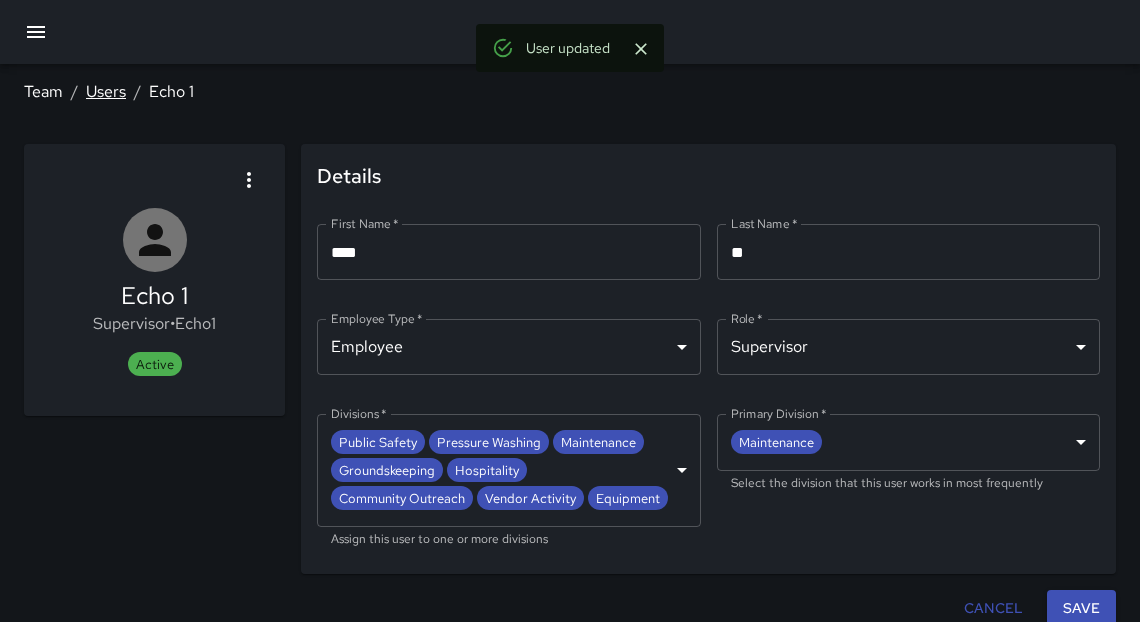 click on "Users" at bounding box center [106, 91] 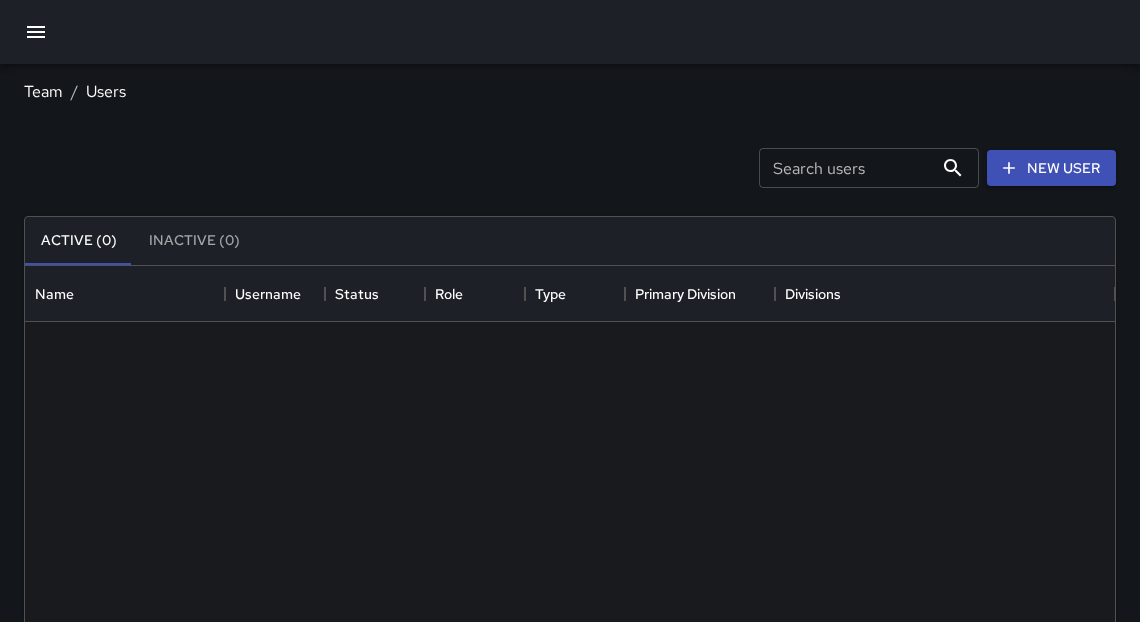 scroll, scrollTop: 13, scrollLeft: 12, axis: both 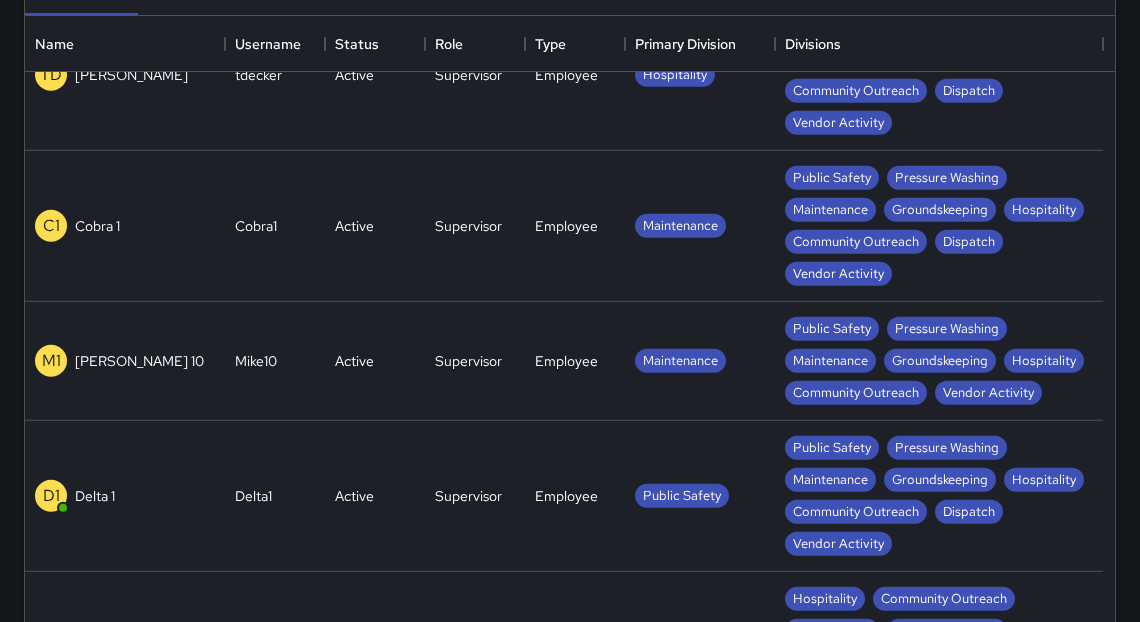 click on "[PERSON_NAME] 10" at bounding box center [139, 361] 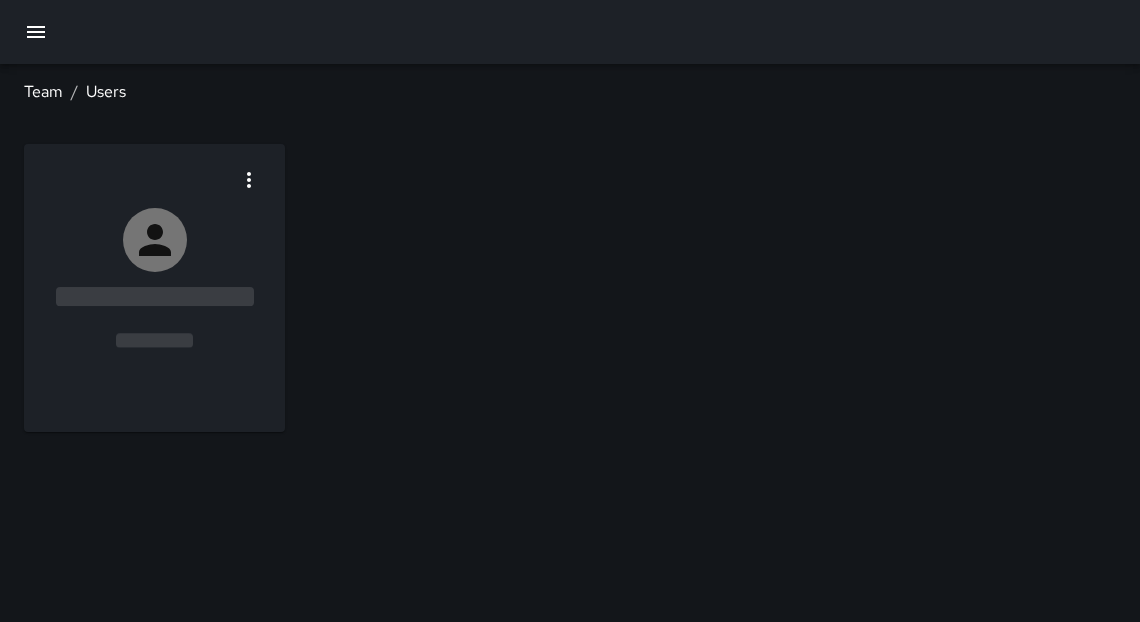 scroll, scrollTop: 0, scrollLeft: 0, axis: both 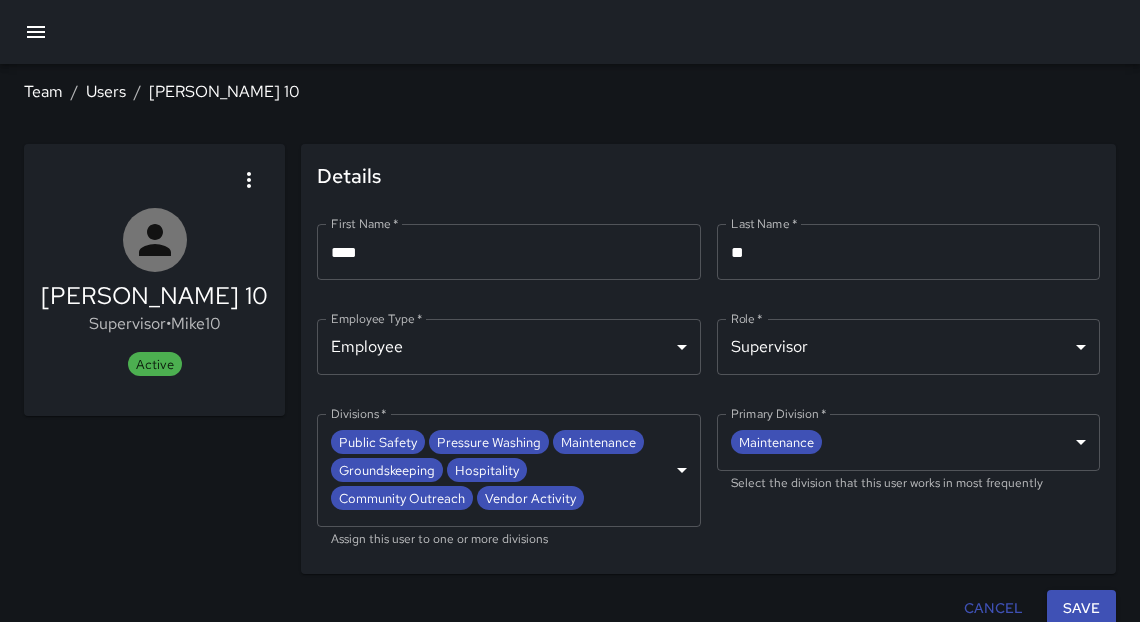 click on "**********" at bounding box center (570, 317) 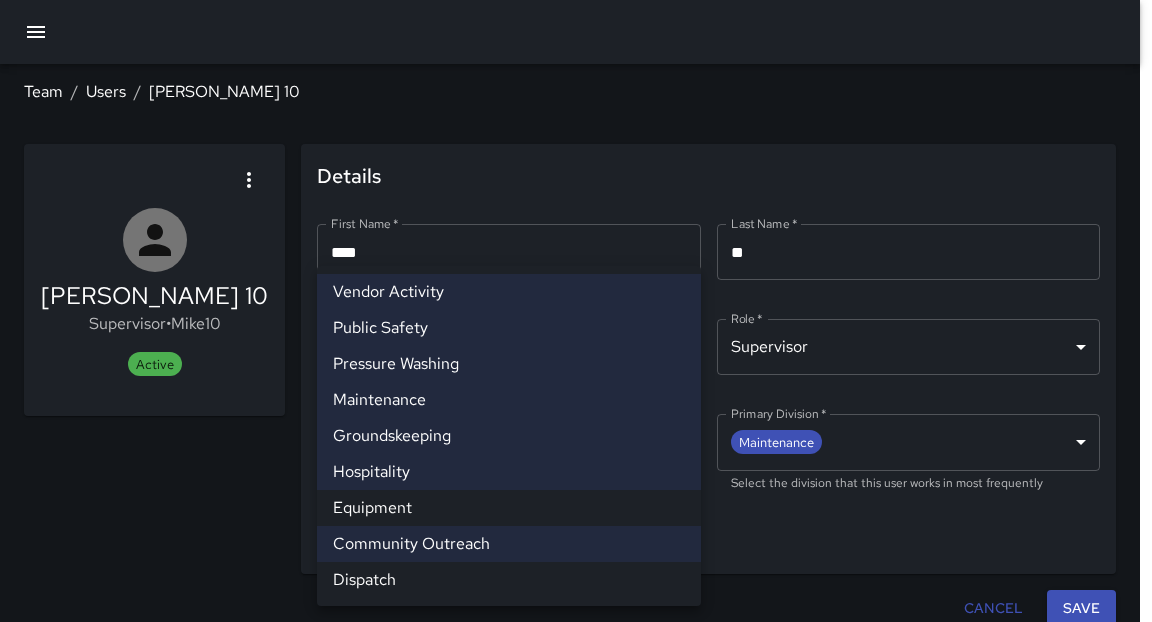 click on "Equipment" at bounding box center (509, 508) 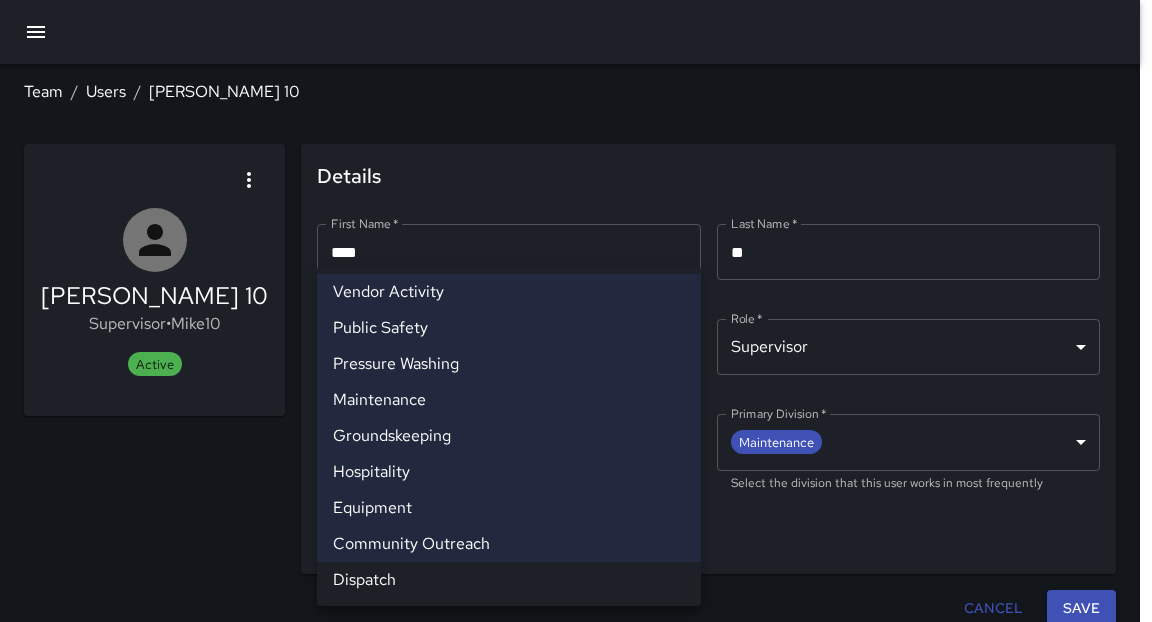 drag, startPoint x: 115, startPoint y: 100, endPoint x: 852, endPoint y: 585, distance: 882.2664 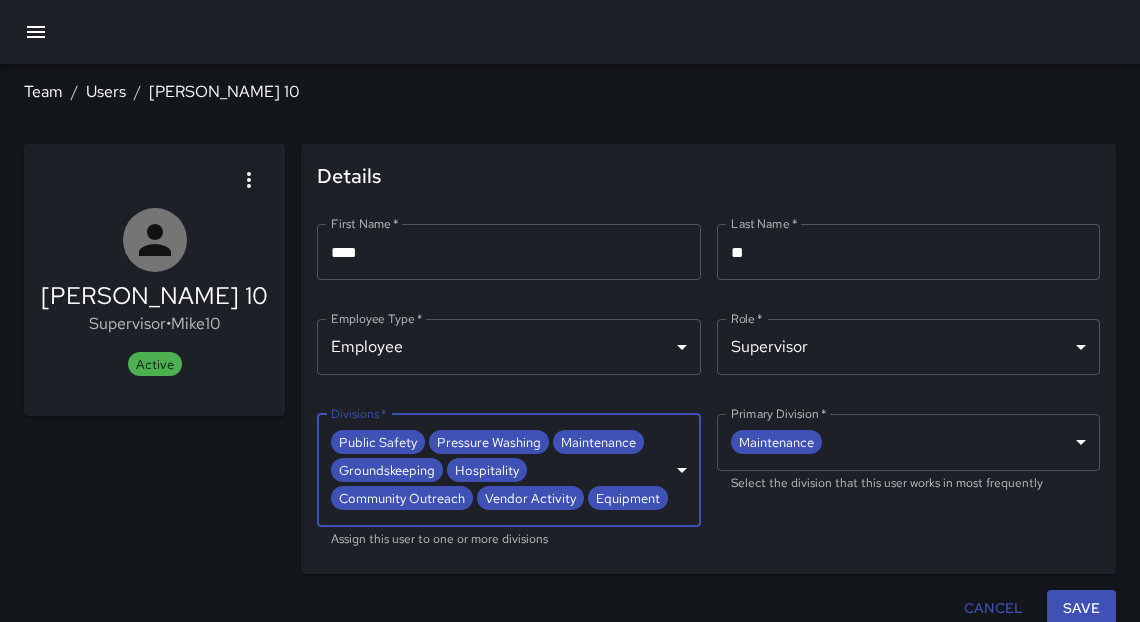 click on "Save" at bounding box center (1081, 608) 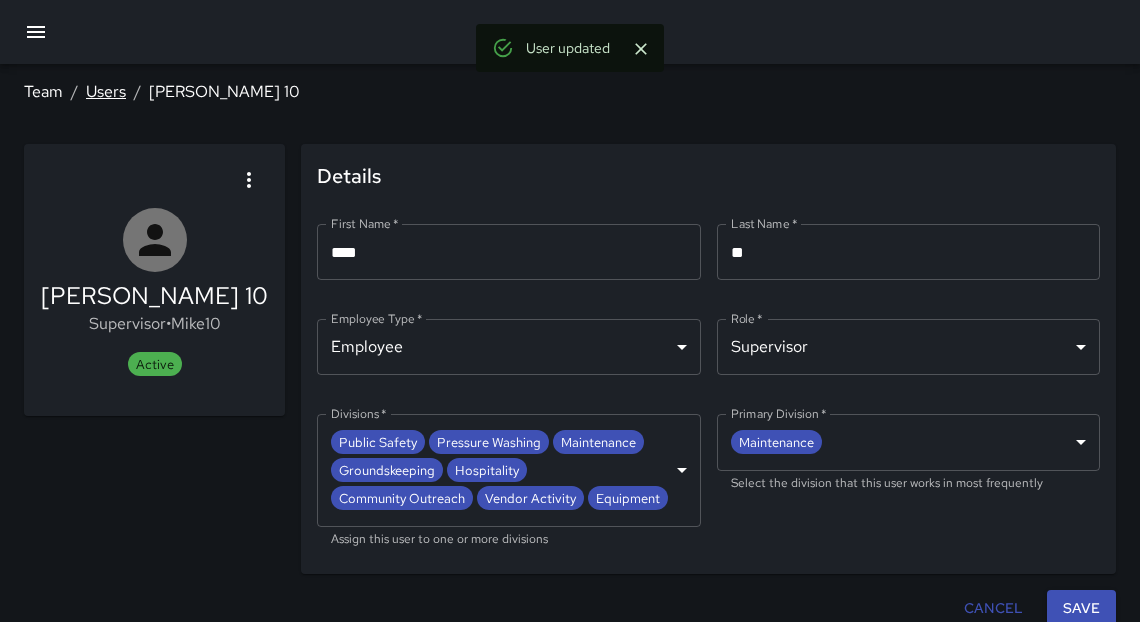click on "Users" at bounding box center [106, 91] 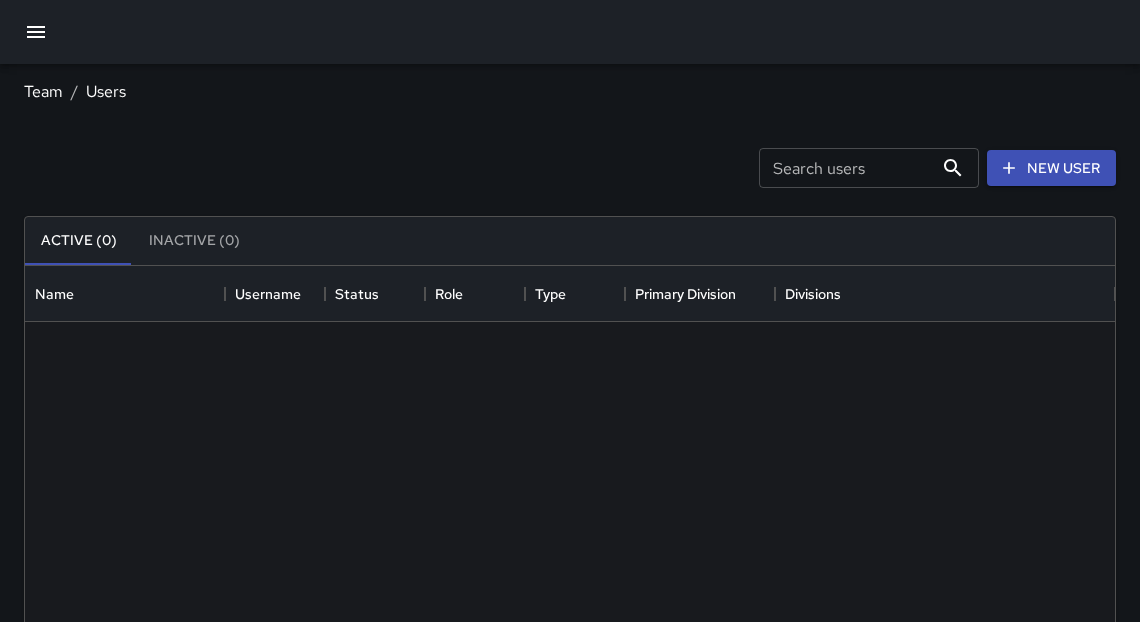 scroll, scrollTop: 13, scrollLeft: 12, axis: both 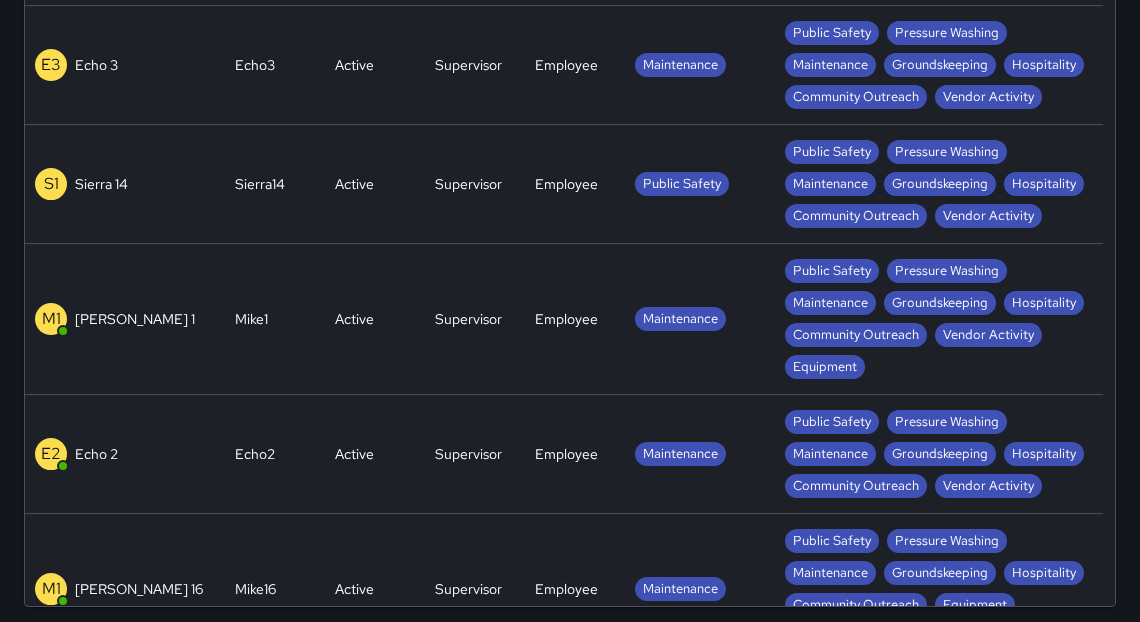 click on "E2 Echo 2" at bounding box center [125, 454] 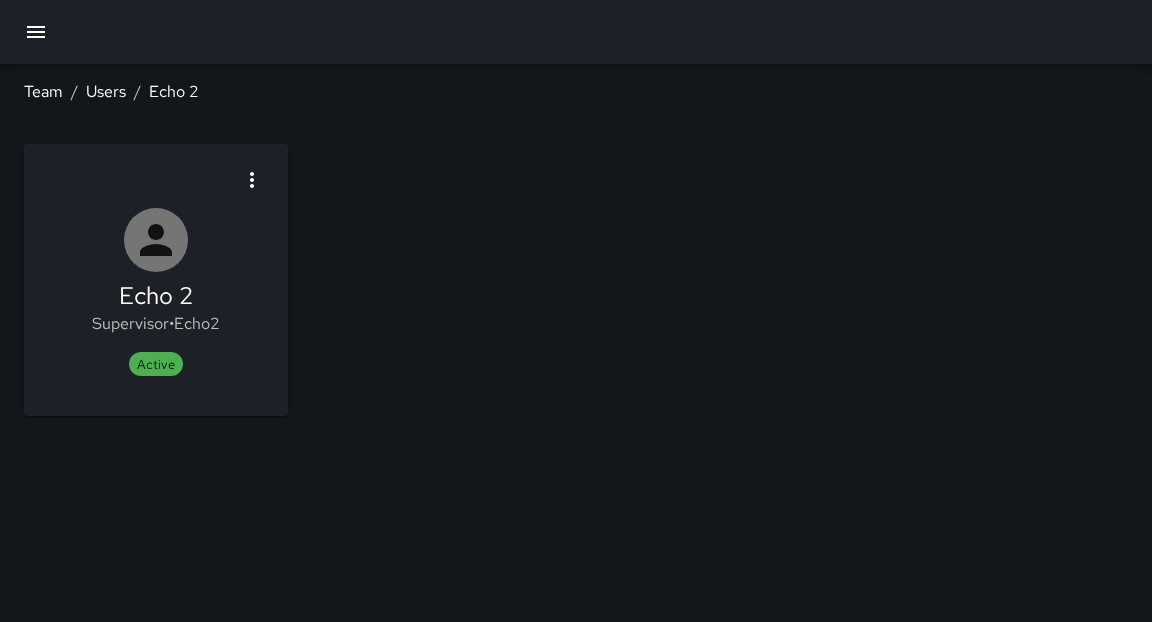 click on "Team / Users / Echo 2 Echo 2 Supervisor  •  Echo2 Active" at bounding box center (576, 311) 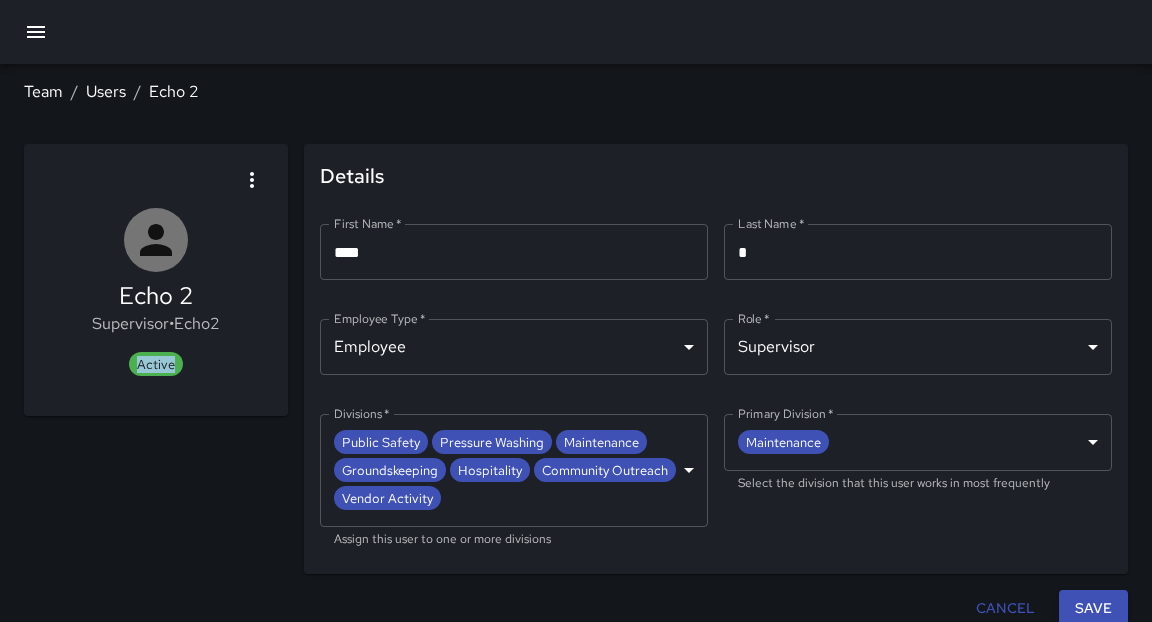 click on "**********" at bounding box center [576, 317] 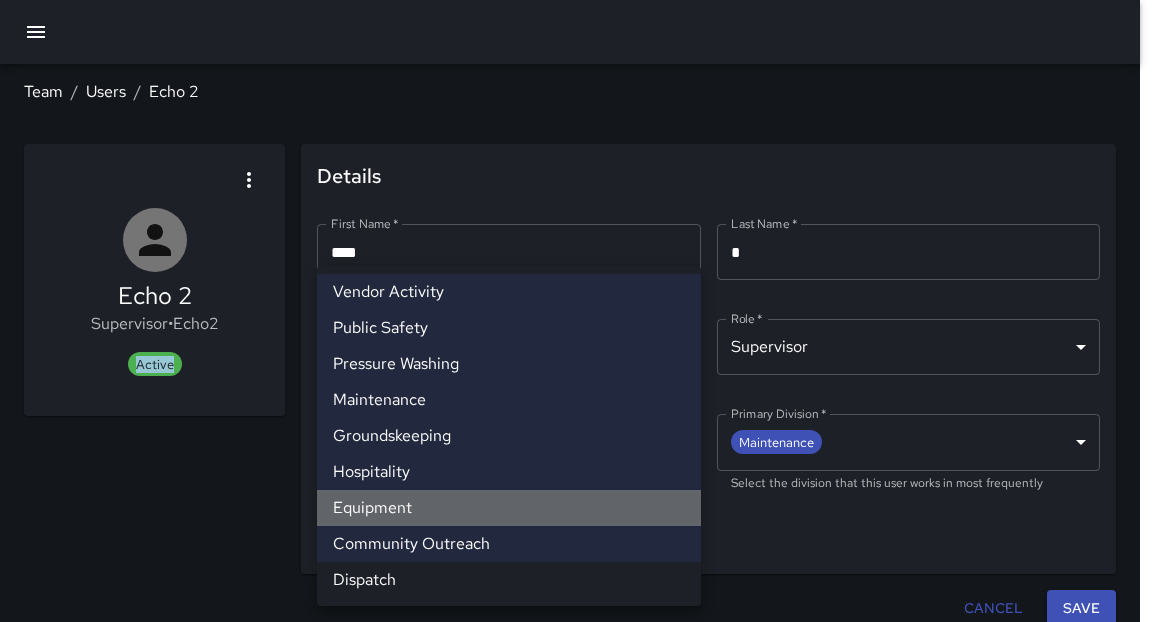 drag, startPoint x: 1106, startPoint y: 509, endPoint x: 363, endPoint y: 507, distance: 743.0027 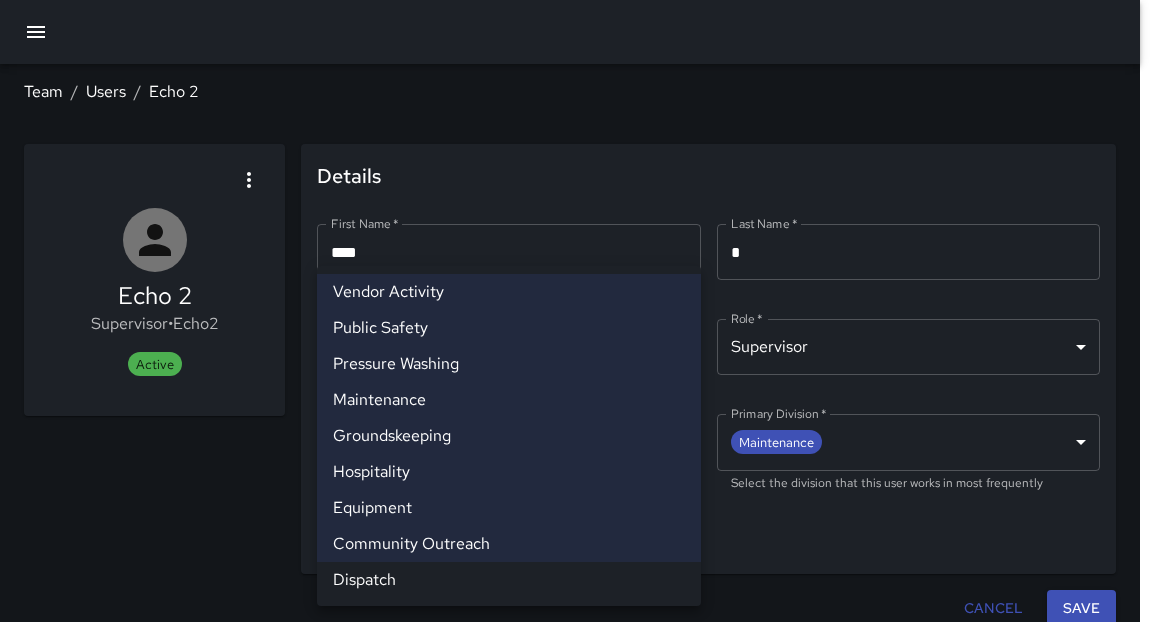 click at bounding box center (576, 311) 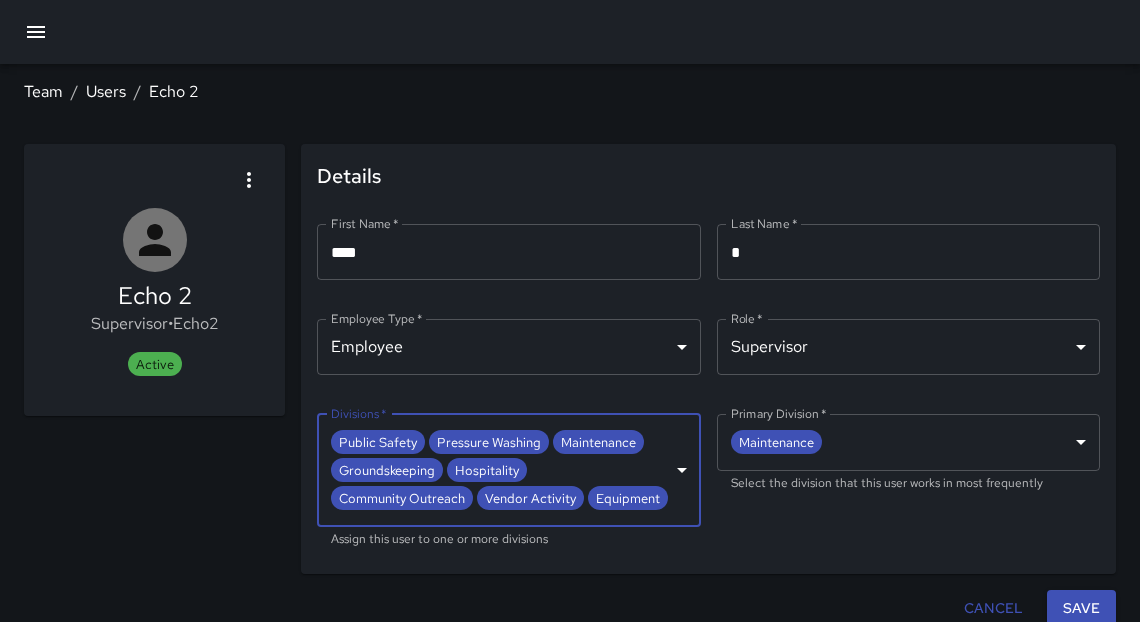 click on "Save" at bounding box center (1081, 608) 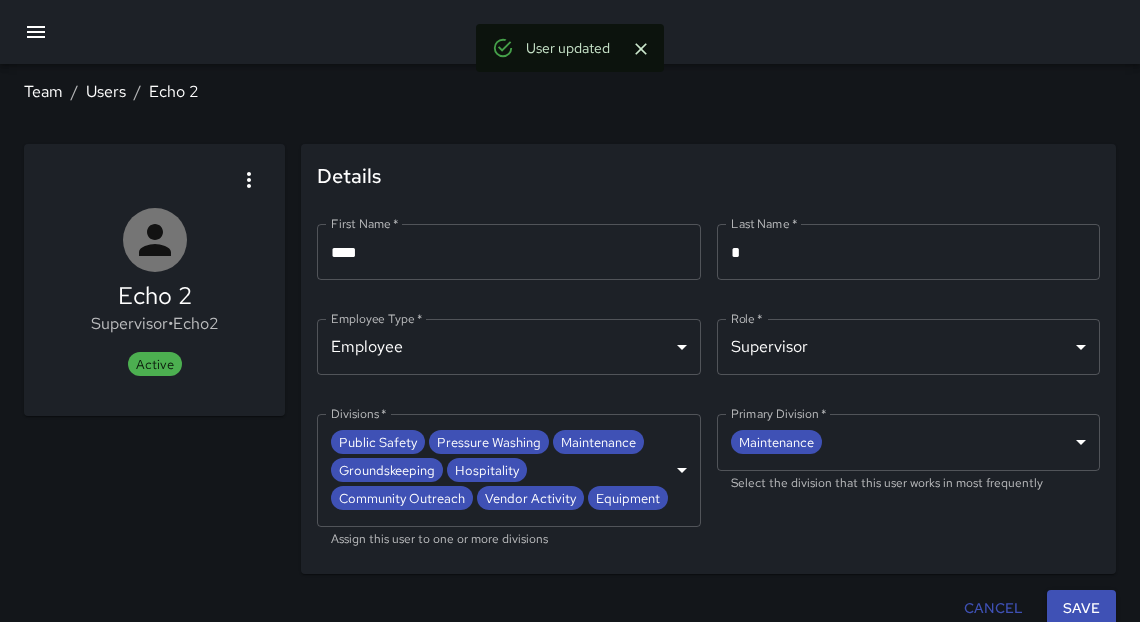 click on "**********" at bounding box center (708, 359) 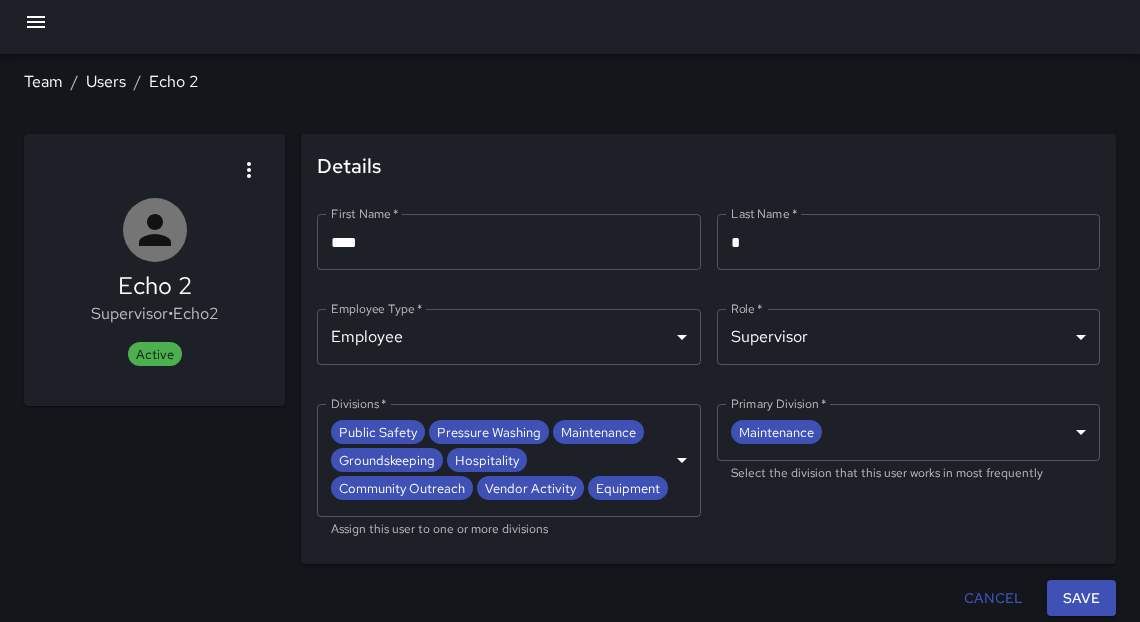 scroll, scrollTop: 12, scrollLeft: 0, axis: vertical 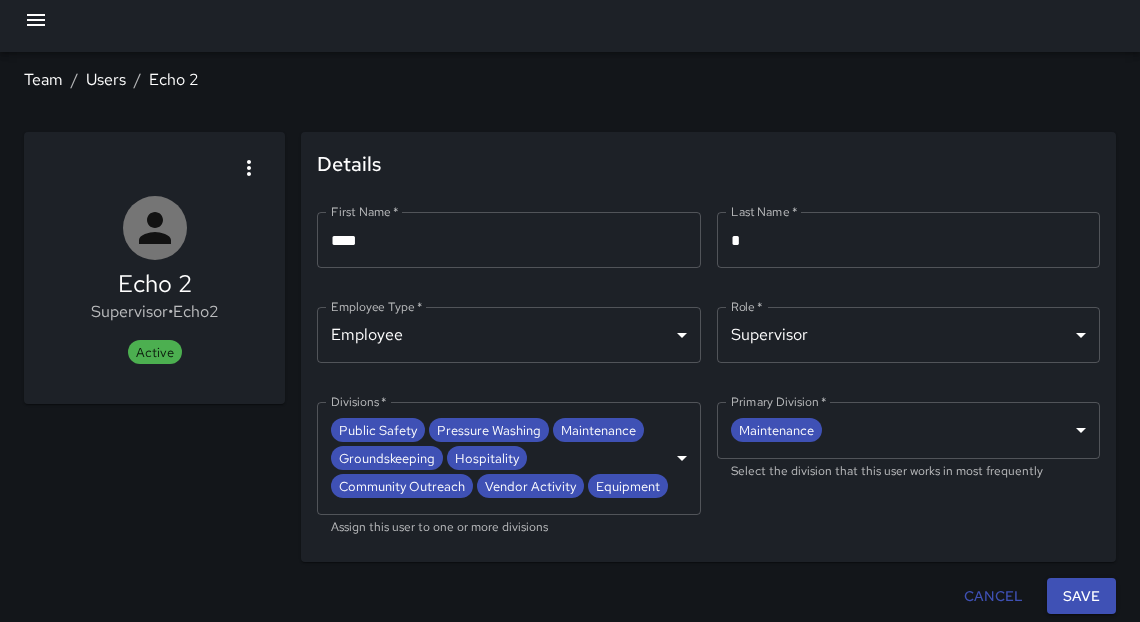 click on "Users" at bounding box center [106, 79] 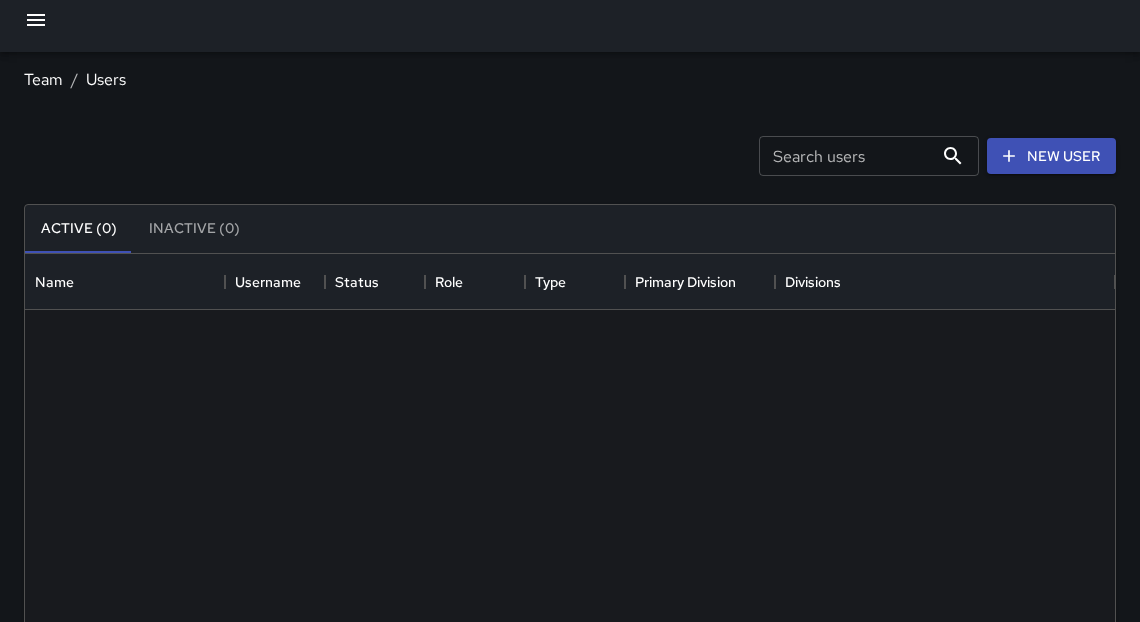 scroll, scrollTop: 13, scrollLeft: 12, axis: both 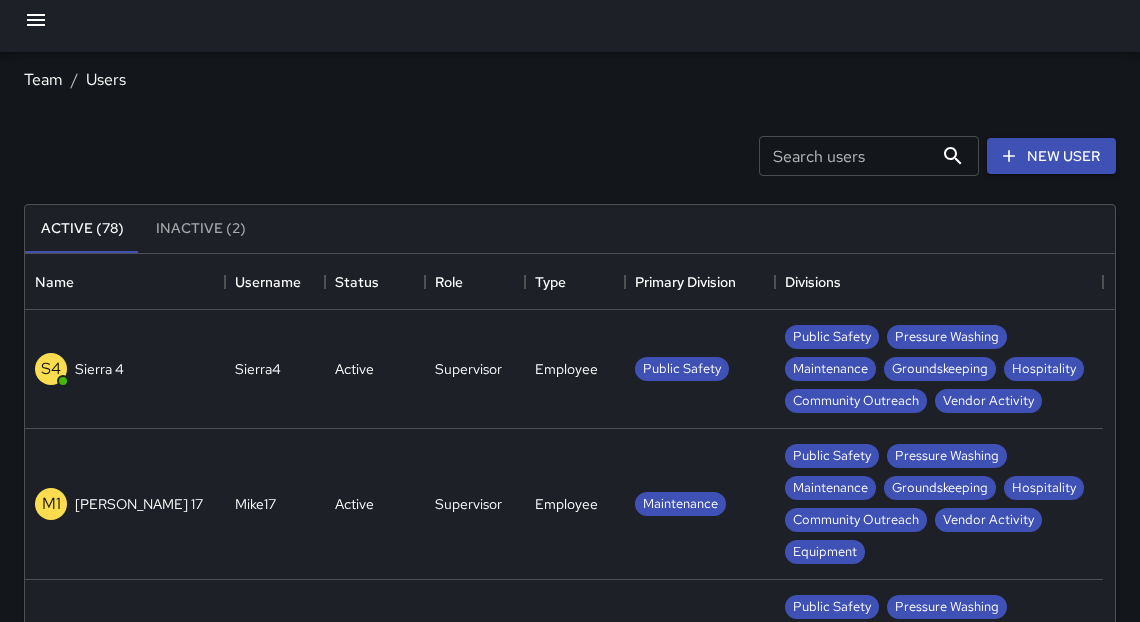 drag, startPoint x: 363, startPoint y: 507, endPoint x: 1151, endPoint y: 312, distance: 811.76904 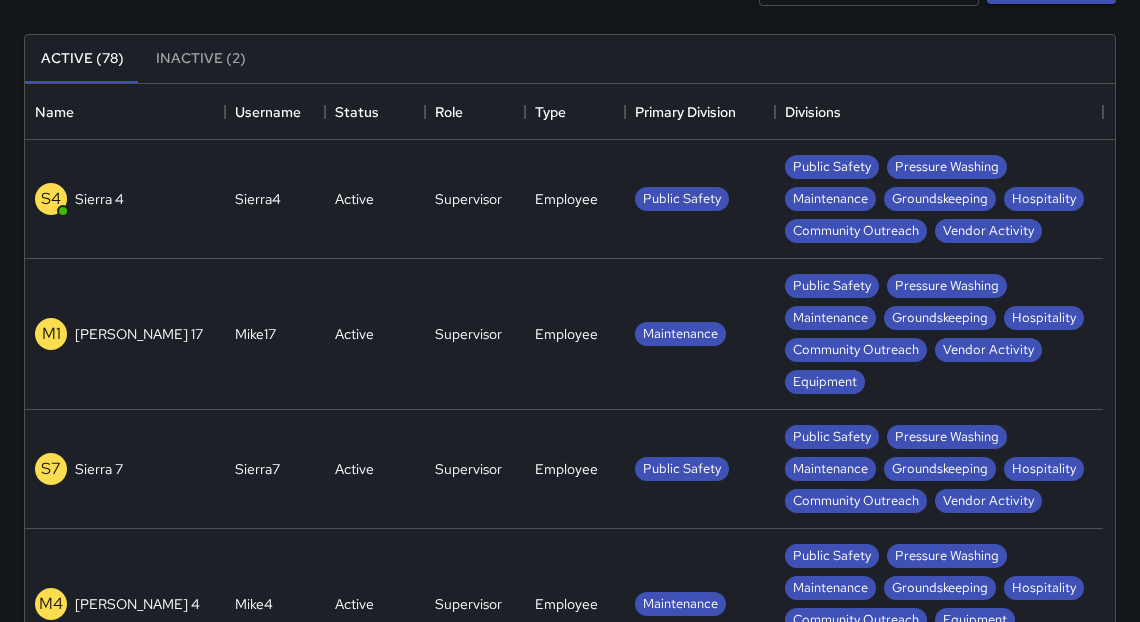 scroll, scrollTop: 209, scrollLeft: 0, axis: vertical 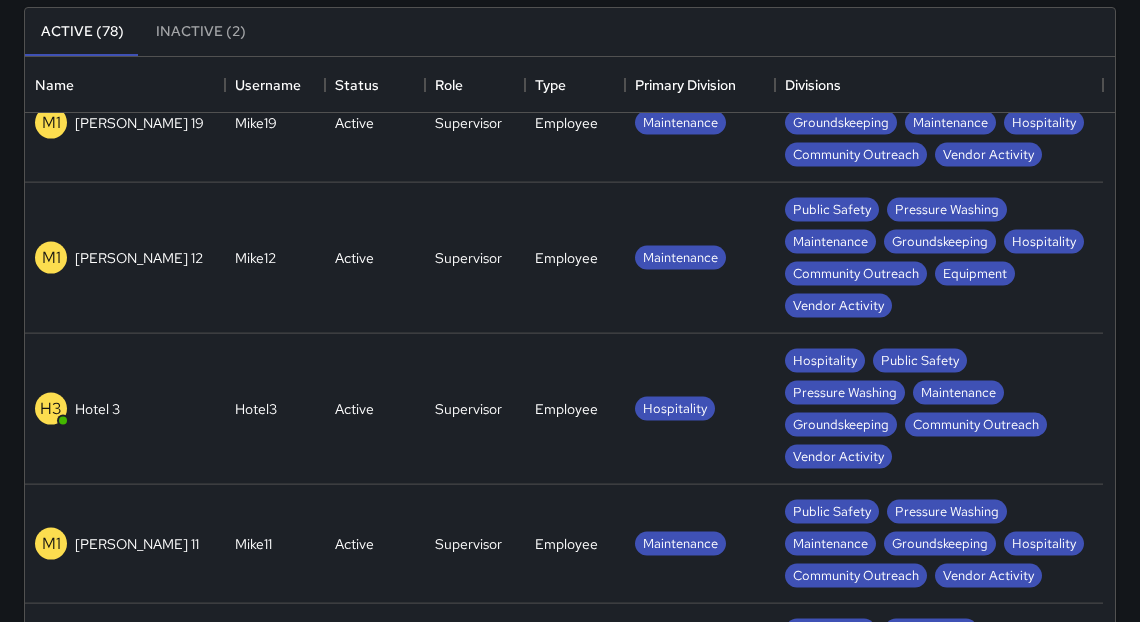 click on "[PERSON_NAME] 11" at bounding box center [137, 544] 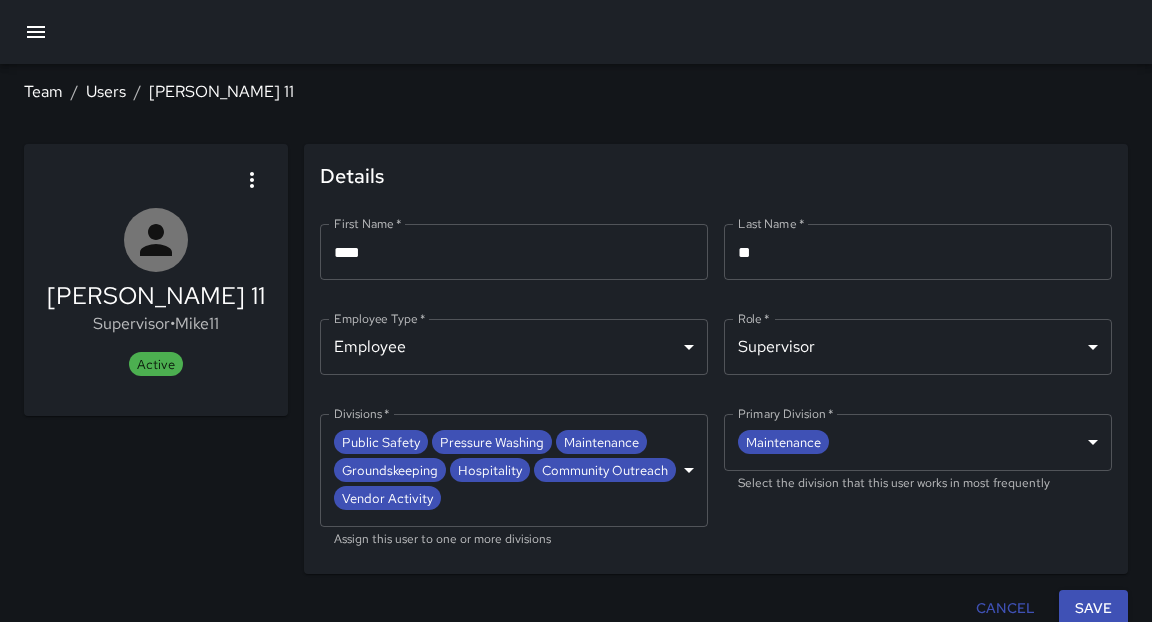 click on "**********" at bounding box center [576, 317] 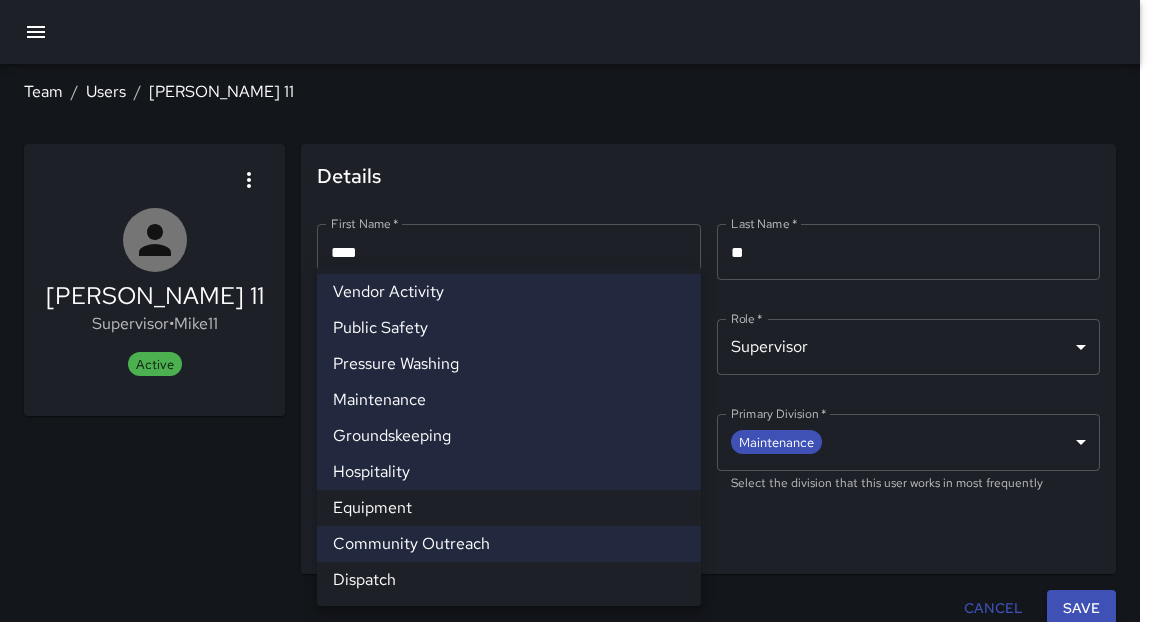 click on "Equipment" at bounding box center (509, 508) 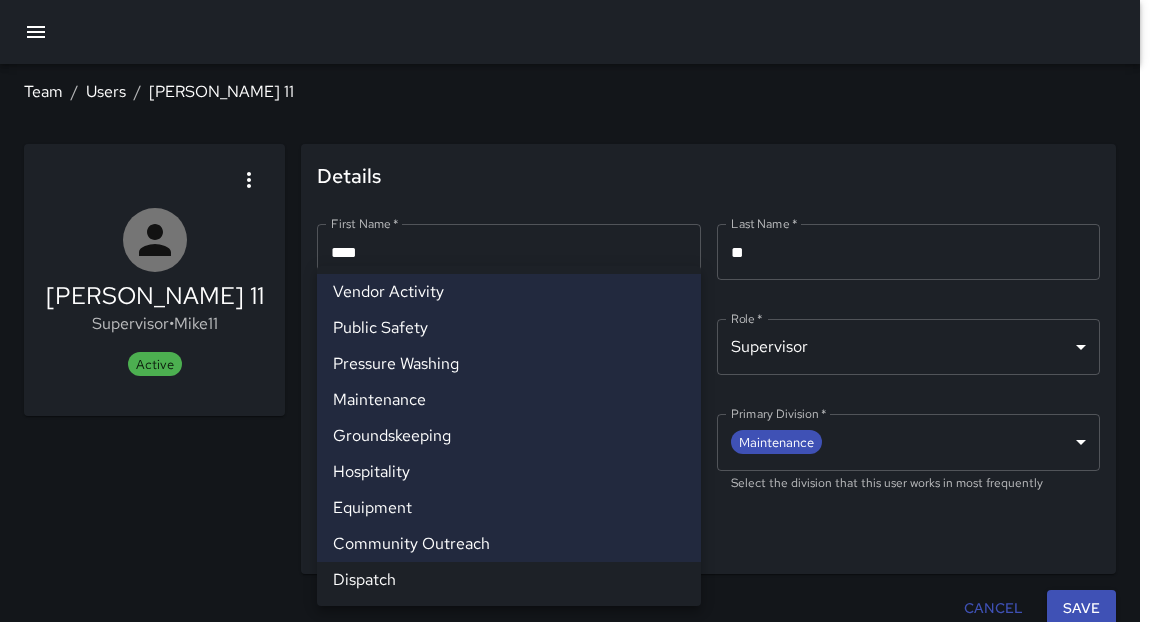 drag, startPoint x: 1151, startPoint y: 312, endPoint x: 799, endPoint y: 554, distance: 427.16272 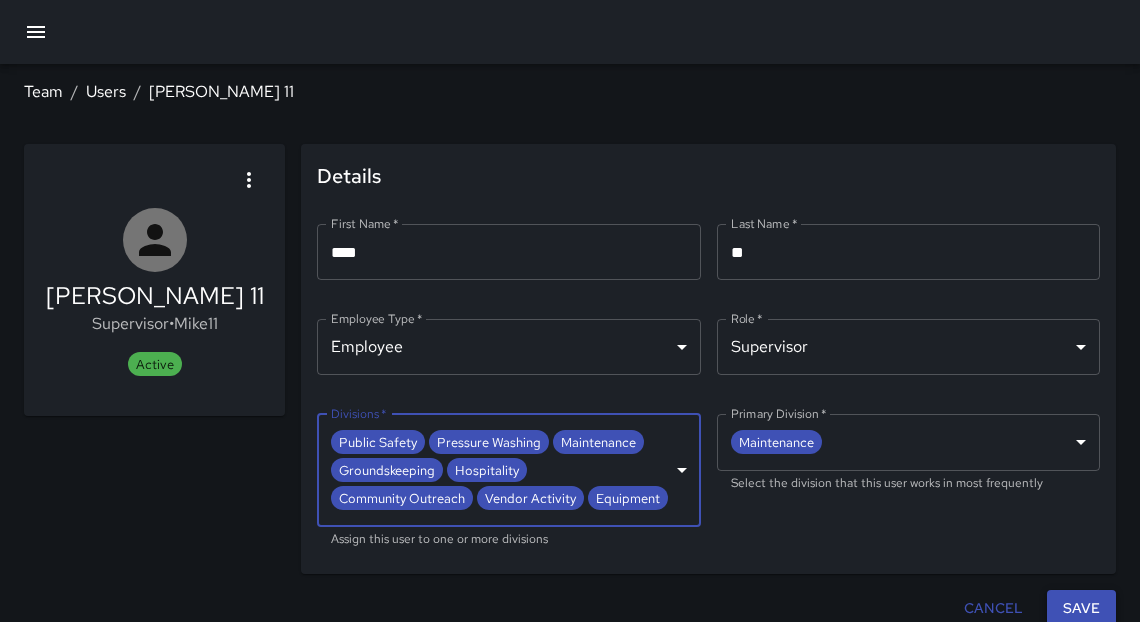 drag, startPoint x: 799, startPoint y: 554, endPoint x: 1084, endPoint y: 610, distance: 290.44965 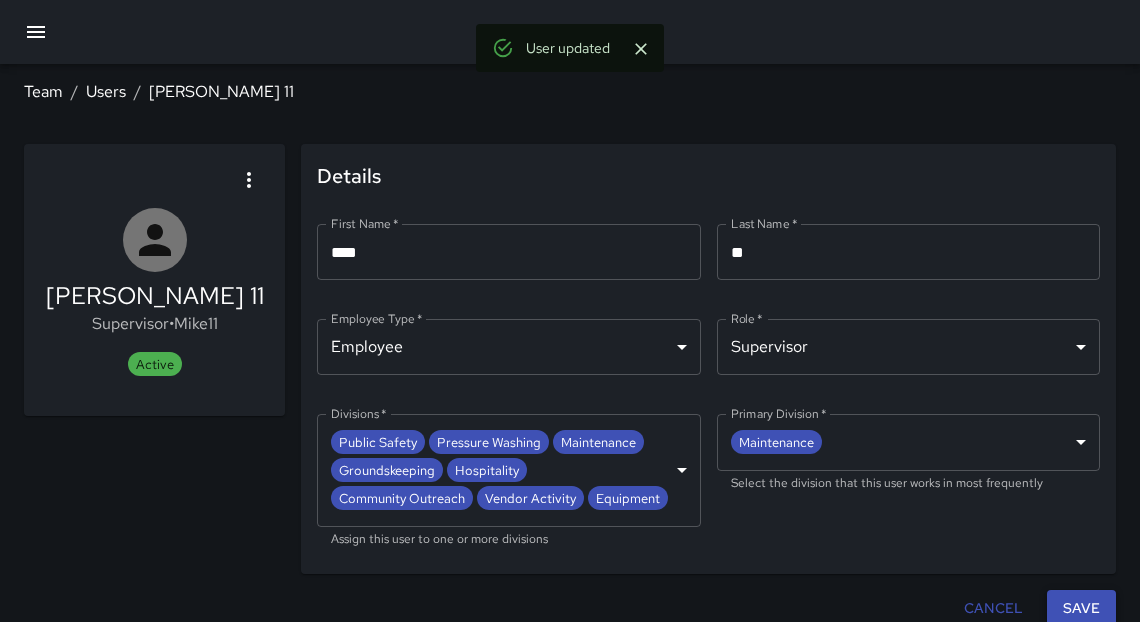 click on "Save" at bounding box center [1081, 608] 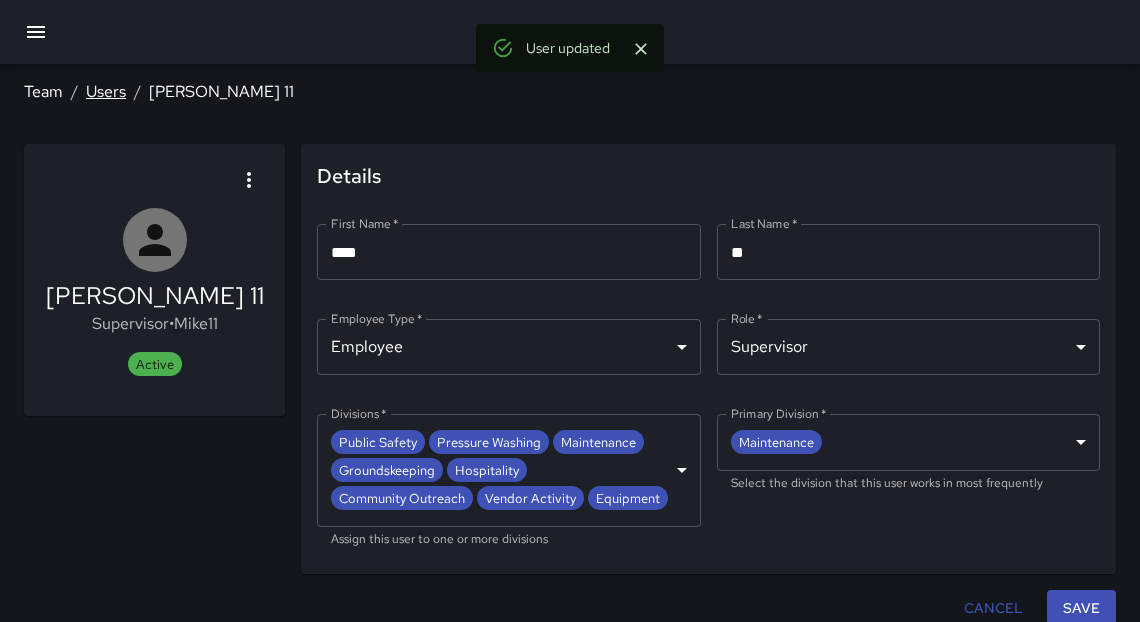 drag, startPoint x: 1084, startPoint y: 610, endPoint x: 99, endPoint y: 97, distance: 1110.5828 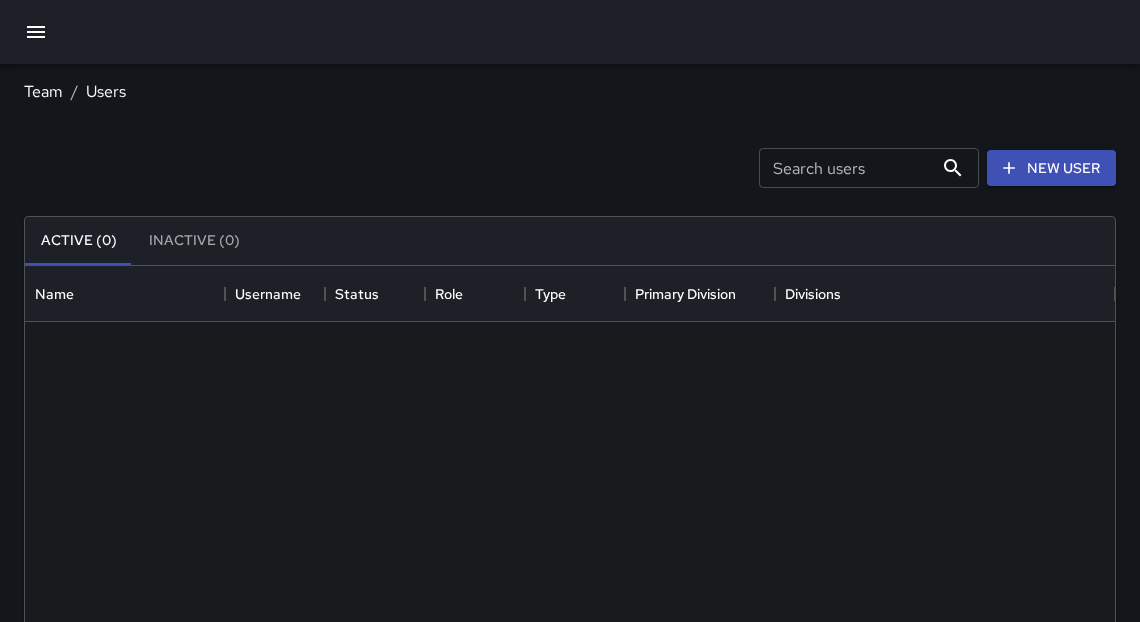 scroll, scrollTop: 13, scrollLeft: 12, axis: both 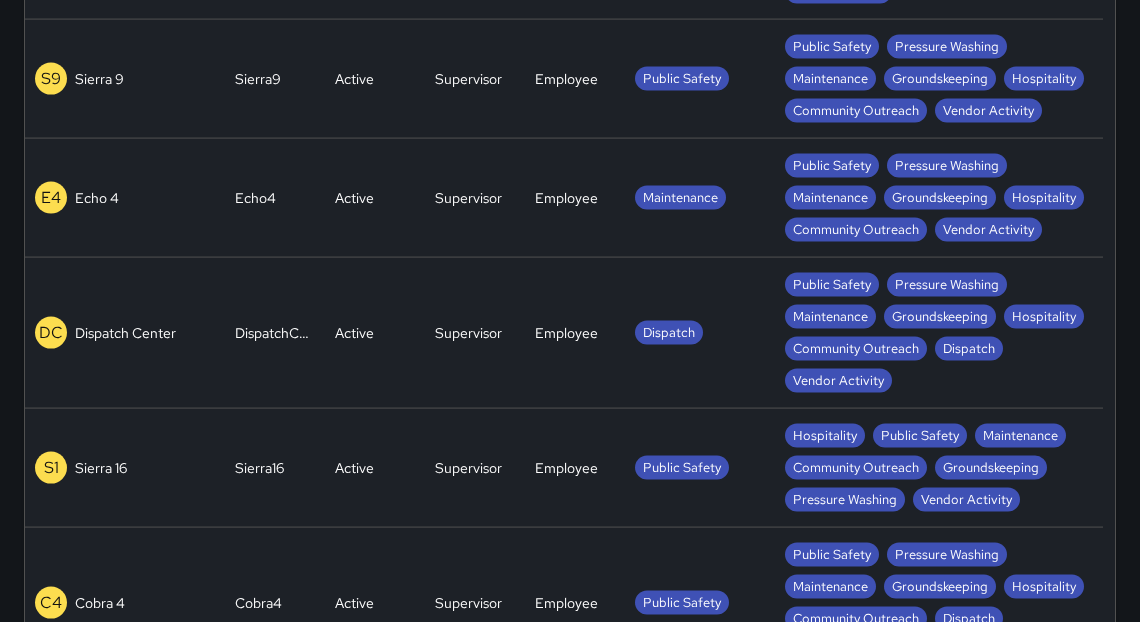 click on "Public Safety Pressure Washing Maintenance Groundskeeping Hospitality Community Outreach Vendor Activity" at bounding box center (939, 198) 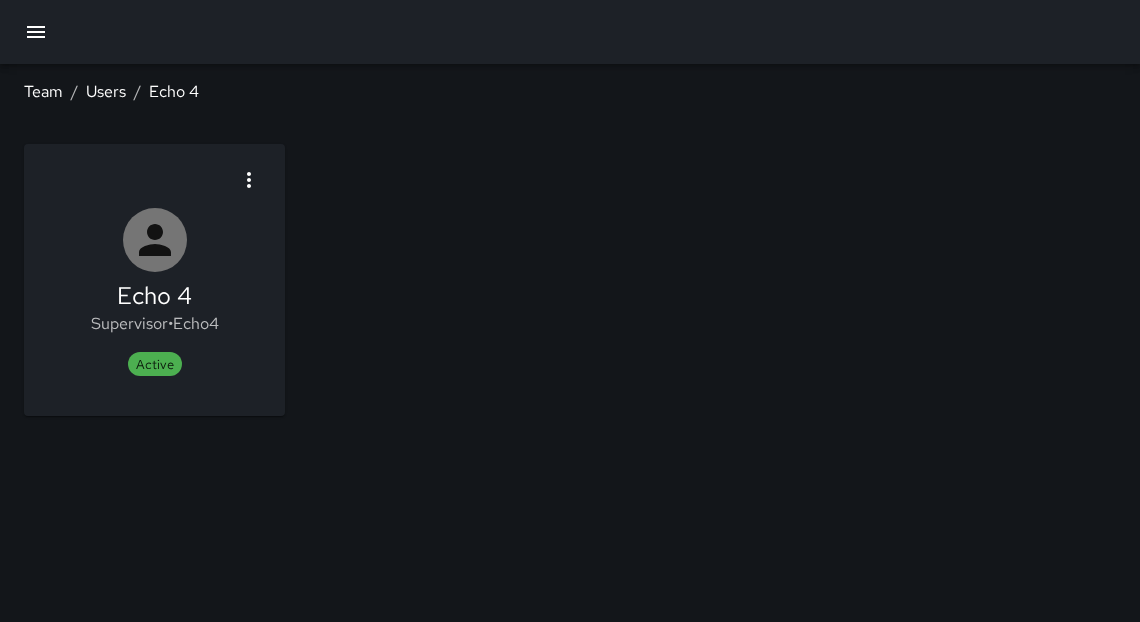 scroll, scrollTop: 0, scrollLeft: 0, axis: both 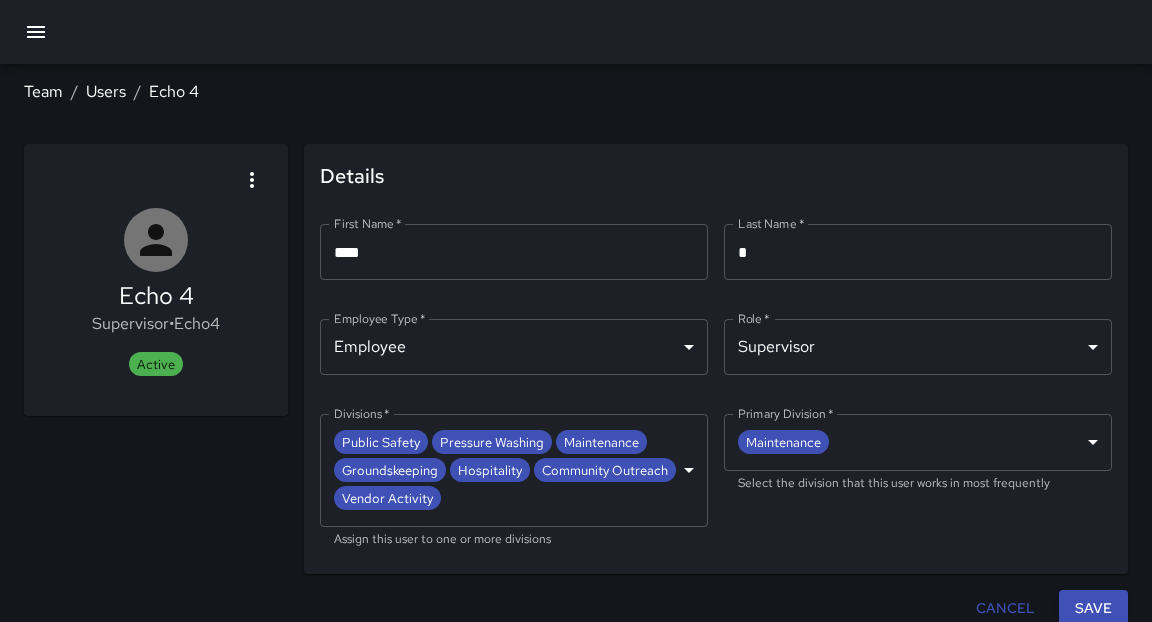click on "**********" at bounding box center [576, 317] 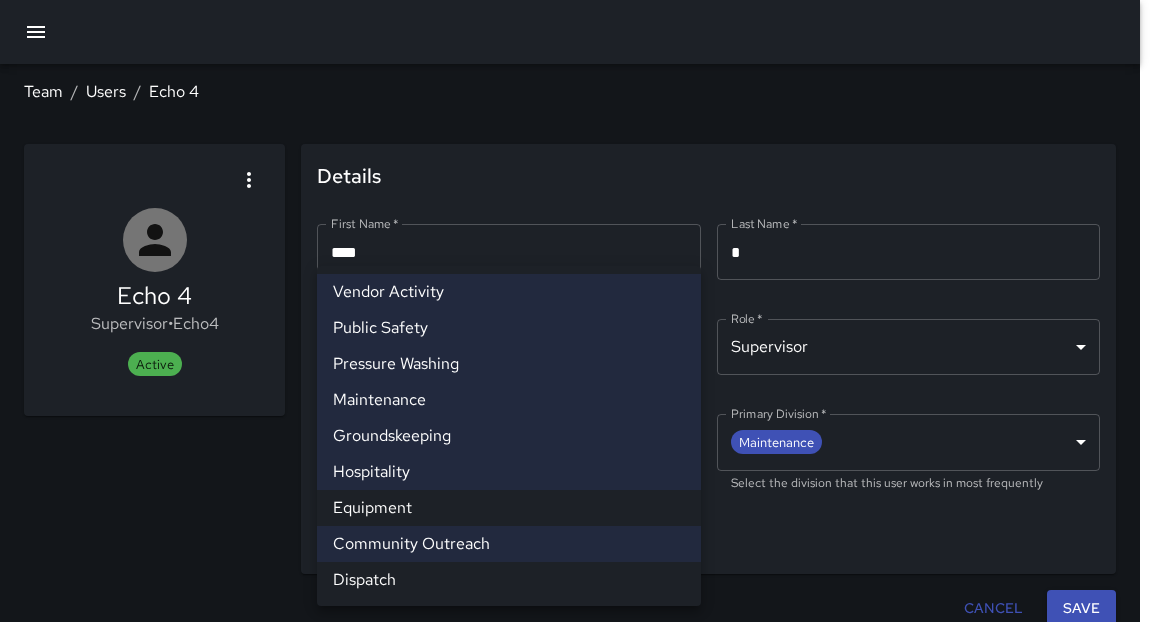 drag, startPoint x: 99, startPoint y: 97, endPoint x: 366, endPoint y: 512, distance: 493.47137 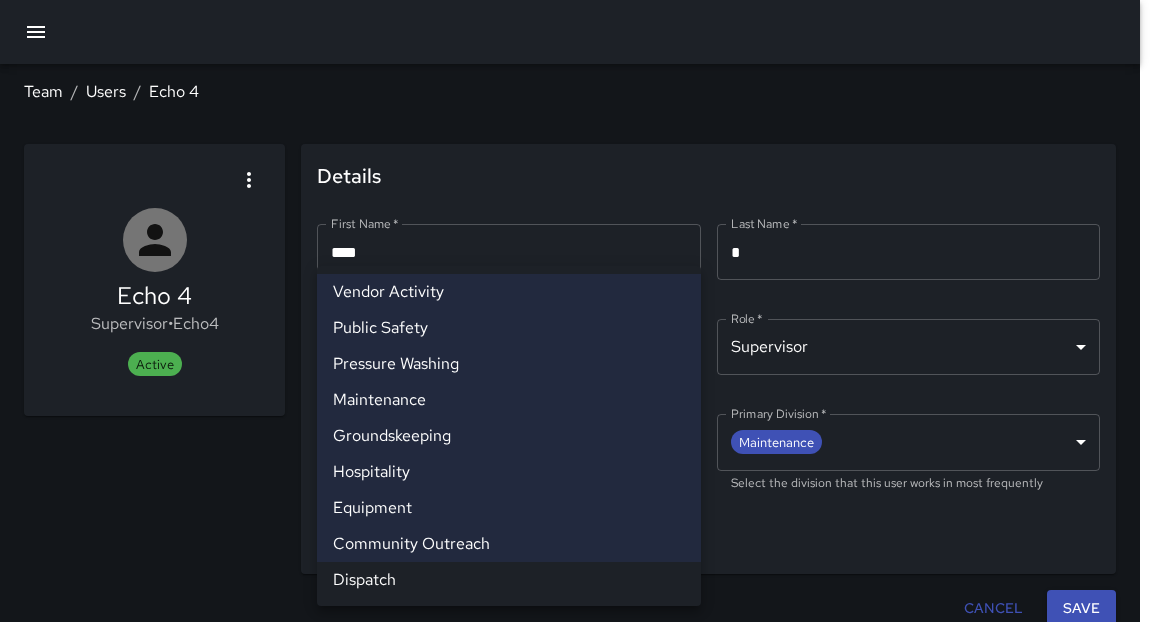 type on "**********" 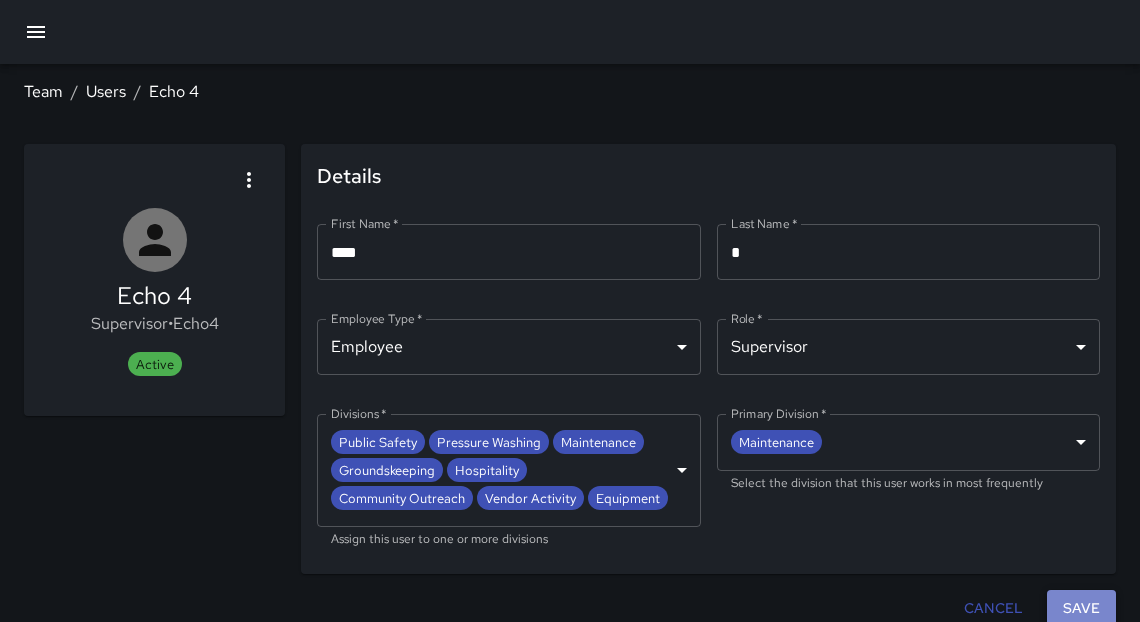 click on "Save" at bounding box center (1081, 608) 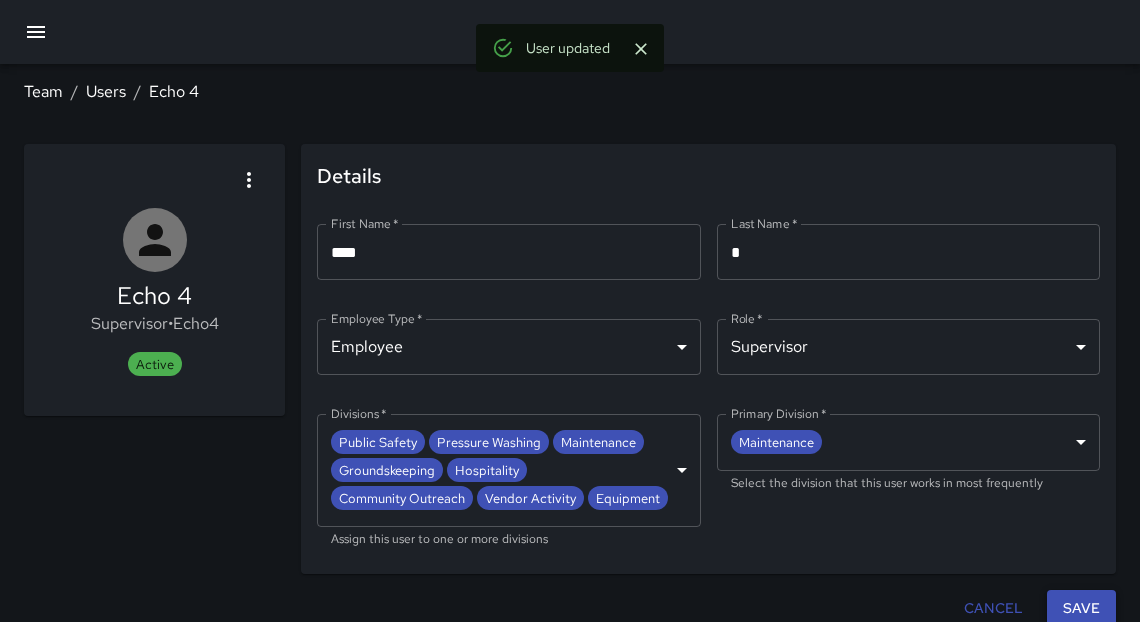 click on "Users" at bounding box center (106, 91) 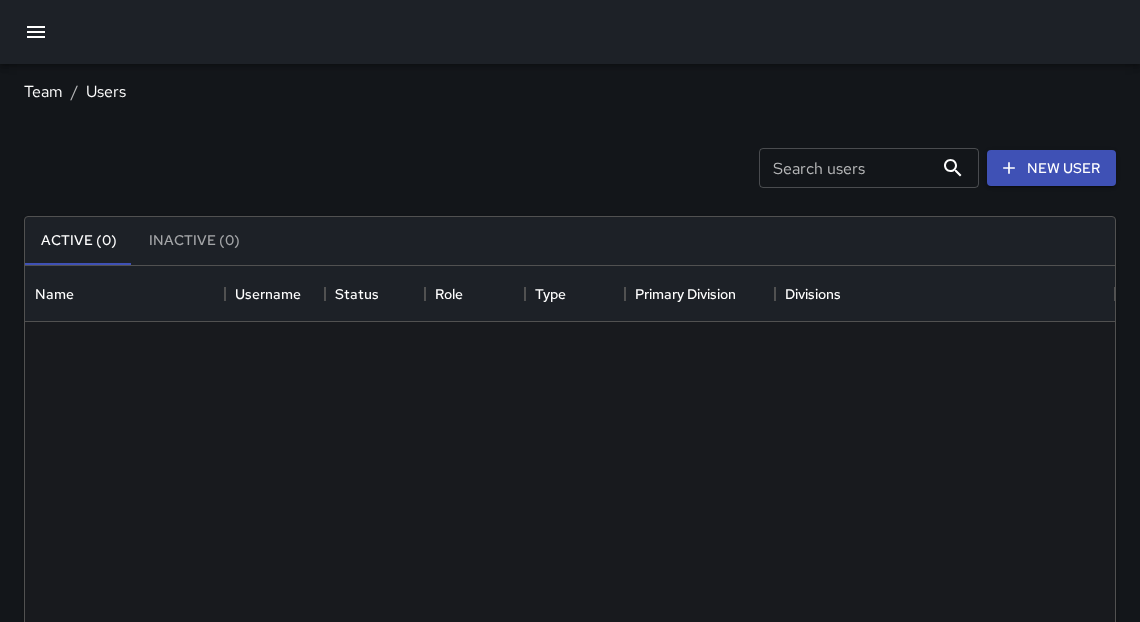 scroll, scrollTop: 13, scrollLeft: 12, axis: both 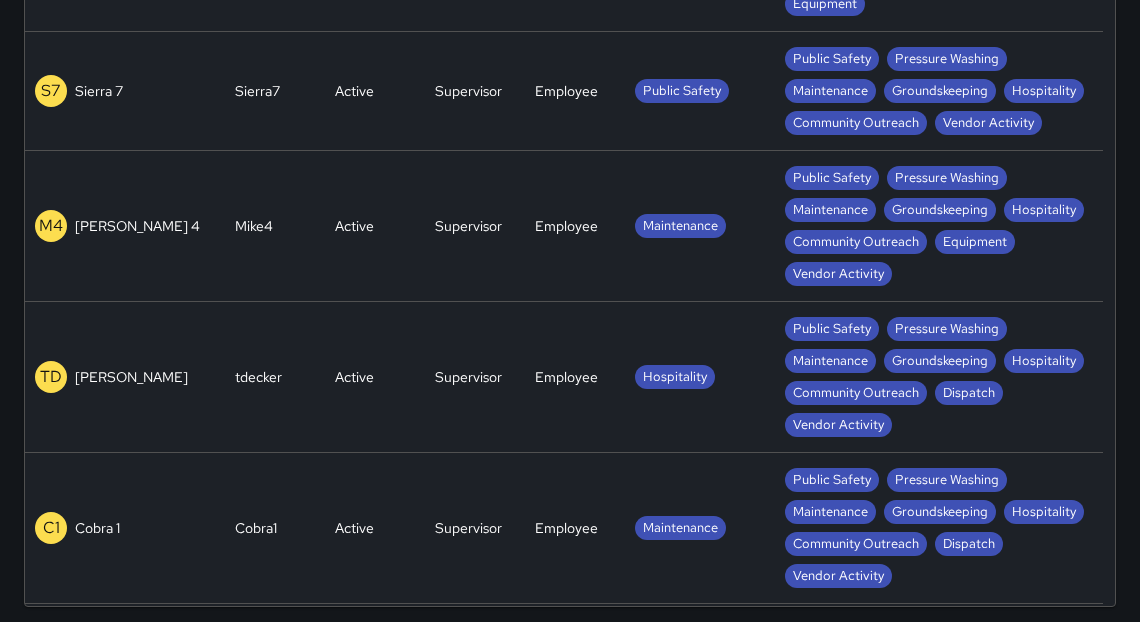 drag, startPoint x: 1084, startPoint y: 607, endPoint x: 1114, endPoint y: 429, distance: 180.51039 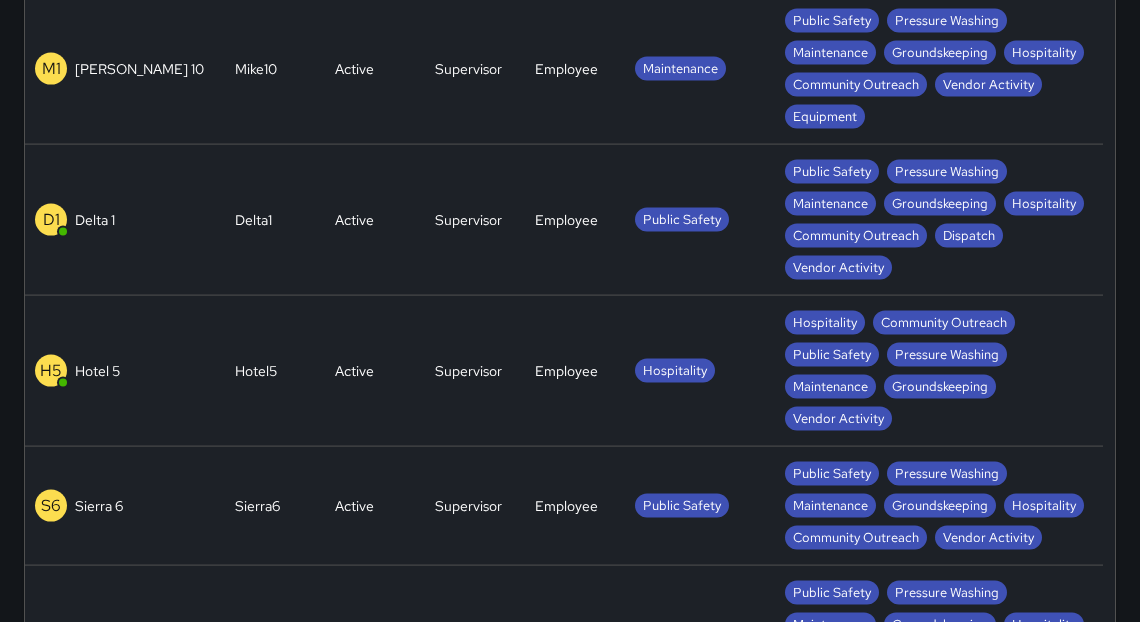 scroll, scrollTop: 340, scrollLeft: 0, axis: vertical 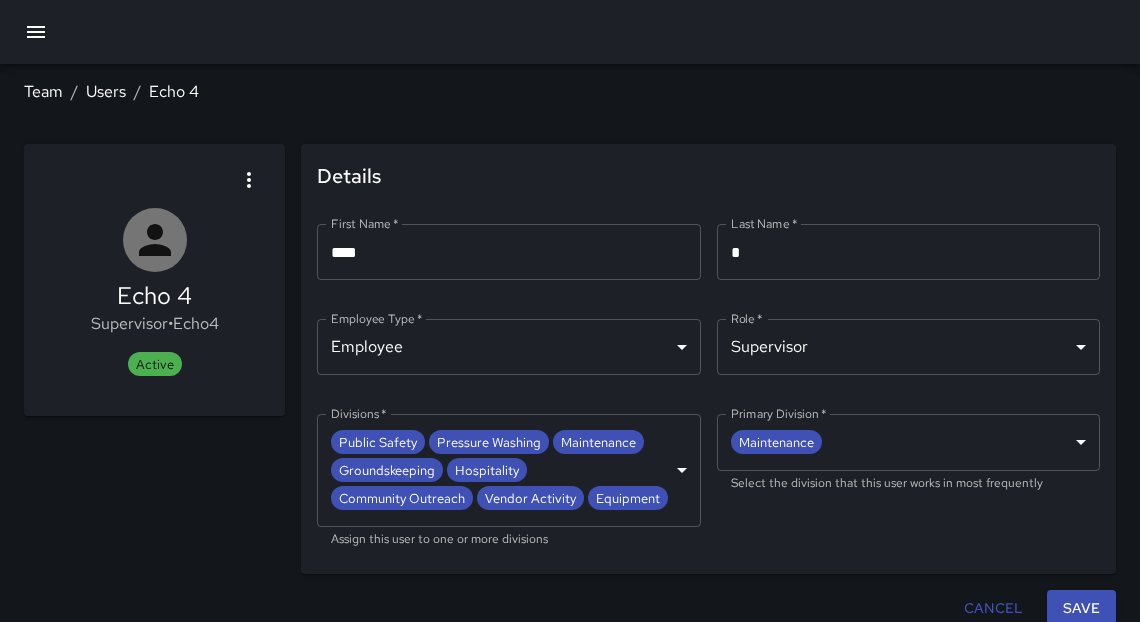 click 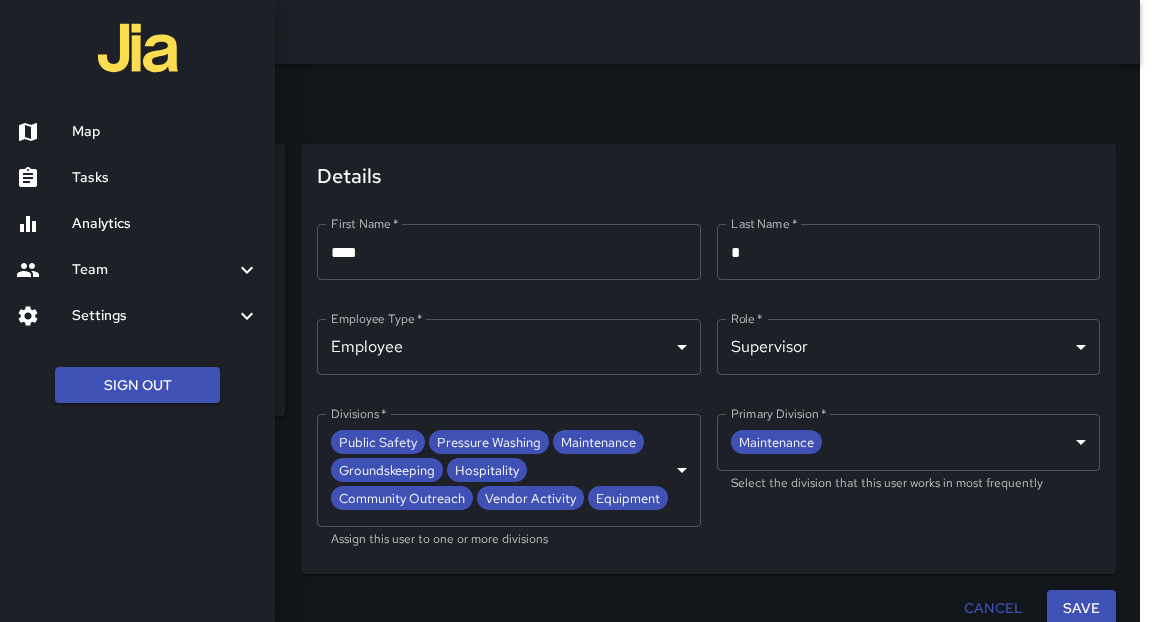 click on "Map" at bounding box center [165, 132] 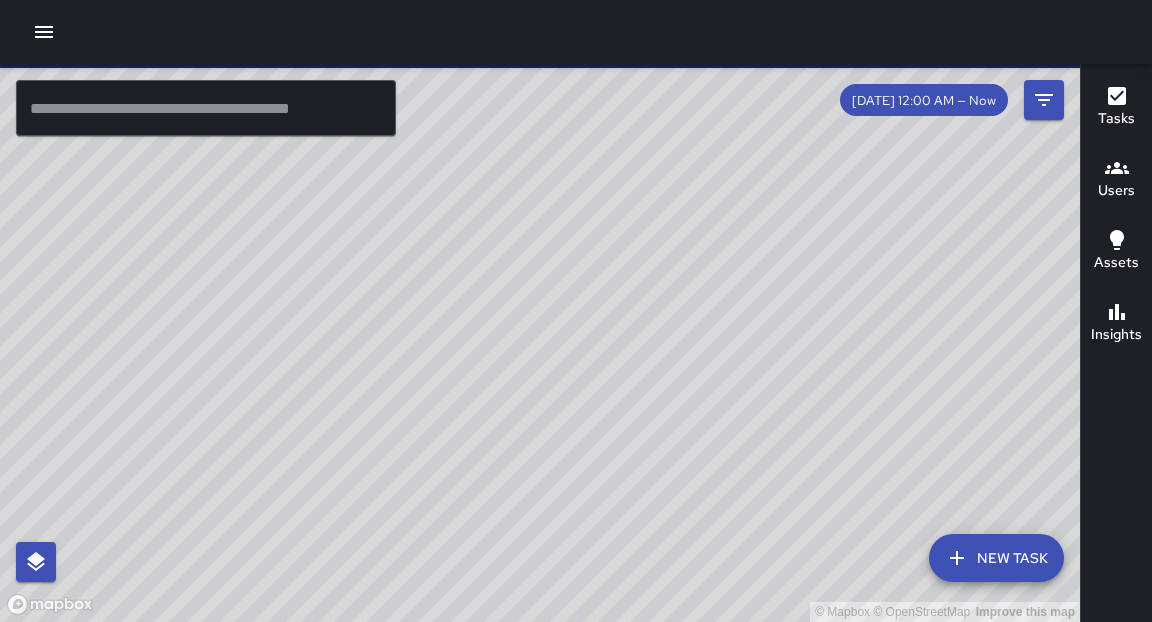 click 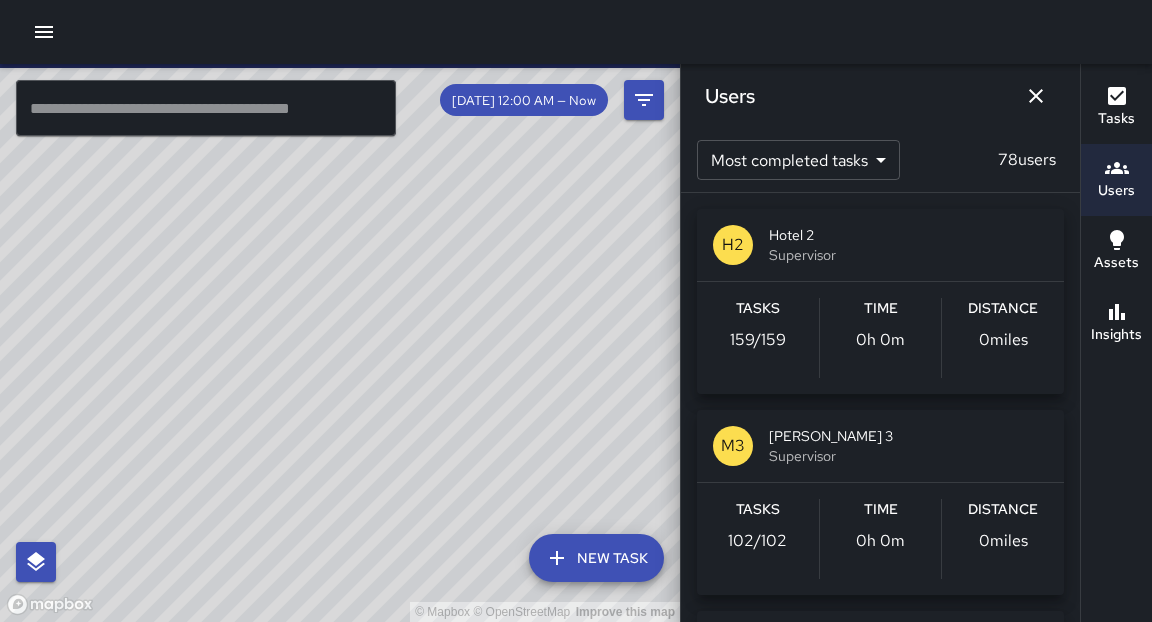 scroll, scrollTop: 413, scrollLeft: 0, axis: vertical 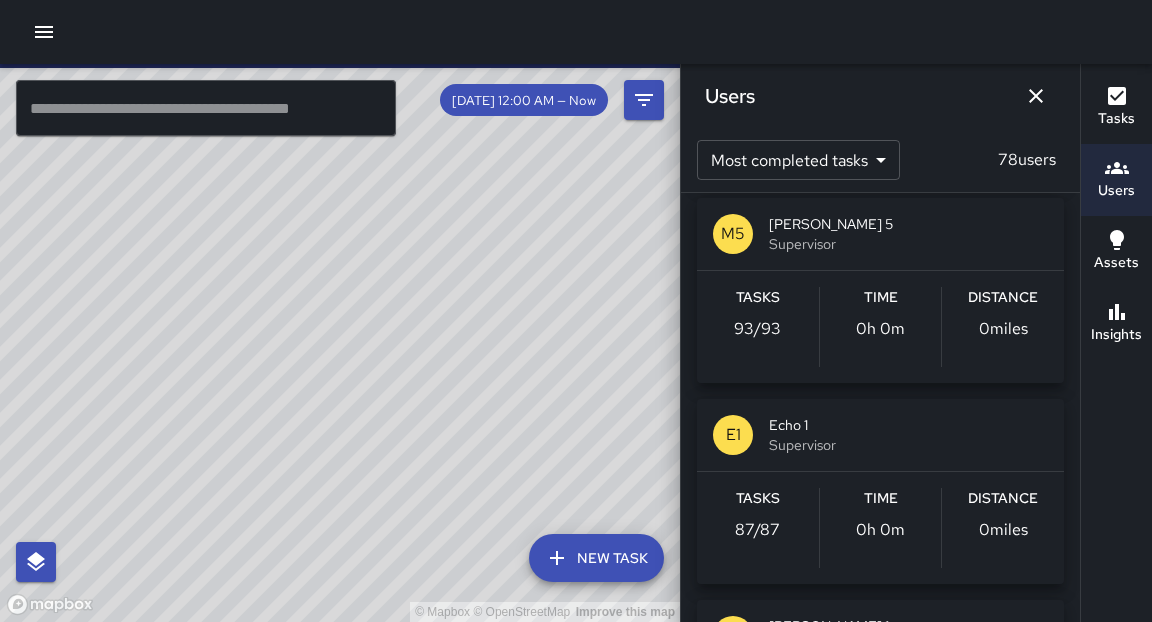type 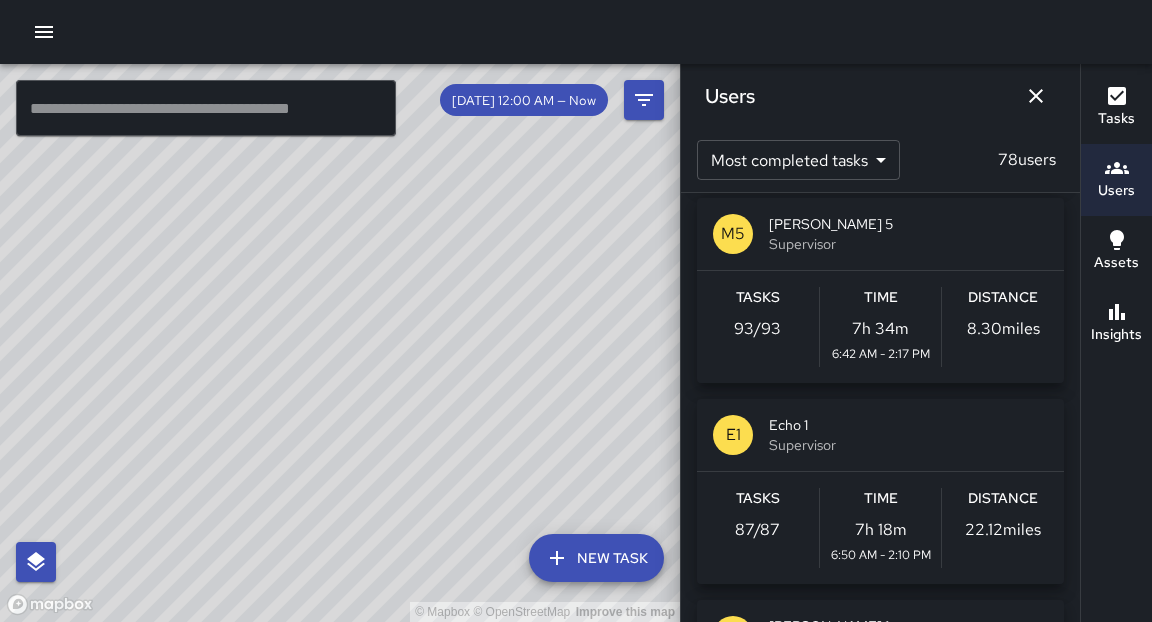 scroll, scrollTop: 827, scrollLeft: 0, axis: vertical 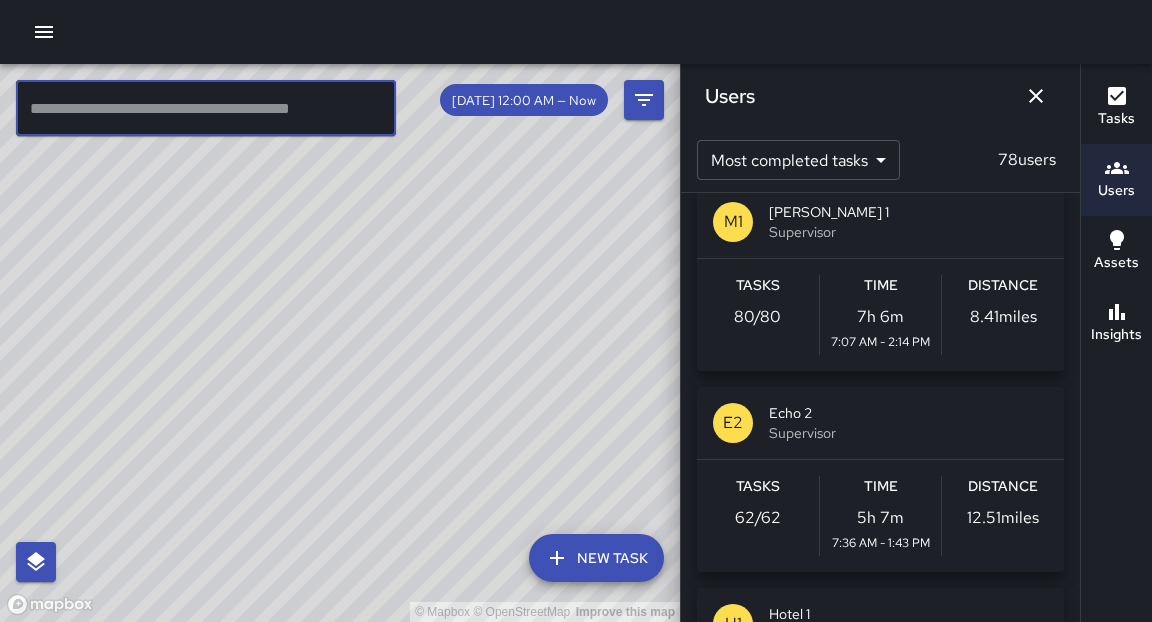 click at bounding box center (206, 108) 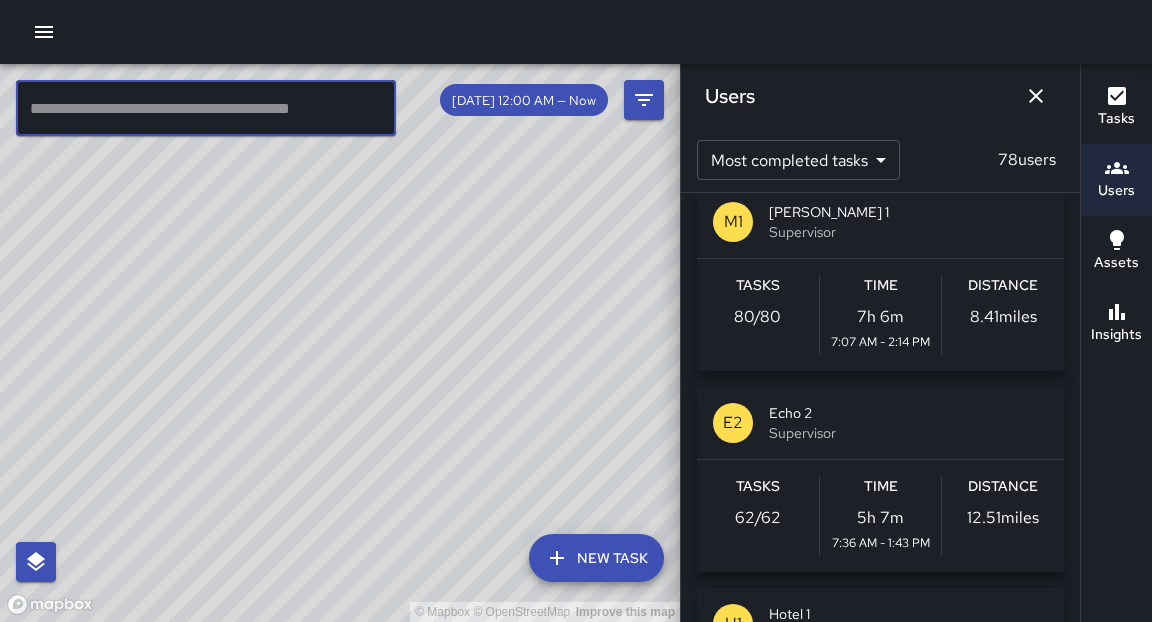 click at bounding box center [206, 108] 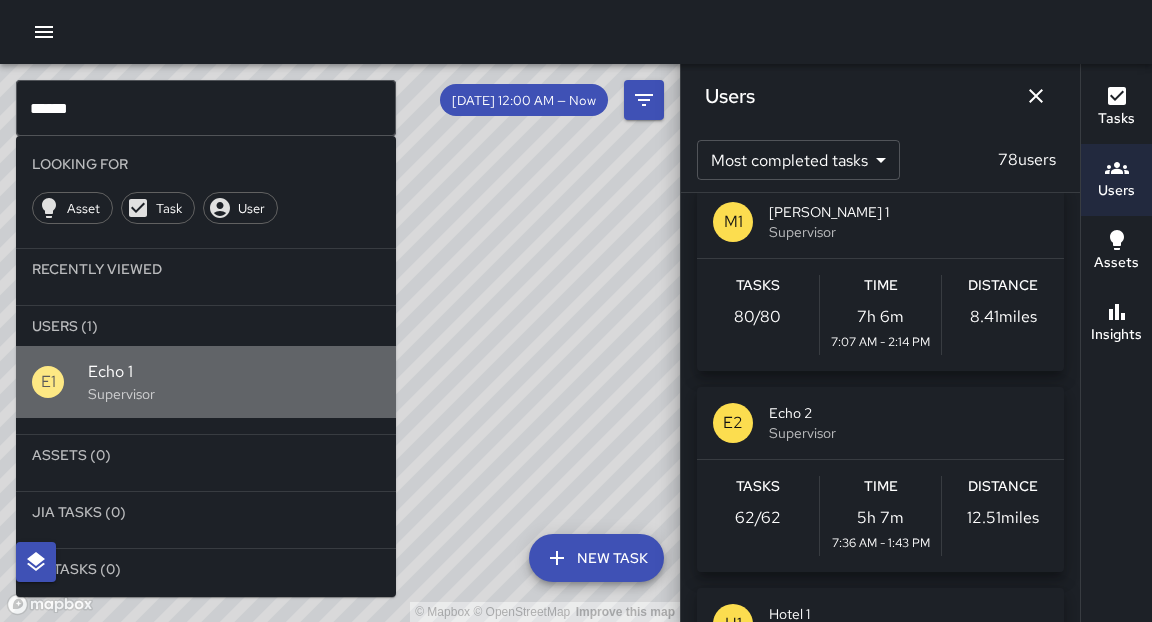 click on "Echo 1" at bounding box center (234, 372) 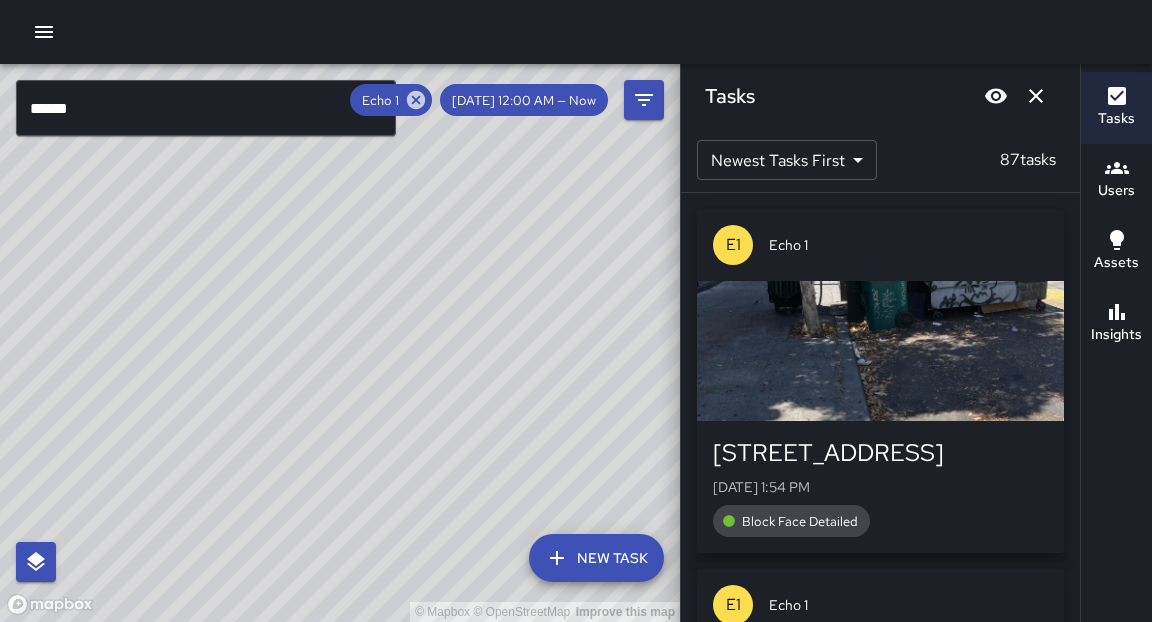 scroll, scrollTop: 413, scrollLeft: 0, axis: vertical 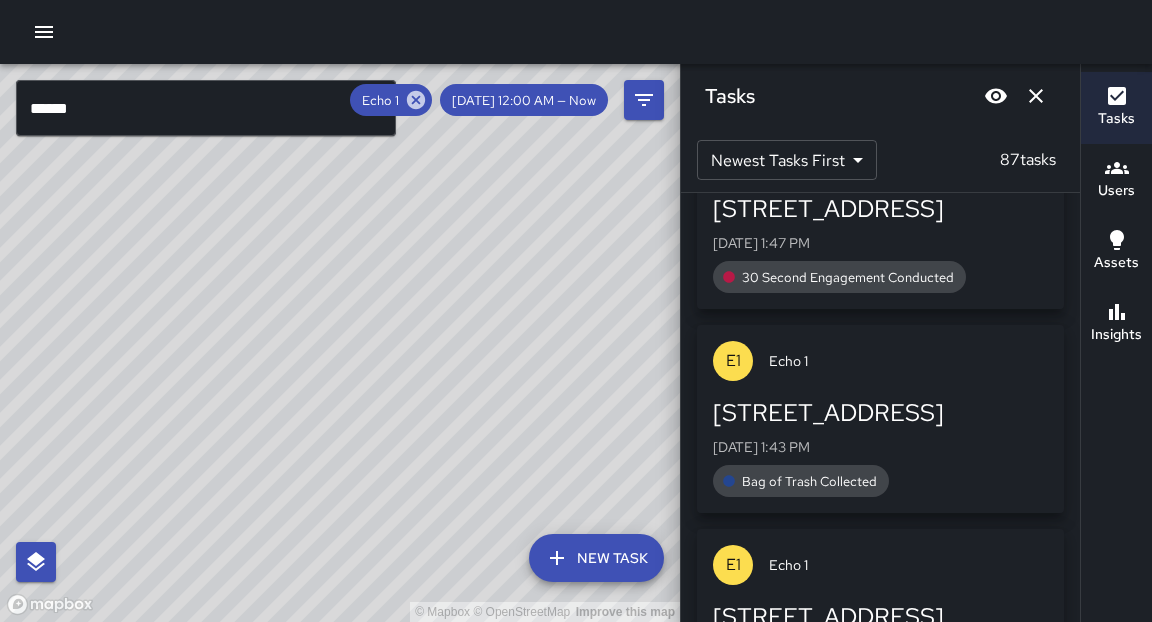 click 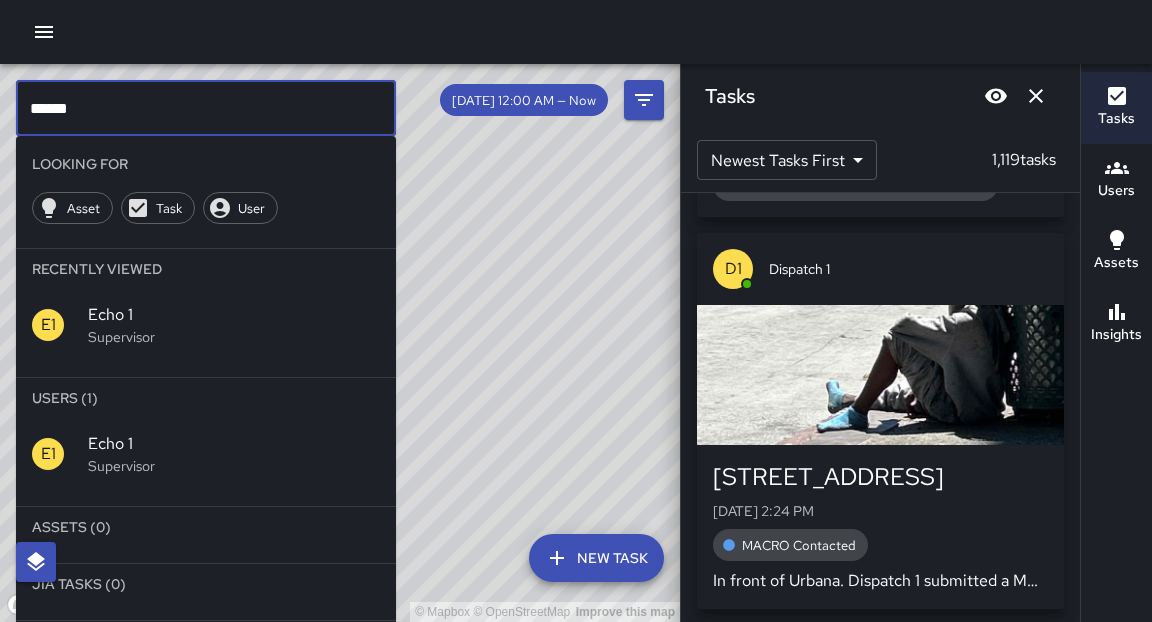 click on "******" at bounding box center [206, 108] 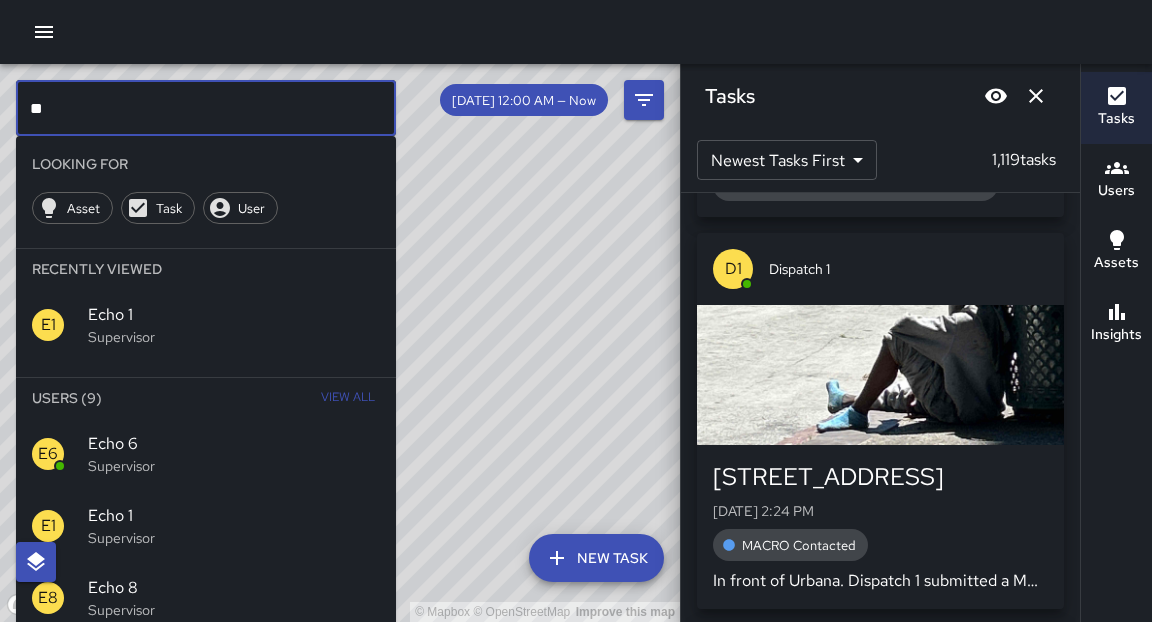 type on "*" 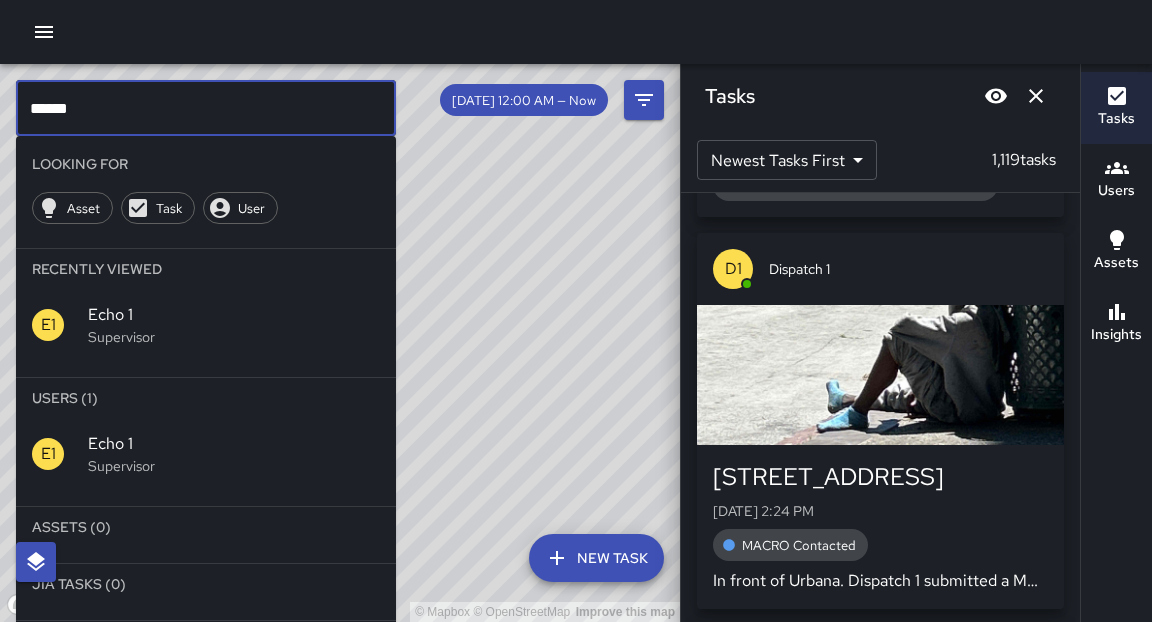 click on "Recently Viewed" at bounding box center (206, 269) 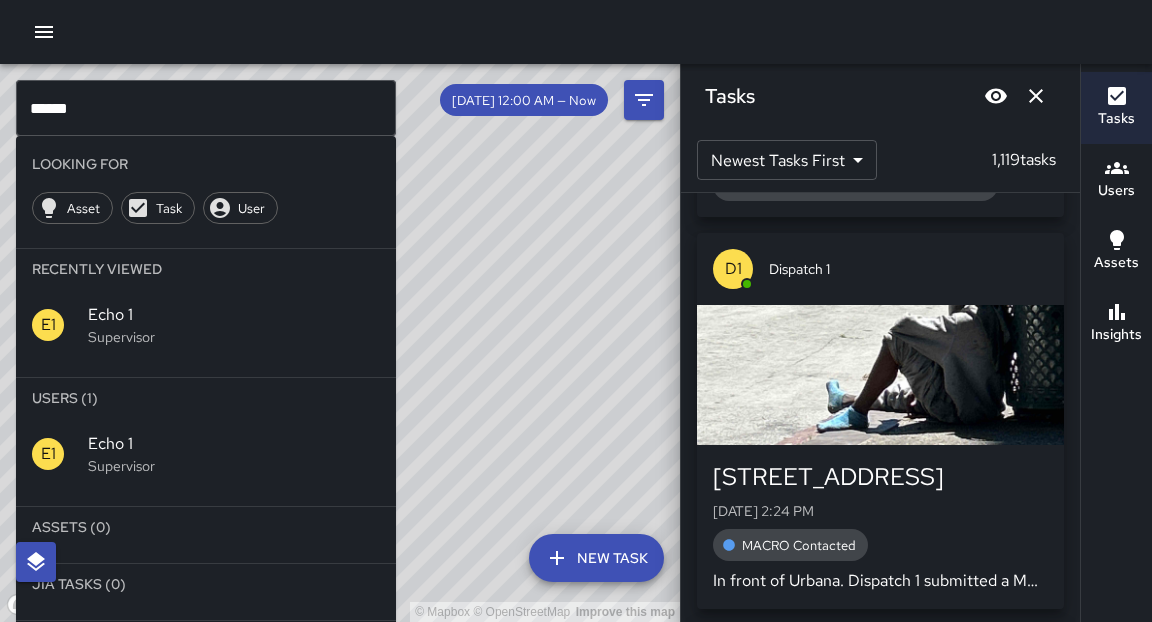 click on "Echo 1" at bounding box center (234, 315) 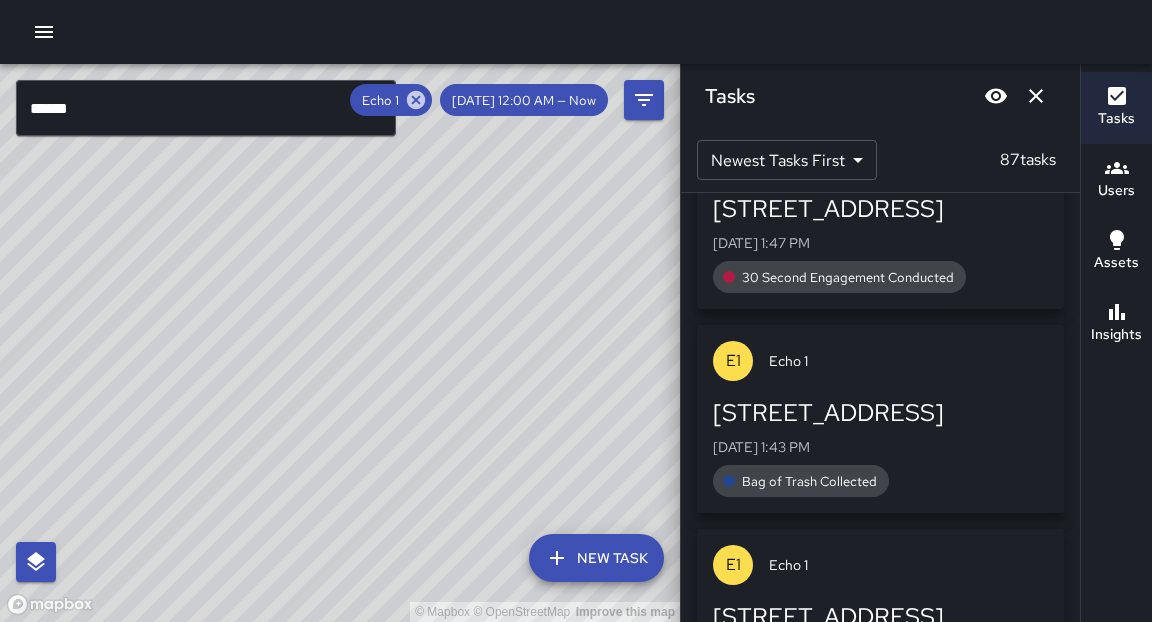click on "© Mapbox   © OpenStreetMap   Improve this map" at bounding box center (340, 343) 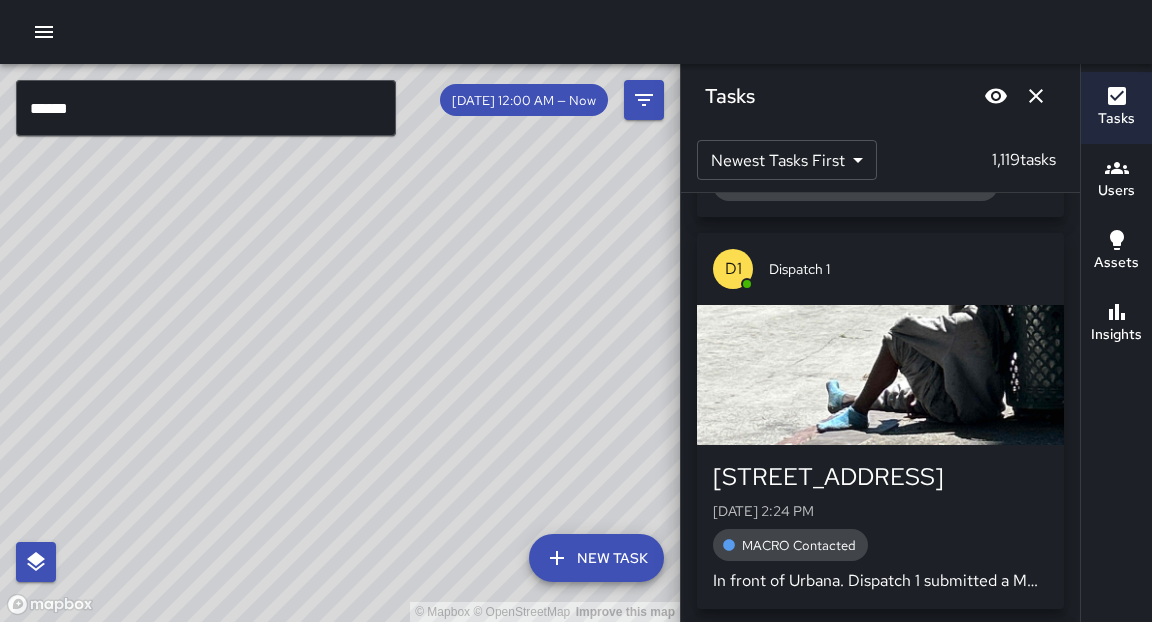 click on "******" at bounding box center [206, 108] 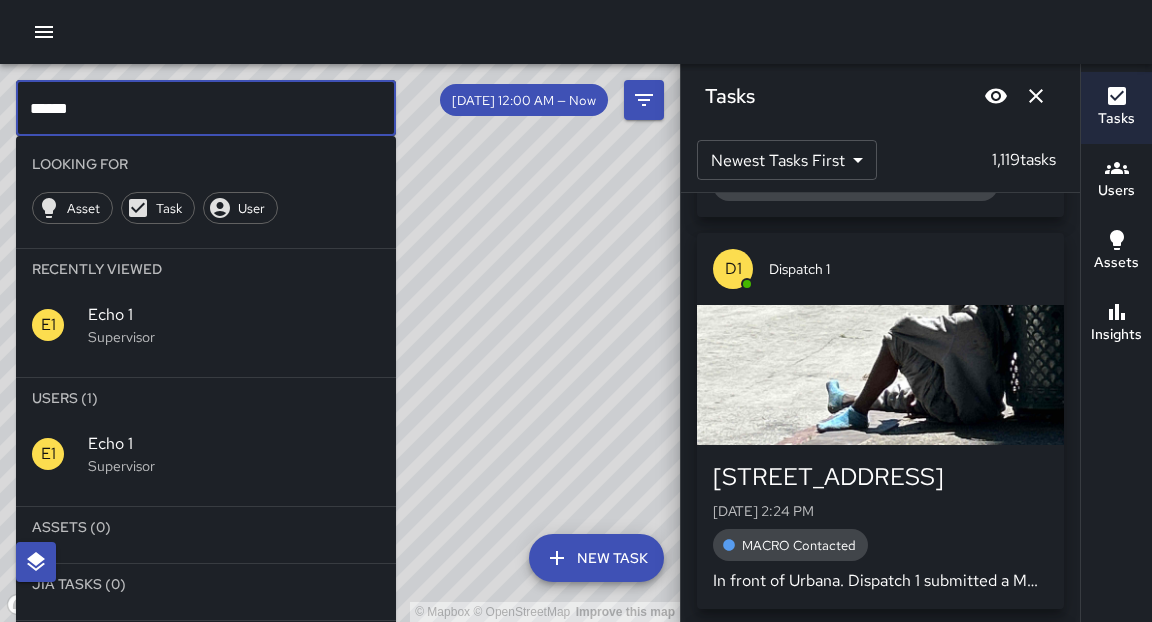 click on "******" at bounding box center [206, 108] 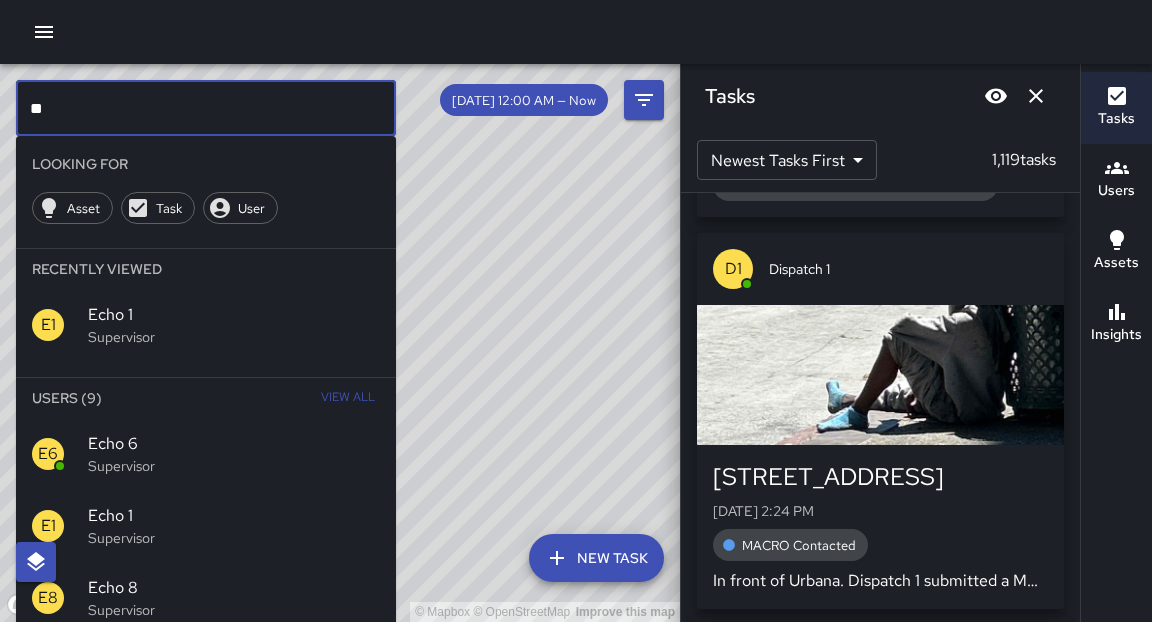 type on "*" 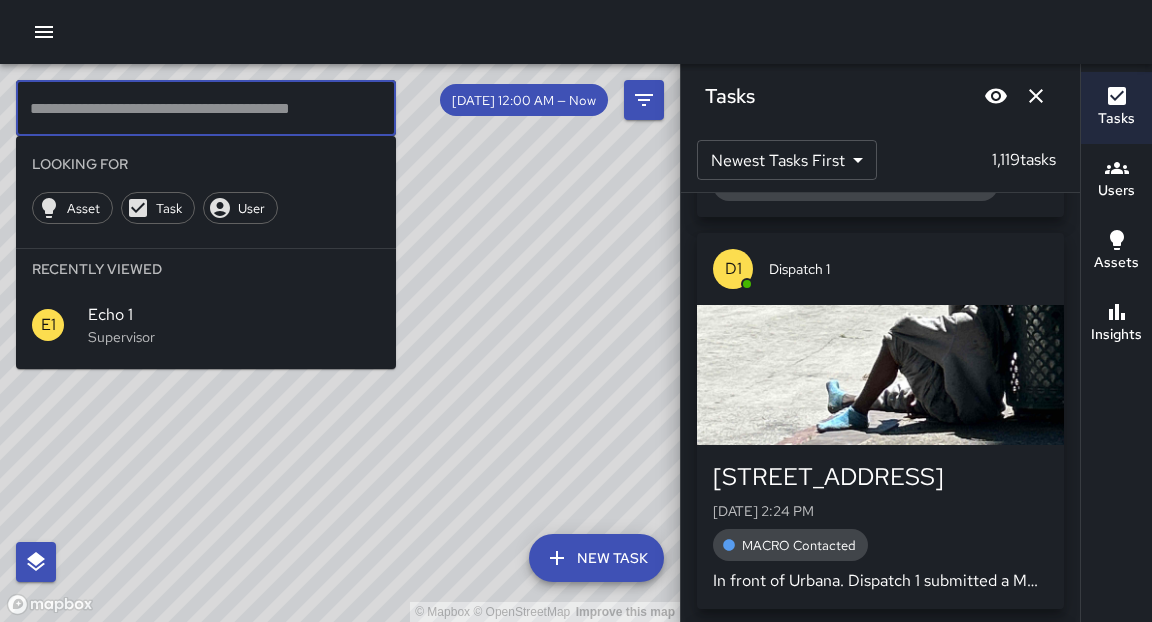 type 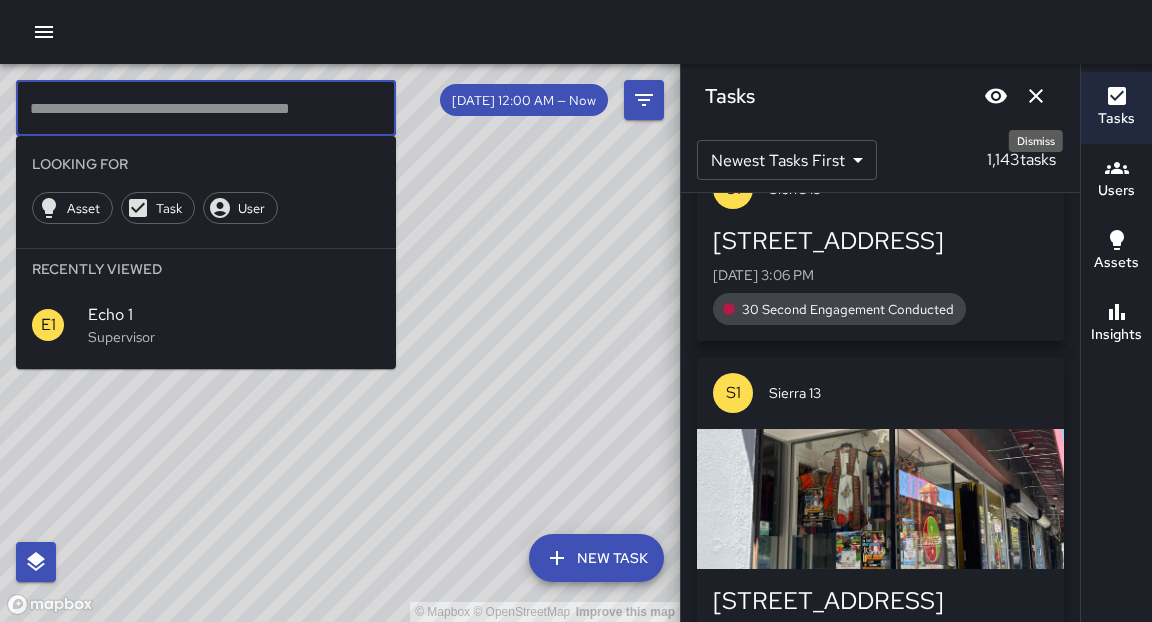 click 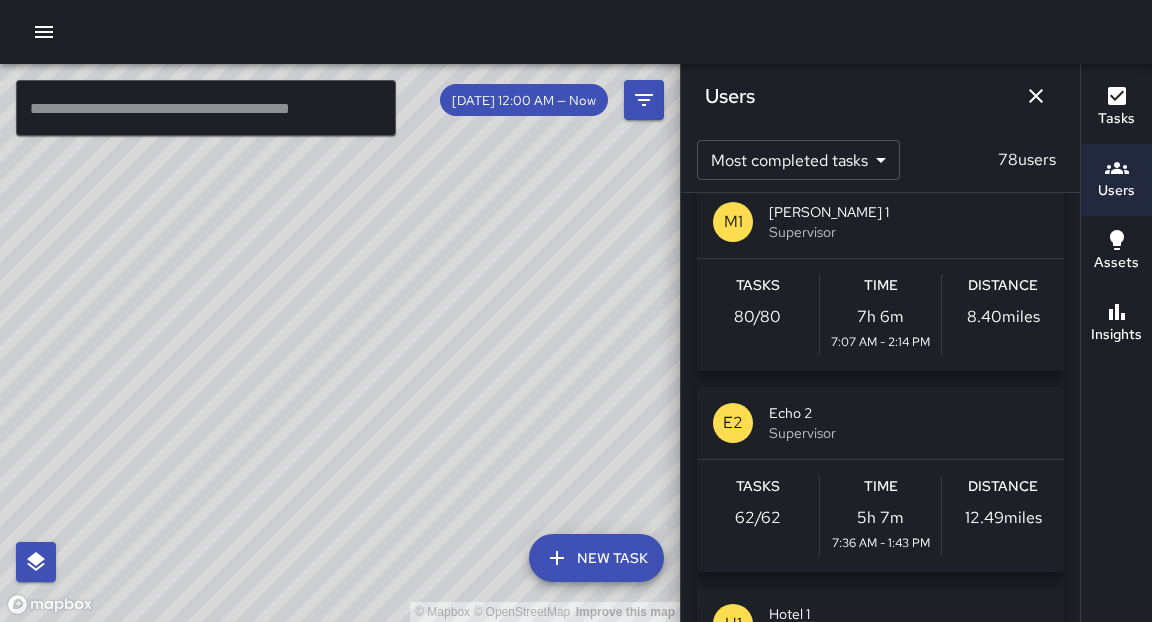 click on "© Mapbox   © OpenStreetMap   Improve this map" at bounding box center [340, 343] 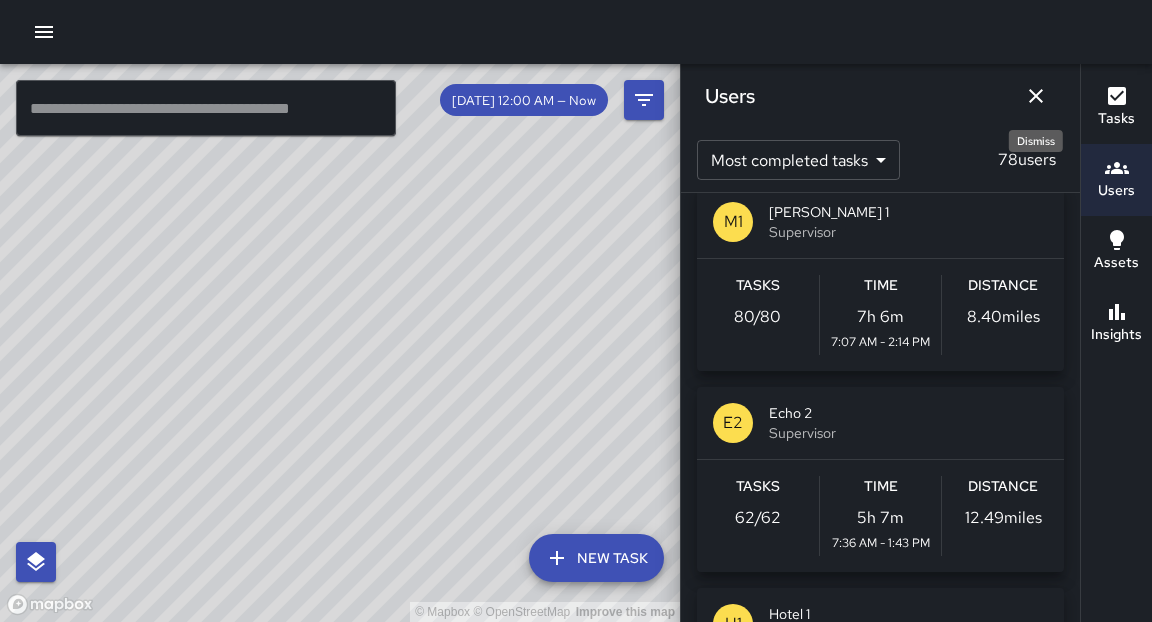 click 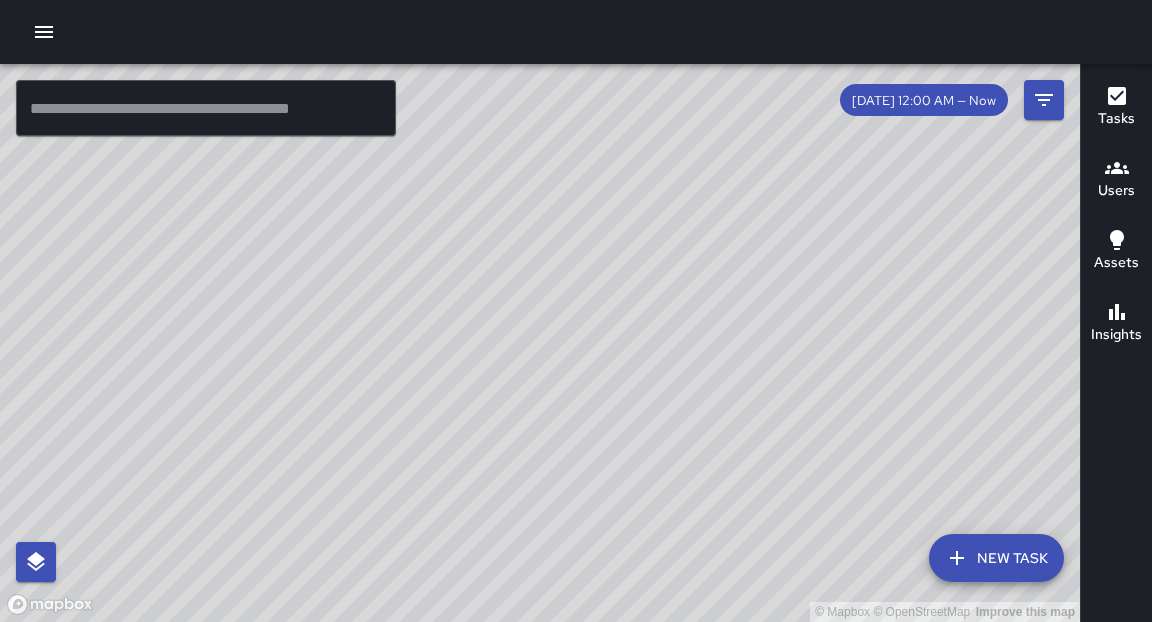 click on "© Mapbox   © OpenStreetMap   Improve this map" at bounding box center (540, 343) 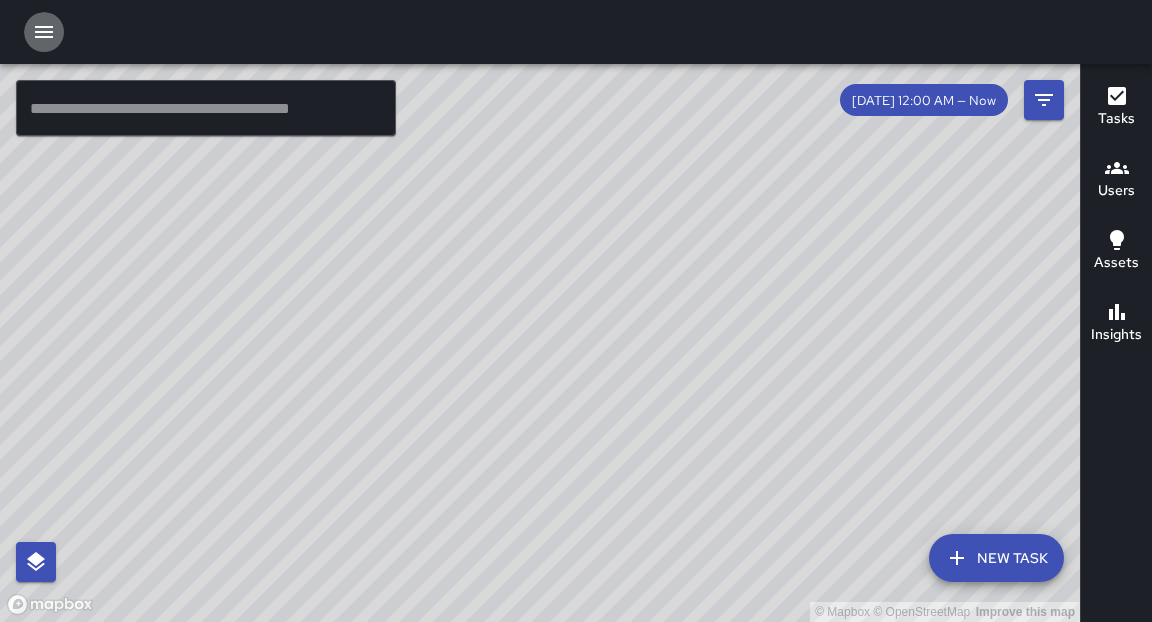 click 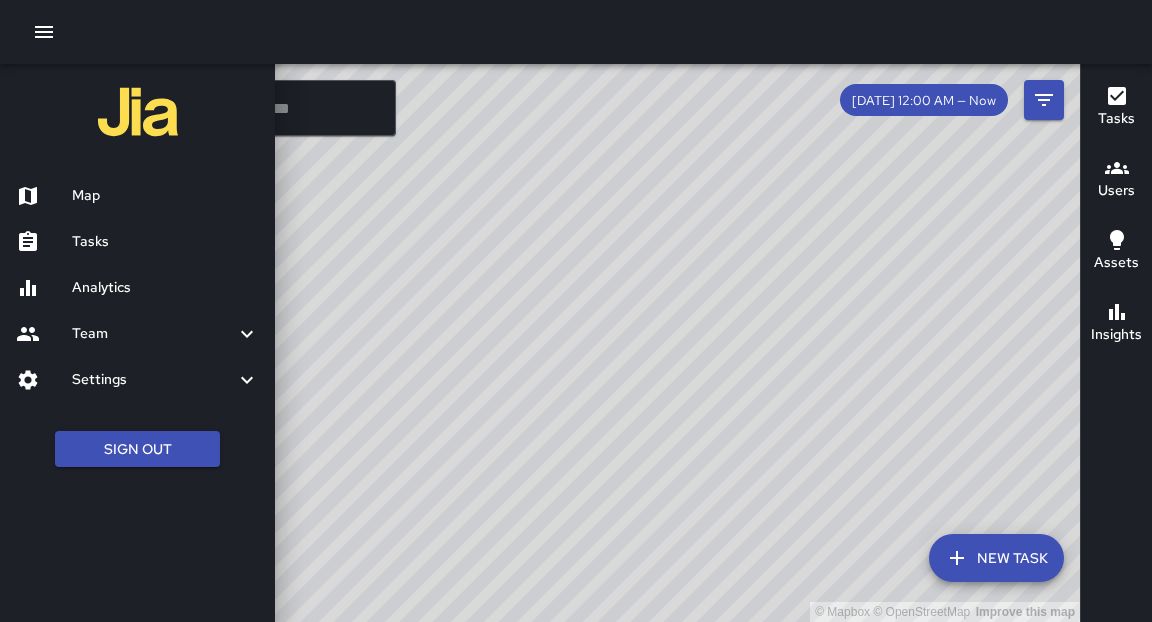 click at bounding box center (576, 311) 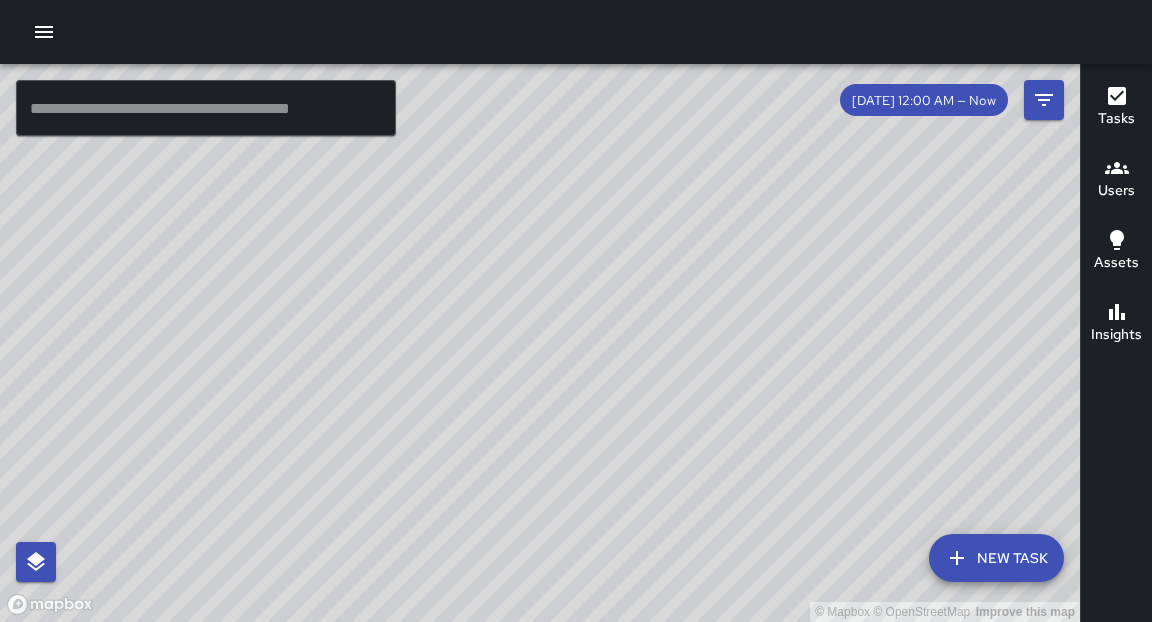 type 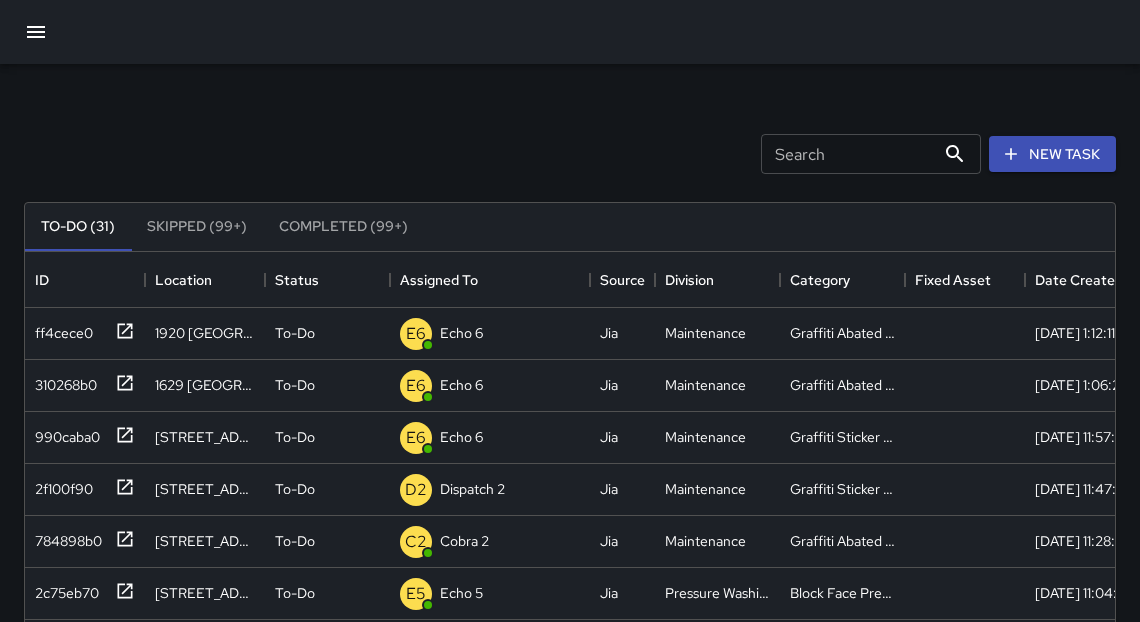scroll, scrollTop: 0, scrollLeft: 0, axis: both 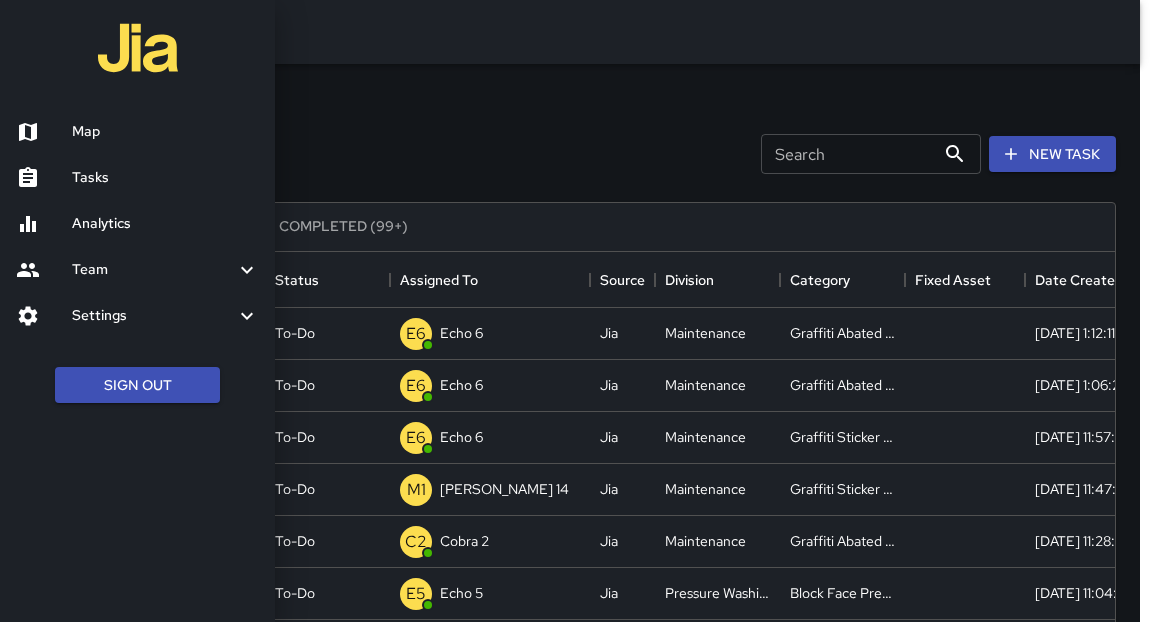 click at bounding box center (576, 311) 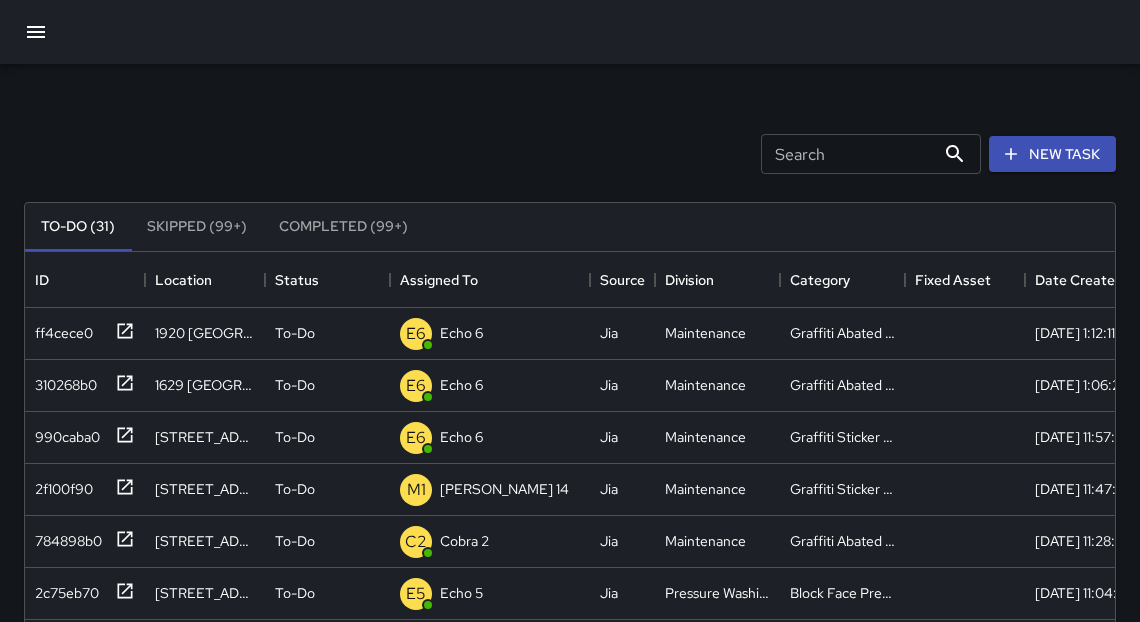 click 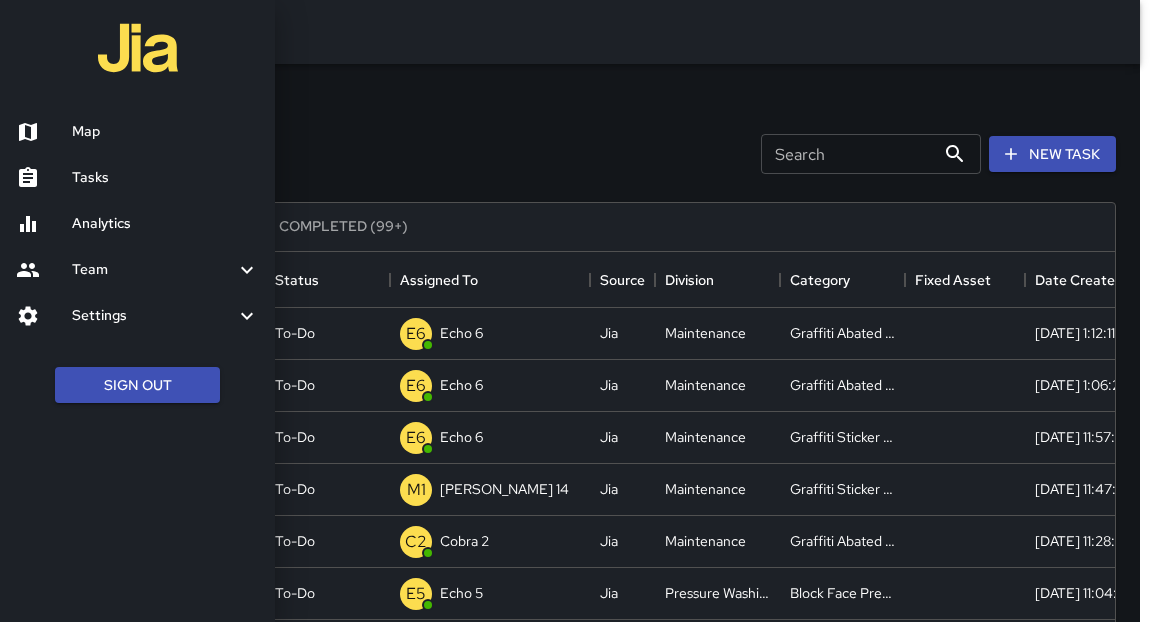 drag, startPoint x: 31, startPoint y: 33, endPoint x: 86, endPoint y: 131, distance: 112.37882 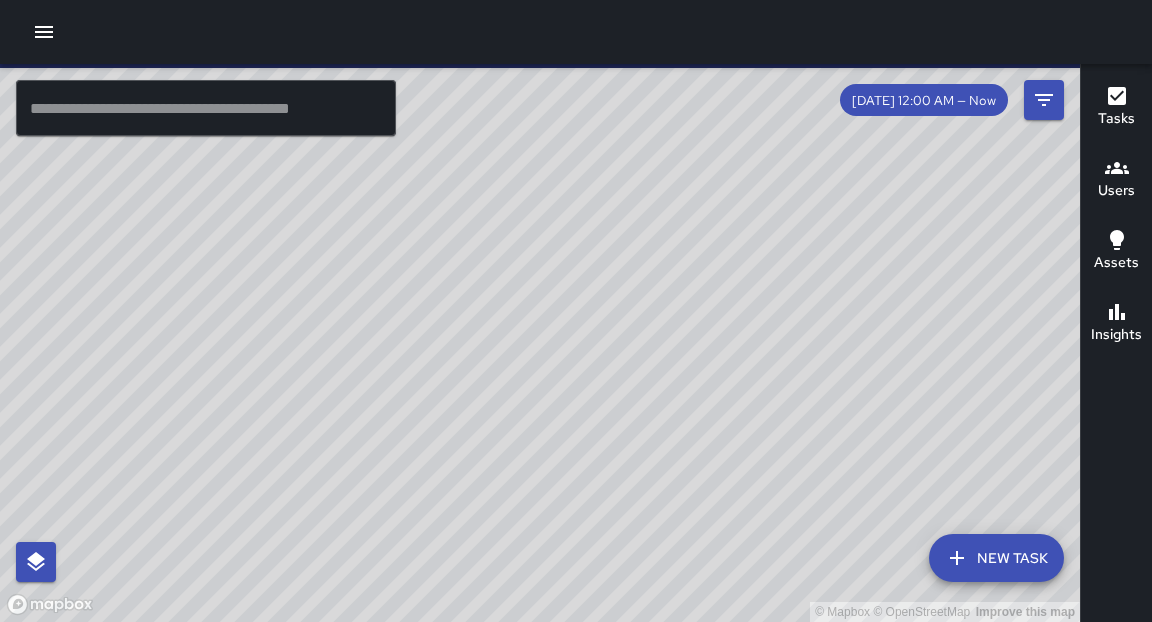 drag, startPoint x: 86, startPoint y: 131, endPoint x: 553, endPoint y: 331, distance: 508.0246 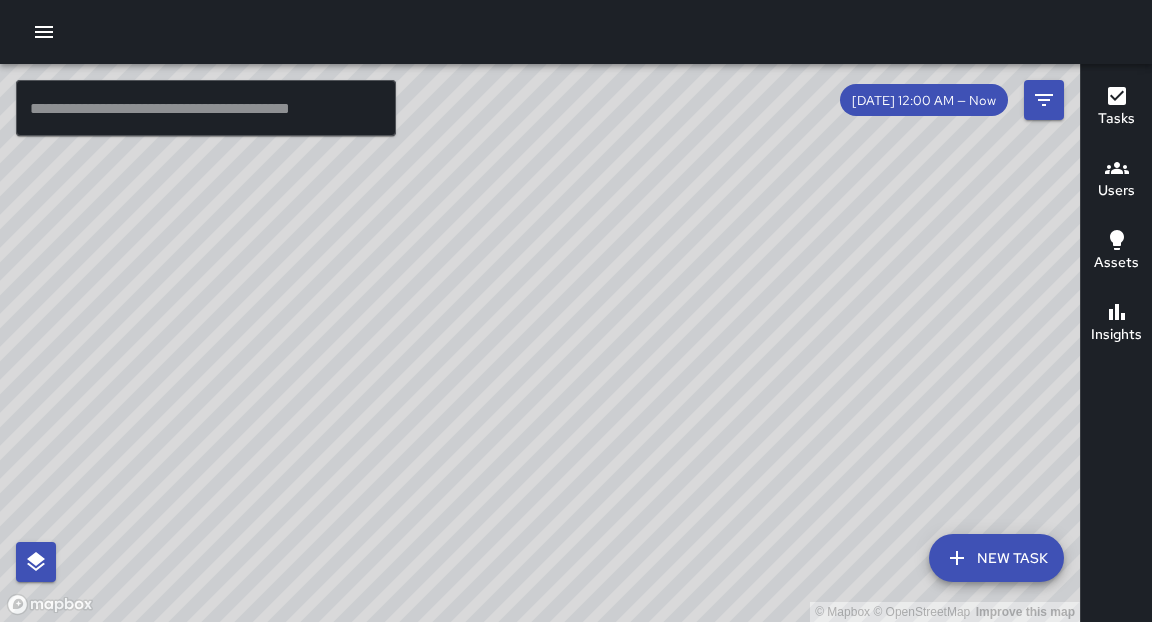 click on "© Mapbox   © OpenStreetMap   Improve this map" at bounding box center (540, 343) 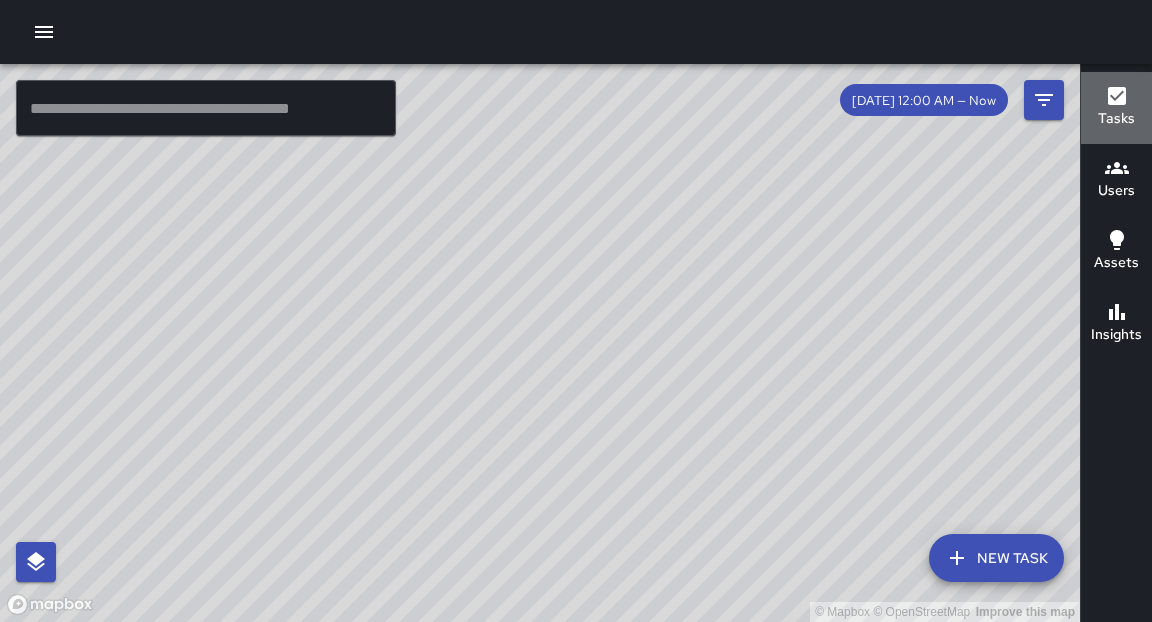 click 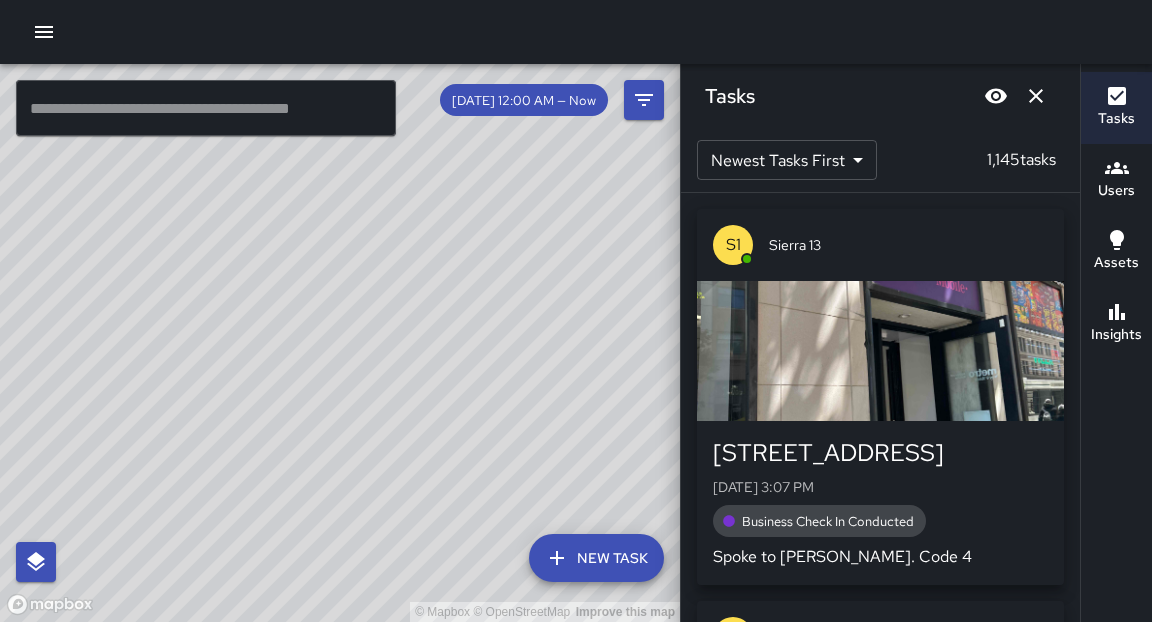 click on "© Mapbox   © OpenStreetMap   Improve this map" at bounding box center [340, 343] 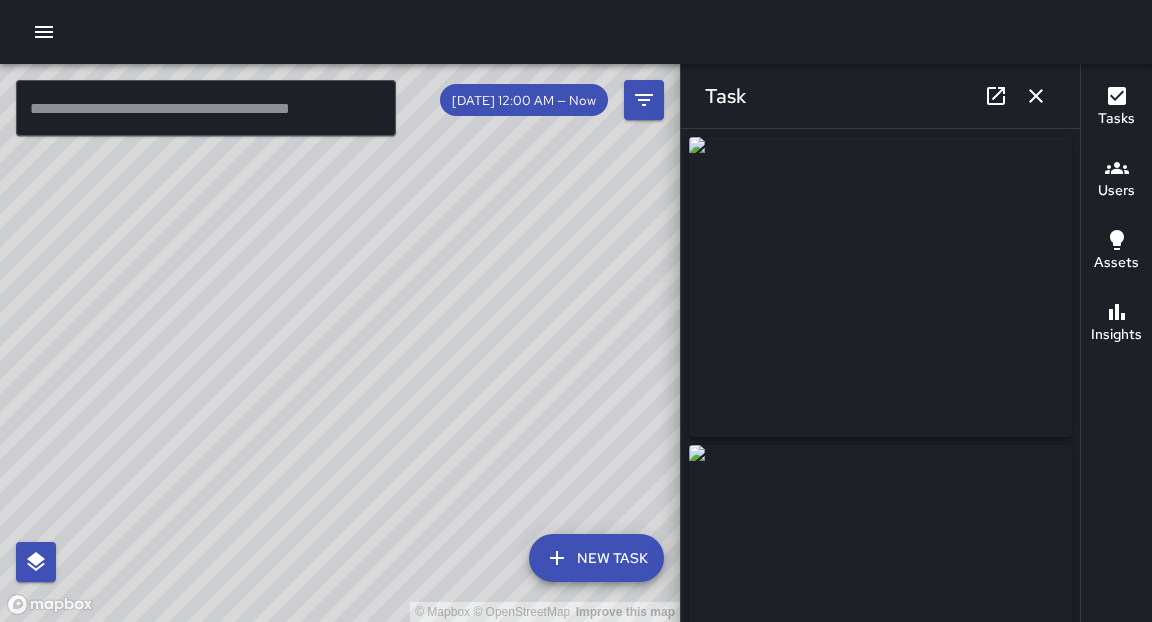 click on "© Mapbox   © OpenStreetMap   Improve this map" at bounding box center (340, 343) 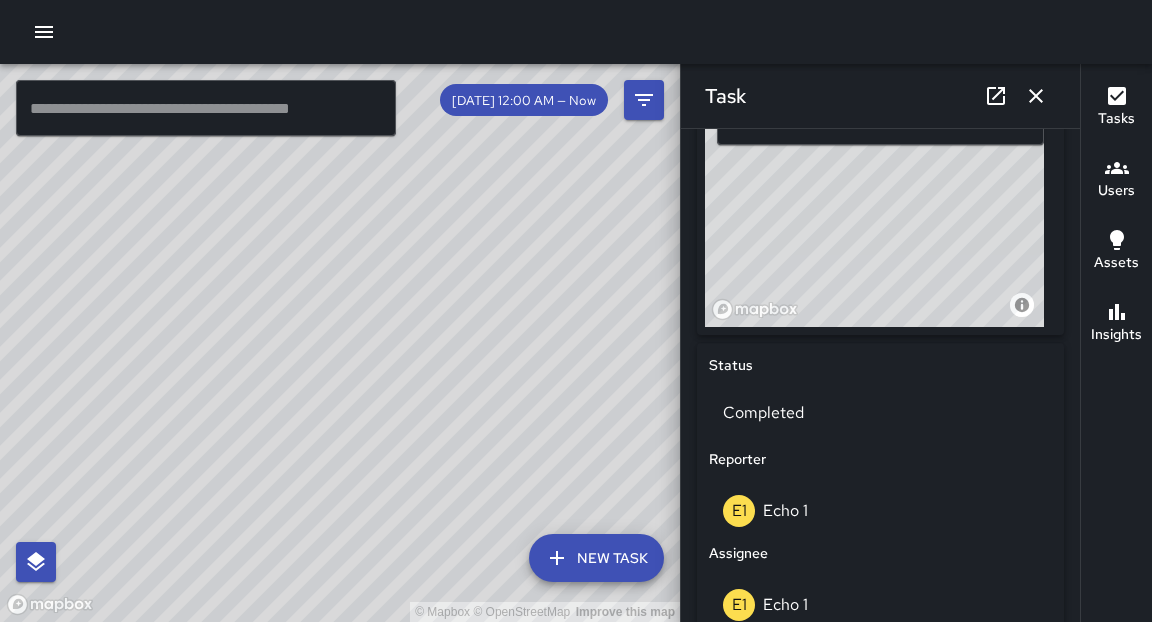 scroll, scrollTop: 1216, scrollLeft: 0, axis: vertical 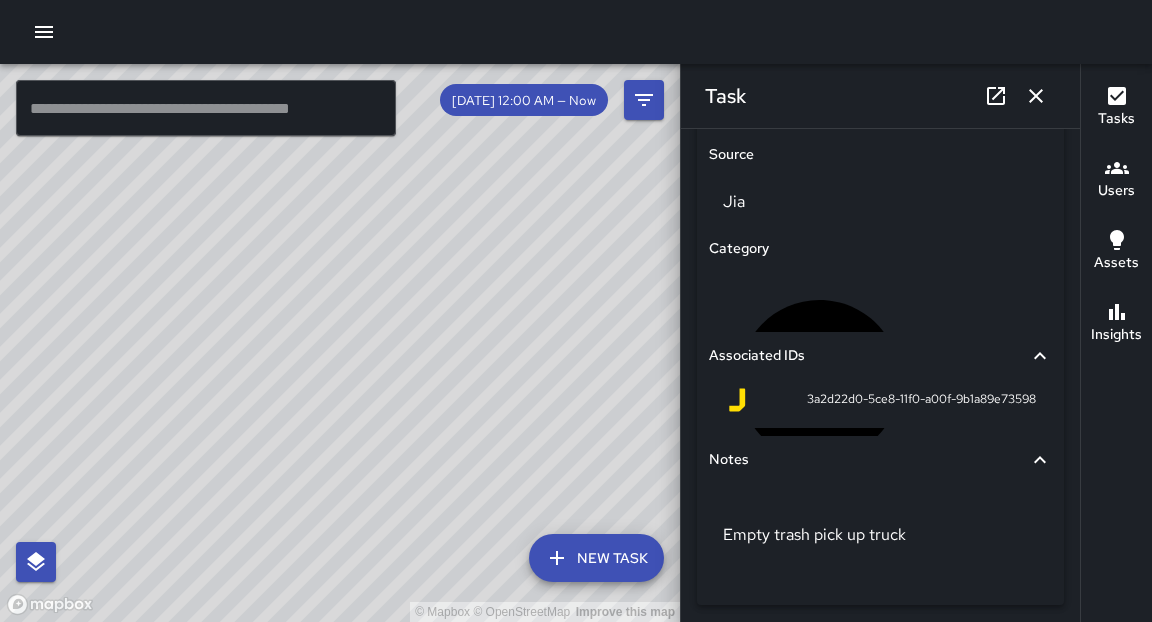 click 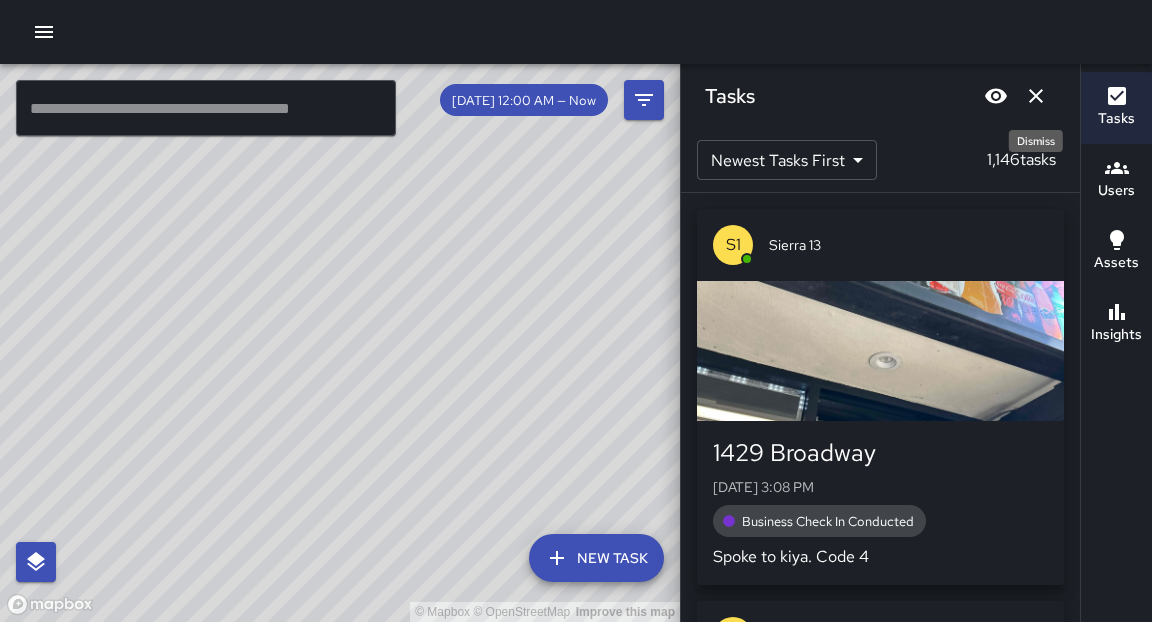 click on "© Mapbox   © OpenStreetMap   Improve this map" at bounding box center (340, 343) 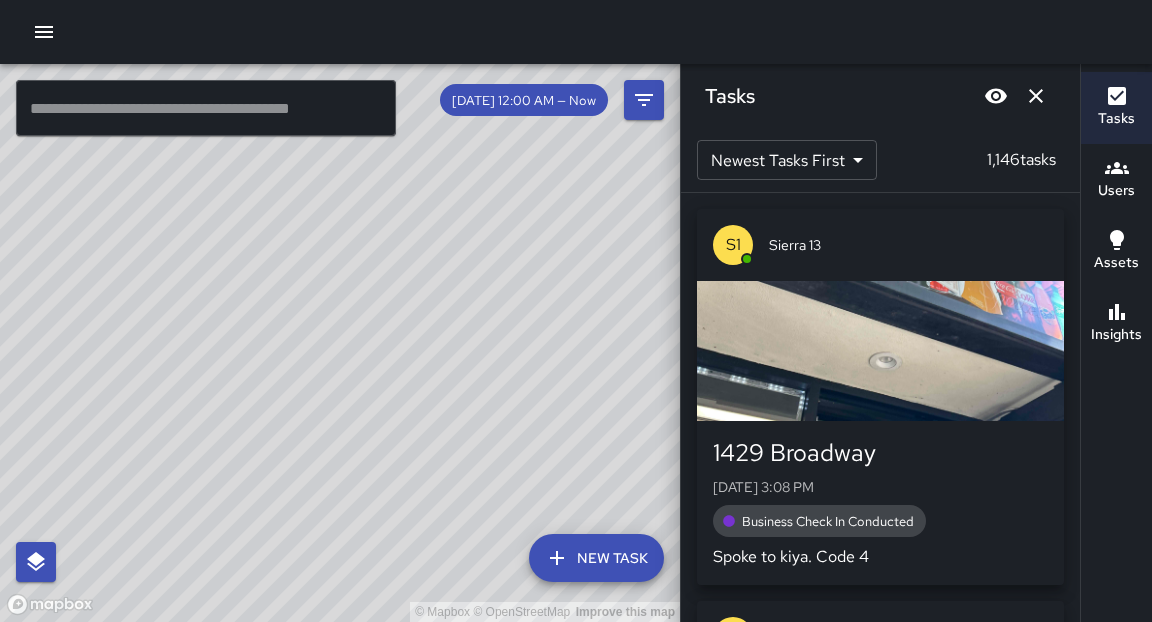 click 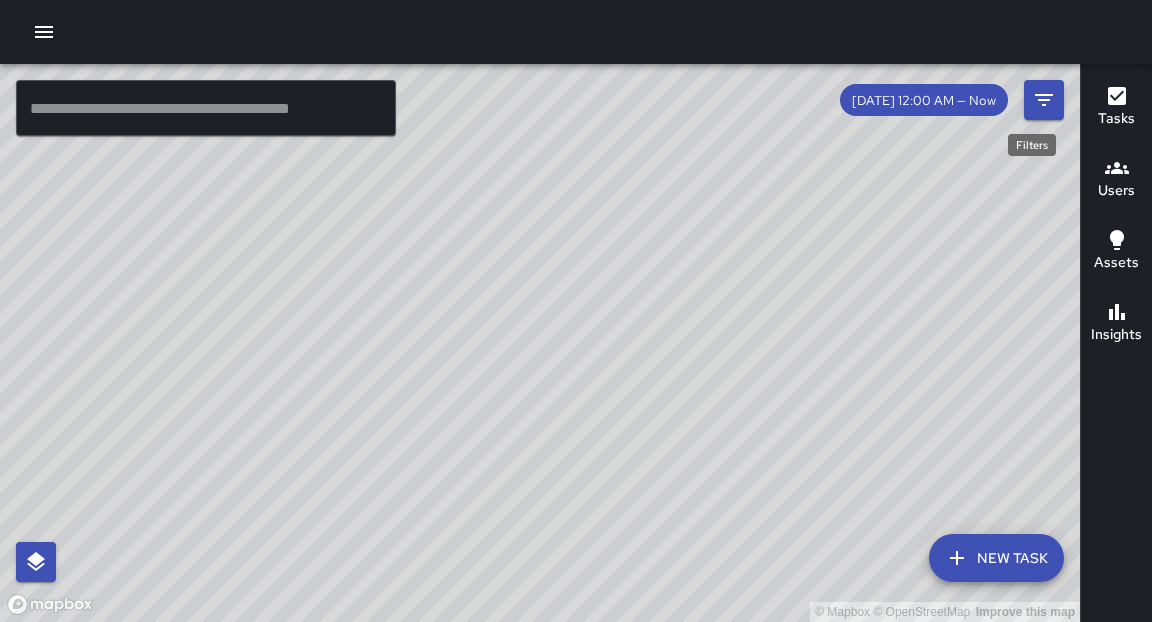 click on "© Mapbox   © OpenStreetMap   Improve this map" at bounding box center [540, 343] 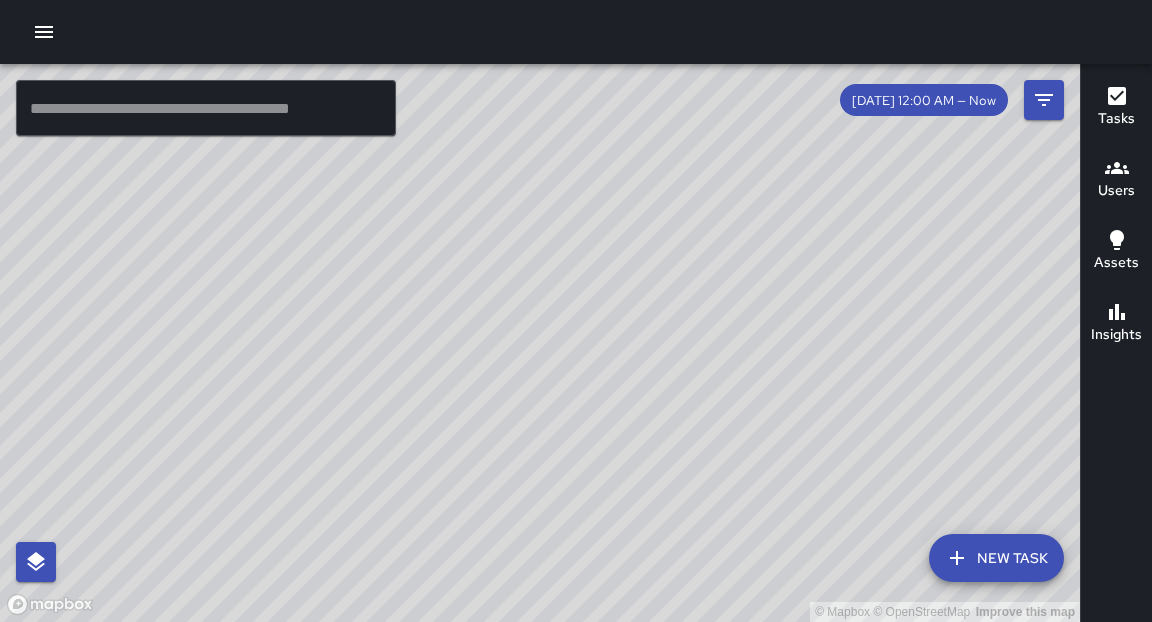 drag, startPoint x: 1104, startPoint y: 106, endPoint x: 559, endPoint y: 610, distance: 742.32135 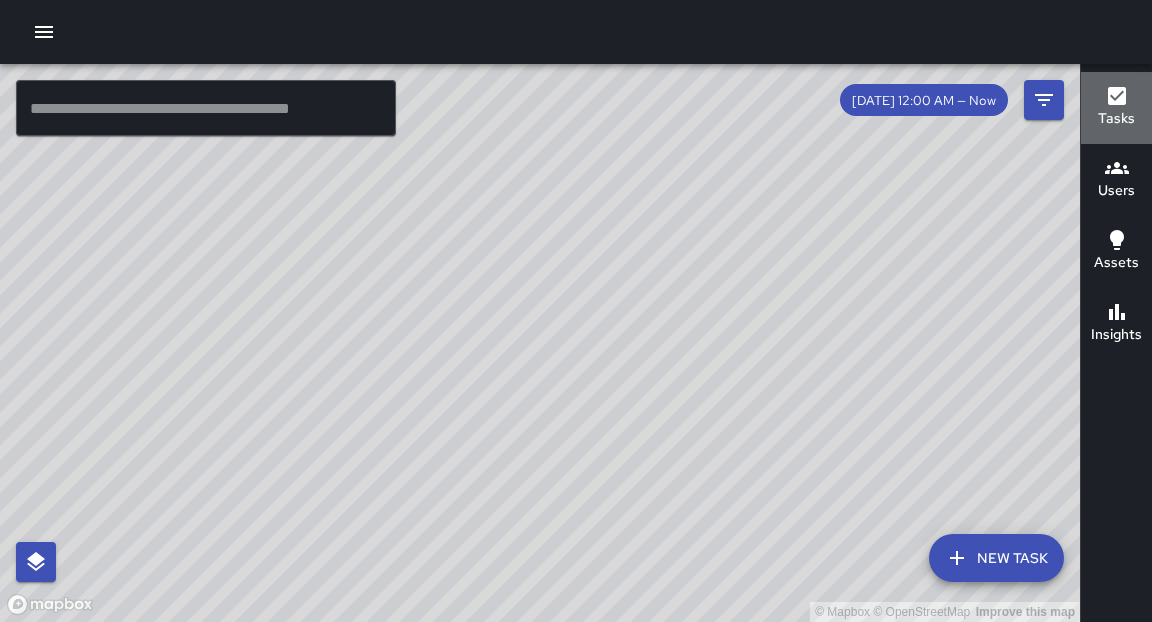click on "Tasks" at bounding box center [1116, 119] 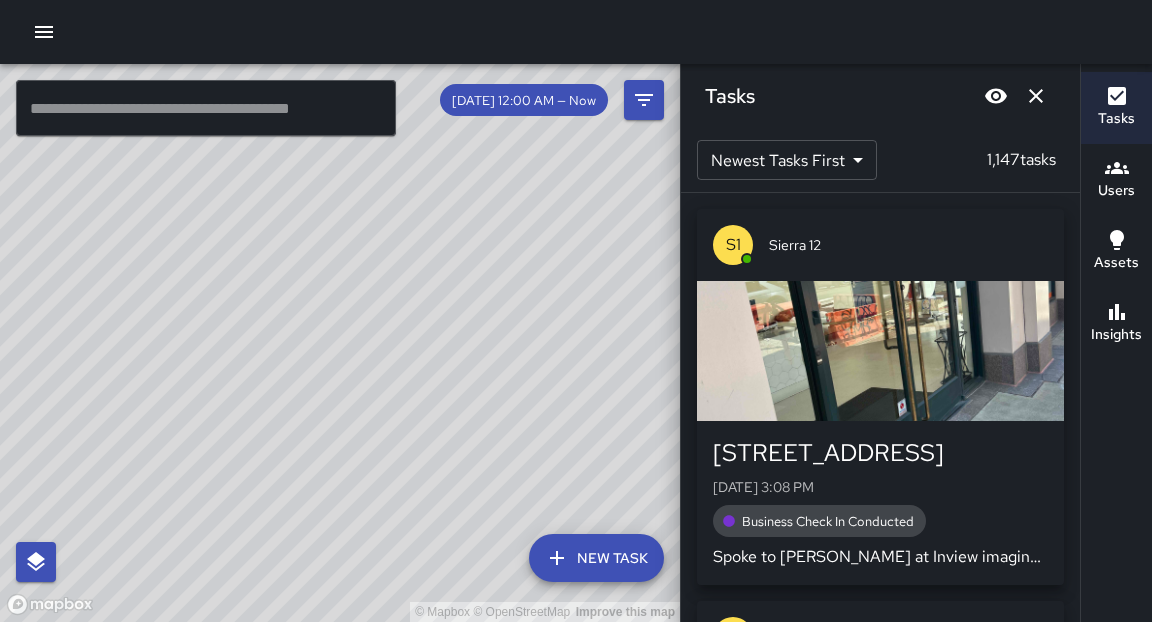 click on "© Mapbox   © OpenStreetMap   Improve this map" at bounding box center [340, 343] 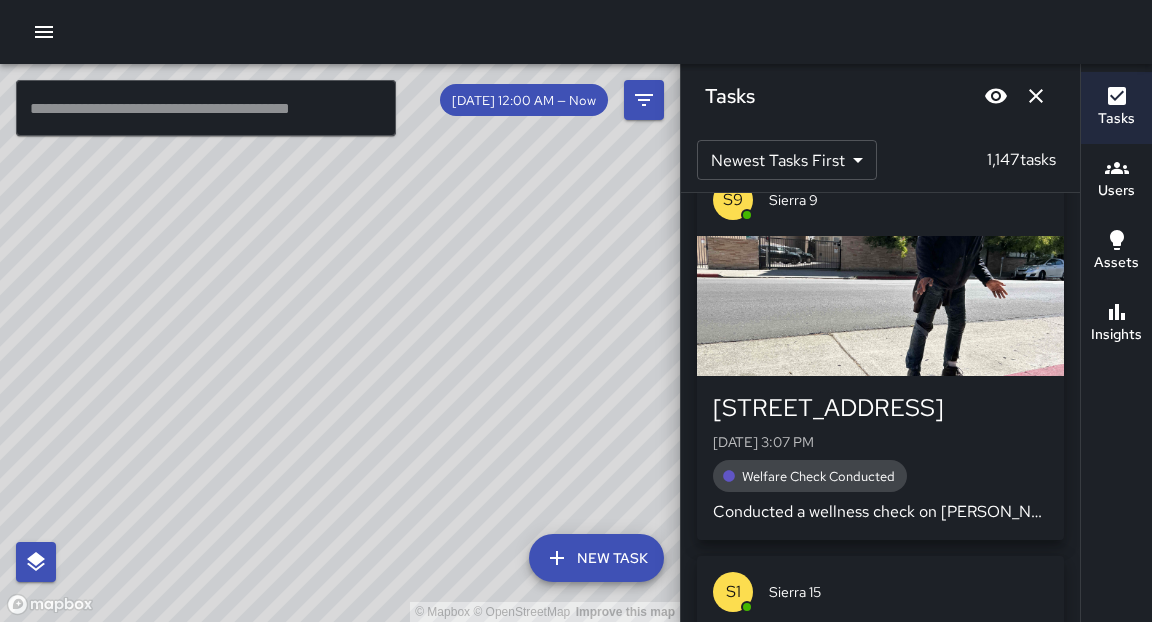 scroll, scrollTop: 1188, scrollLeft: 0, axis: vertical 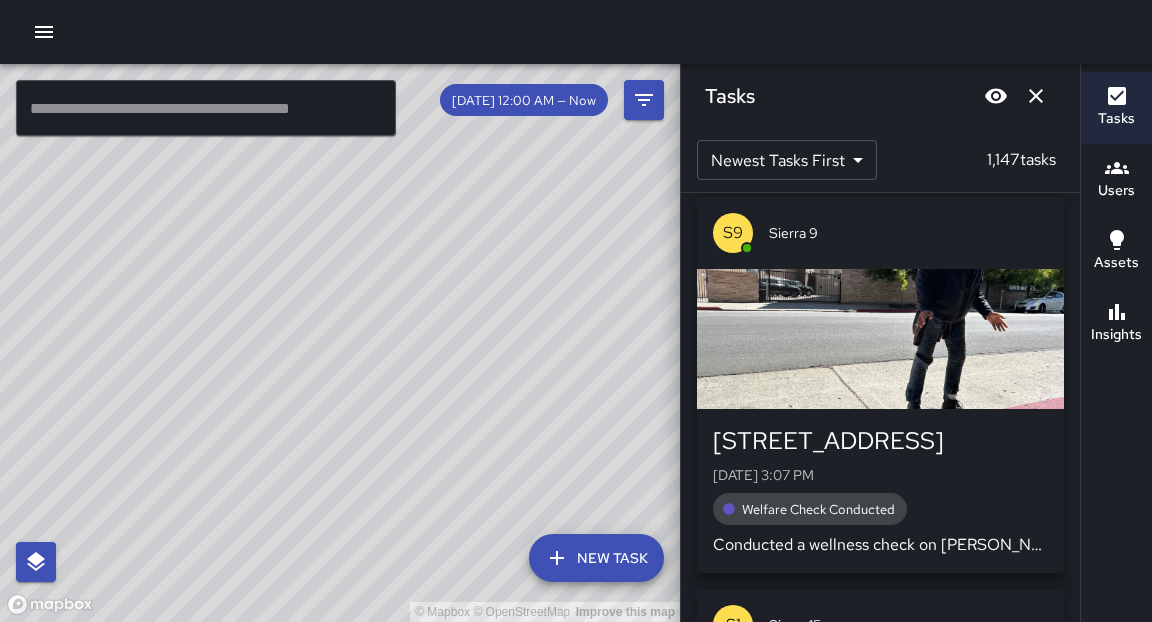drag, startPoint x: 864, startPoint y: 319, endPoint x: 921, endPoint y: 339, distance: 60.40695 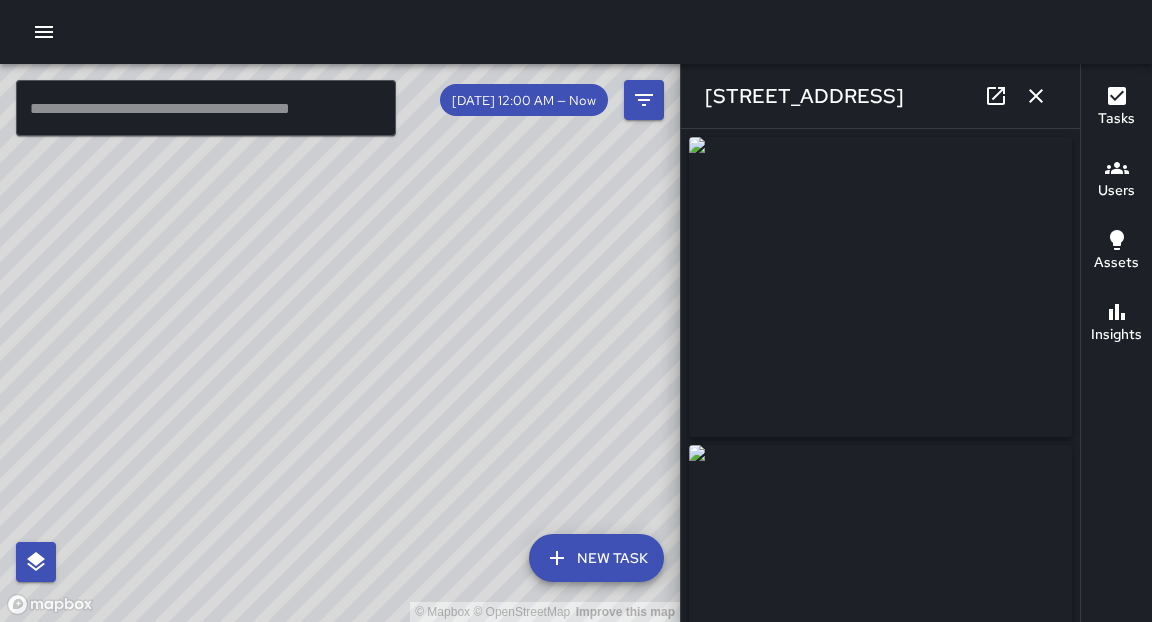 type on "**********" 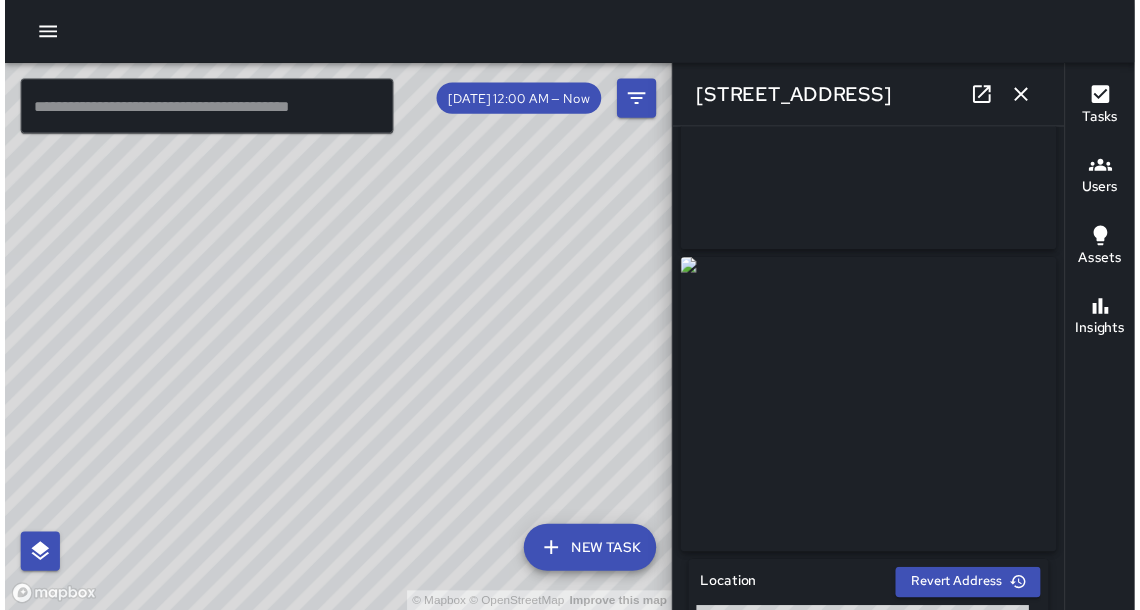 scroll, scrollTop: 173, scrollLeft: 0, axis: vertical 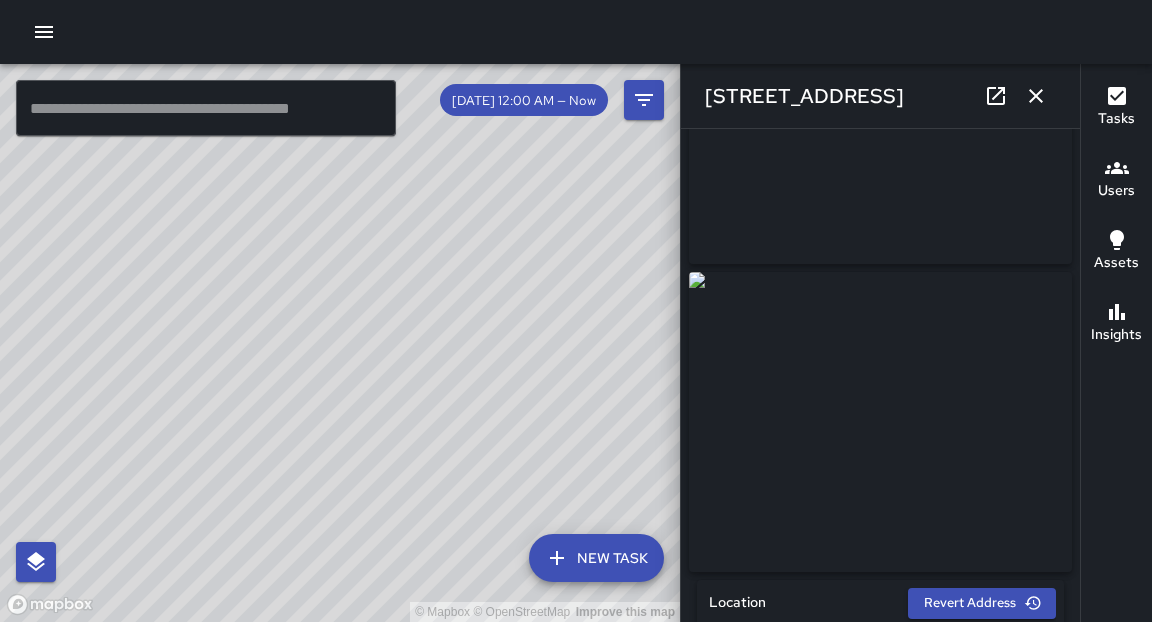 click 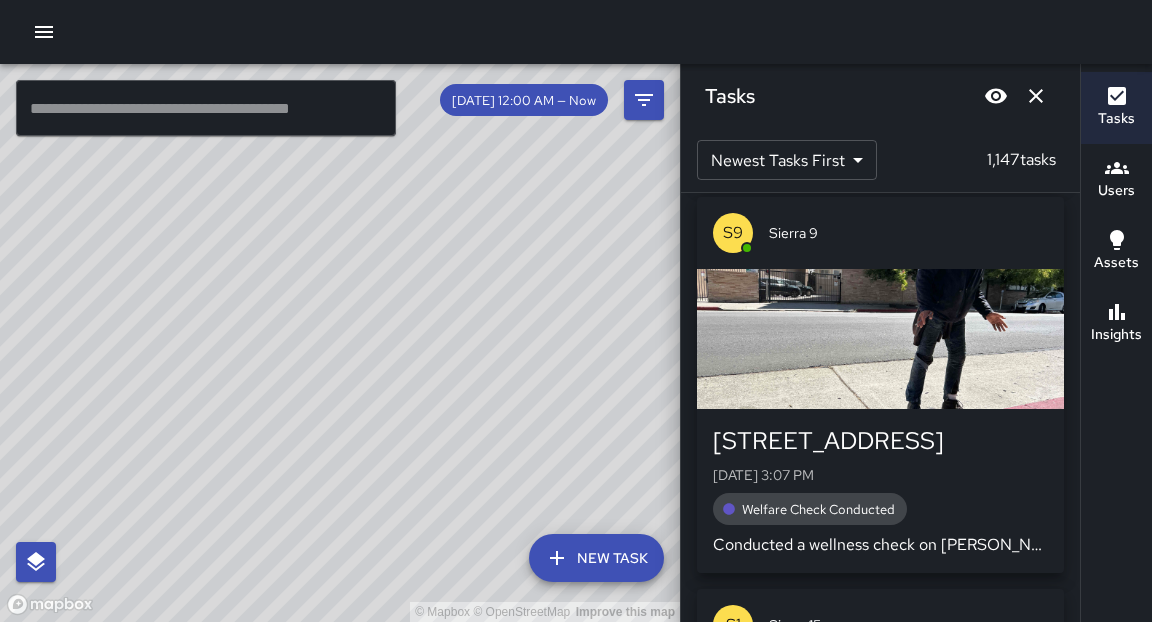 drag, startPoint x: 1037, startPoint y: 101, endPoint x: 408, endPoint y: 446, distance: 717.4023 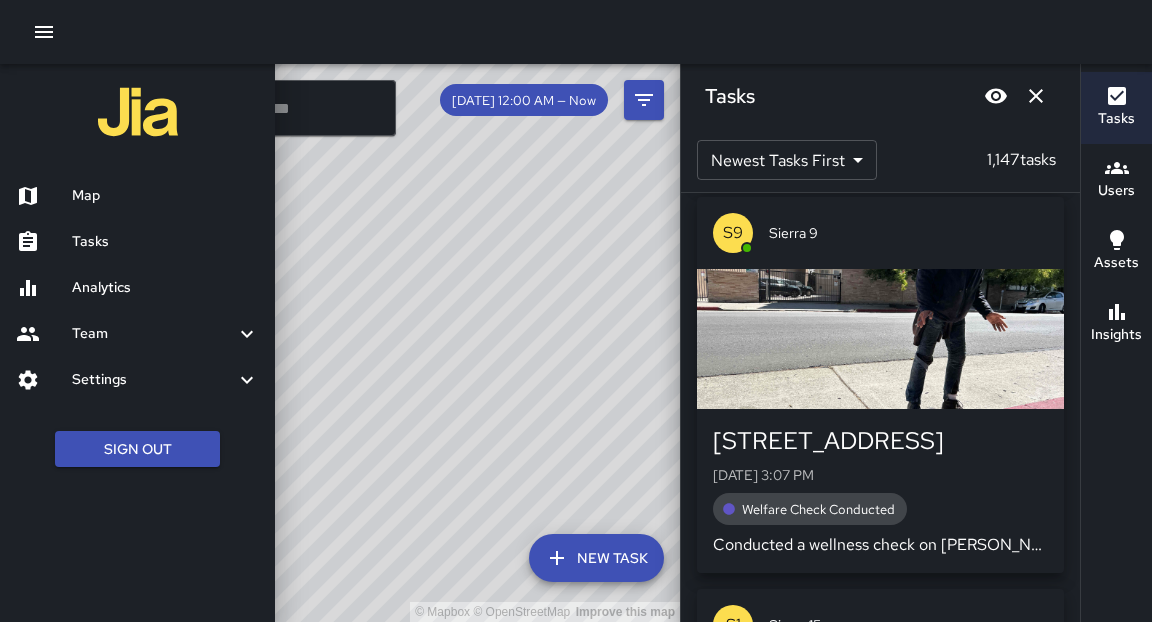 drag, startPoint x: 39, startPoint y: 39, endPoint x: 98, endPoint y: 278, distance: 246.17473 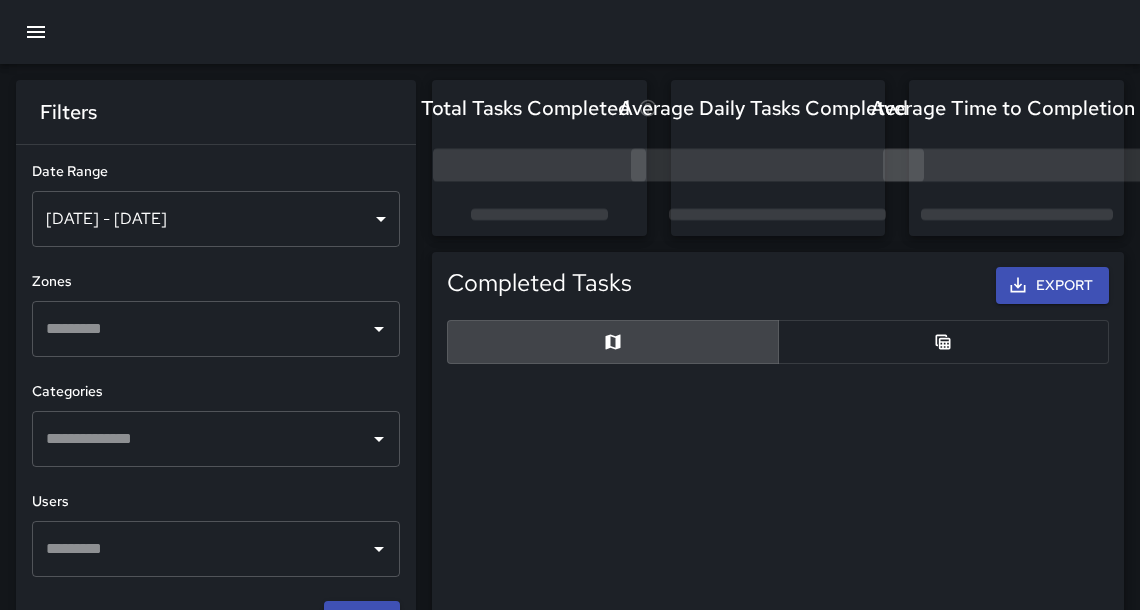 scroll, scrollTop: 12, scrollLeft: 12, axis: both 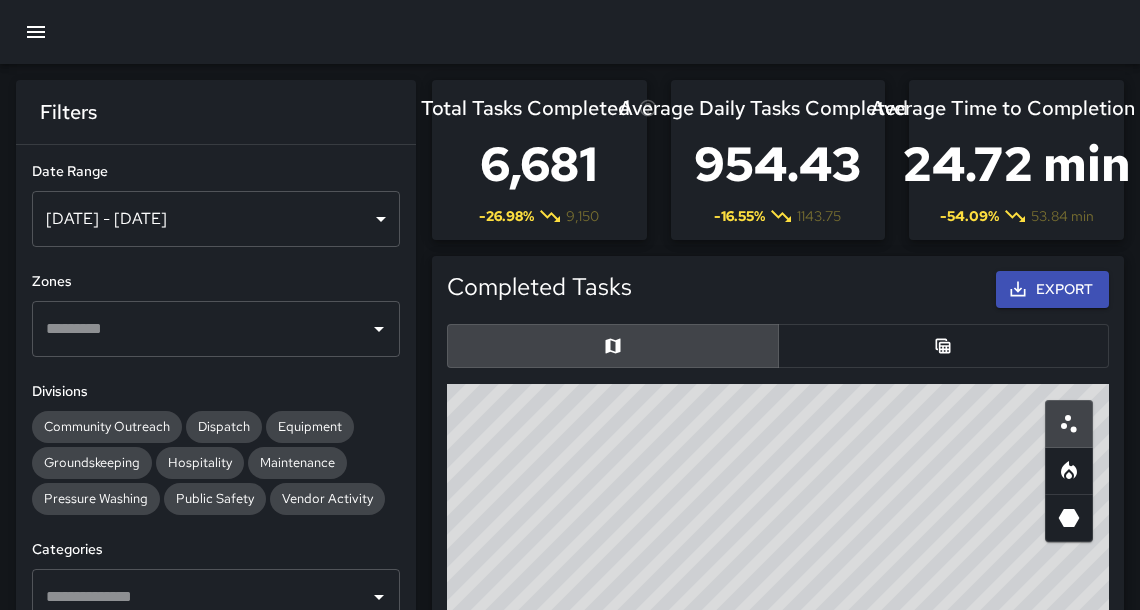 click at bounding box center [944, 346] 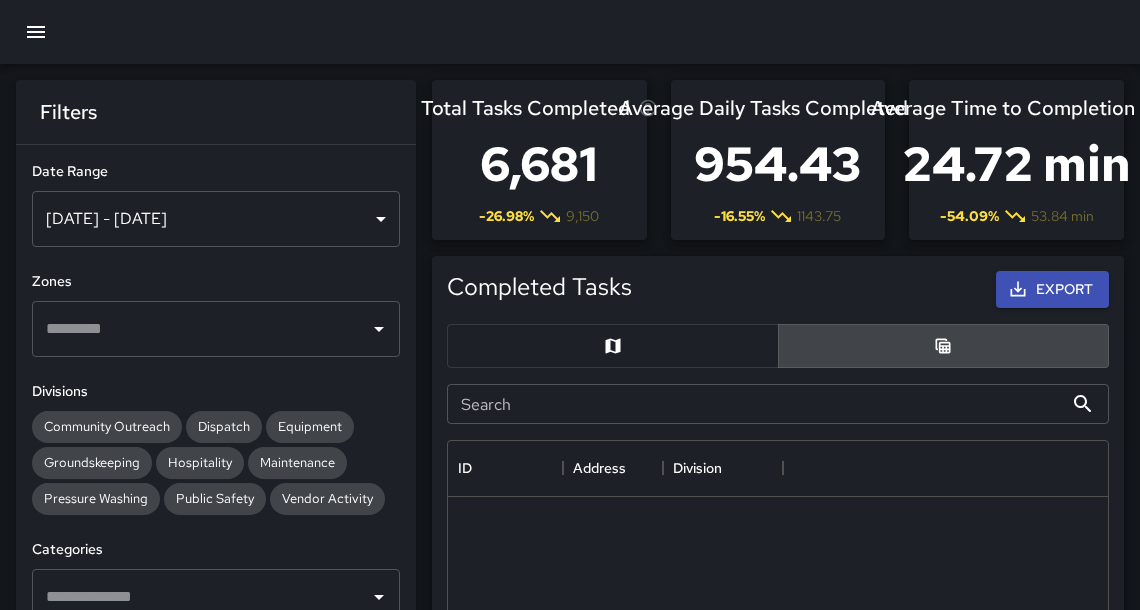 scroll, scrollTop: 733, scrollLeft: 648, axis: both 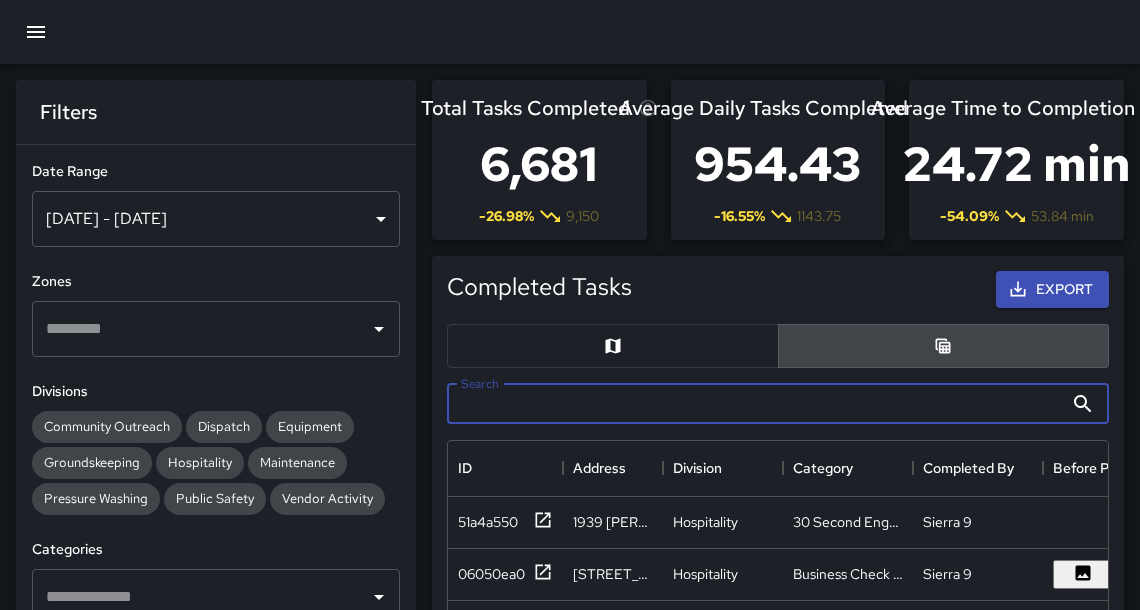 click on "Search" at bounding box center [755, 404] 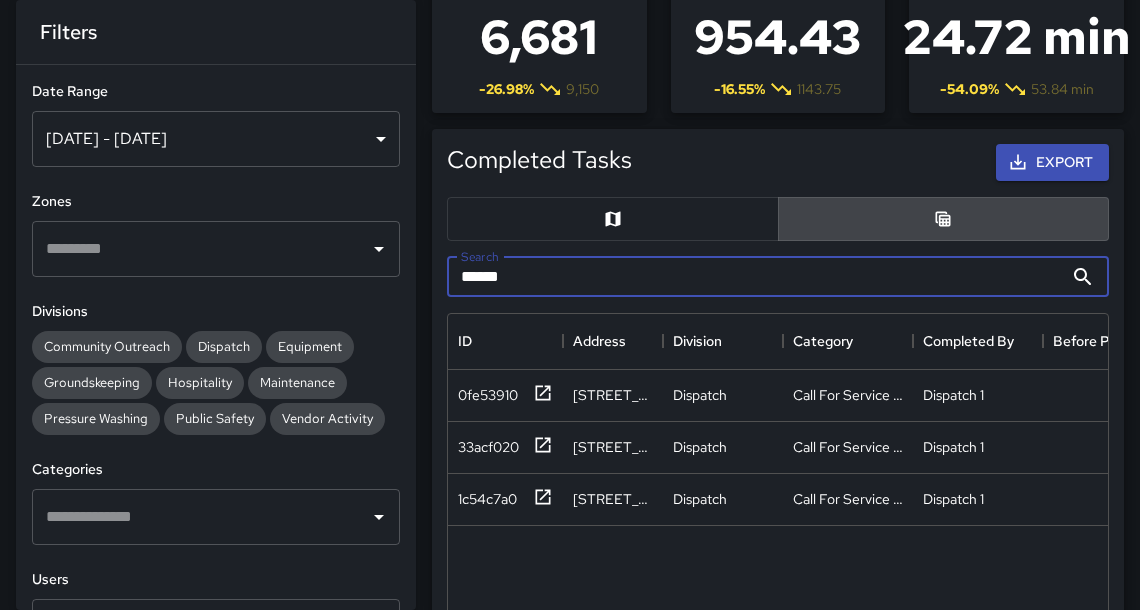 scroll, scrollTop: 46, scrollLeft: 0, axis: vertical 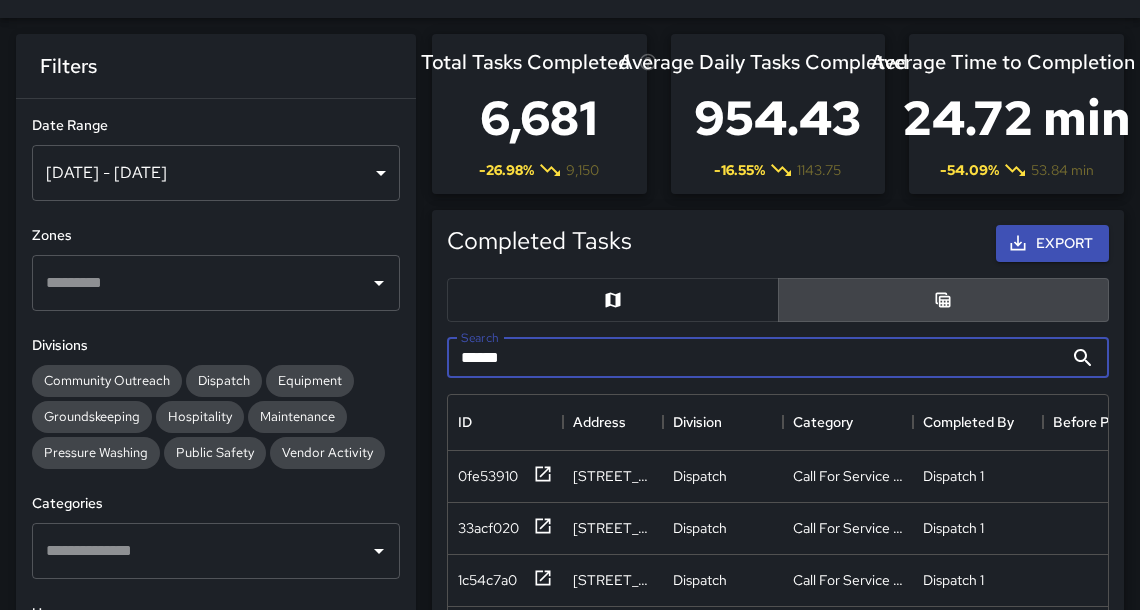 type on "******" 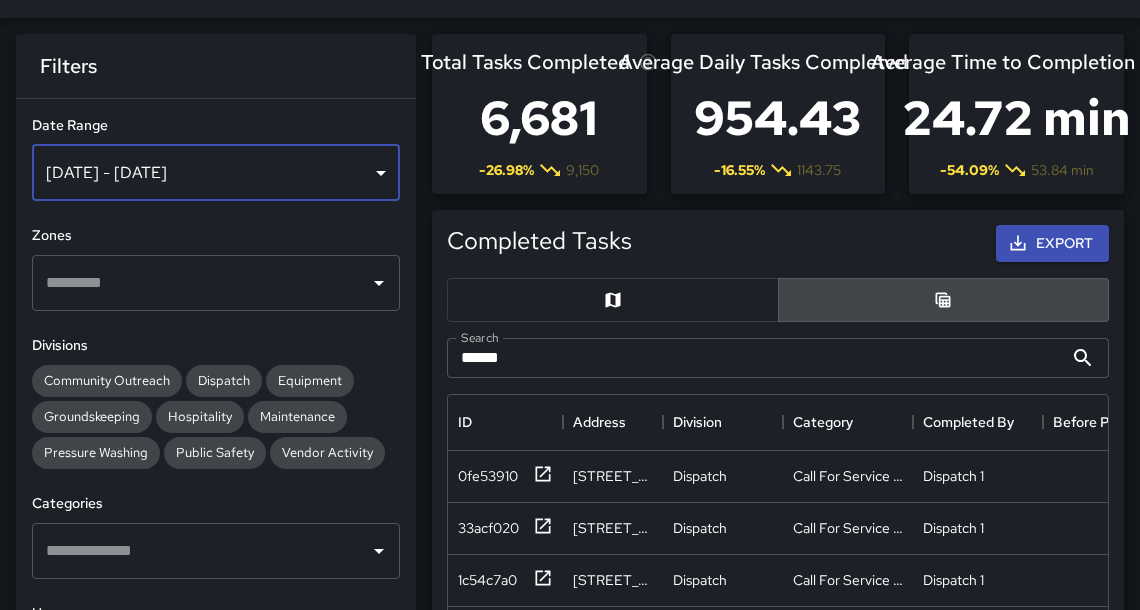 click on "Jul 03, 2025 - Jul 09, 2025" at bounding box center (216, 173) 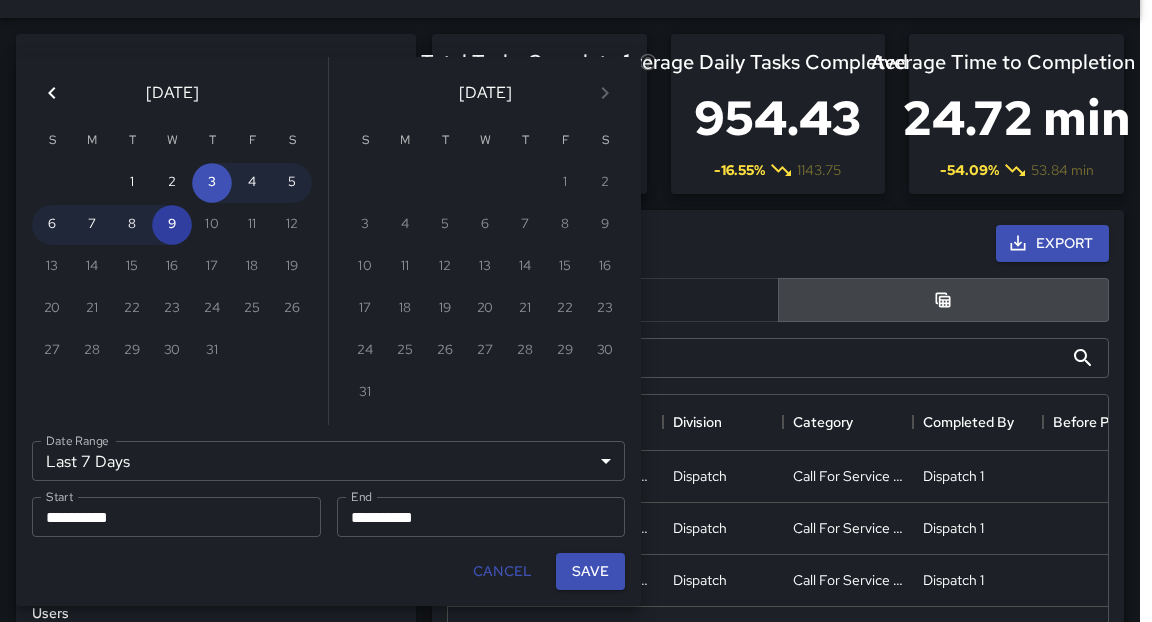click on "9" at bounding box center [172, 225] 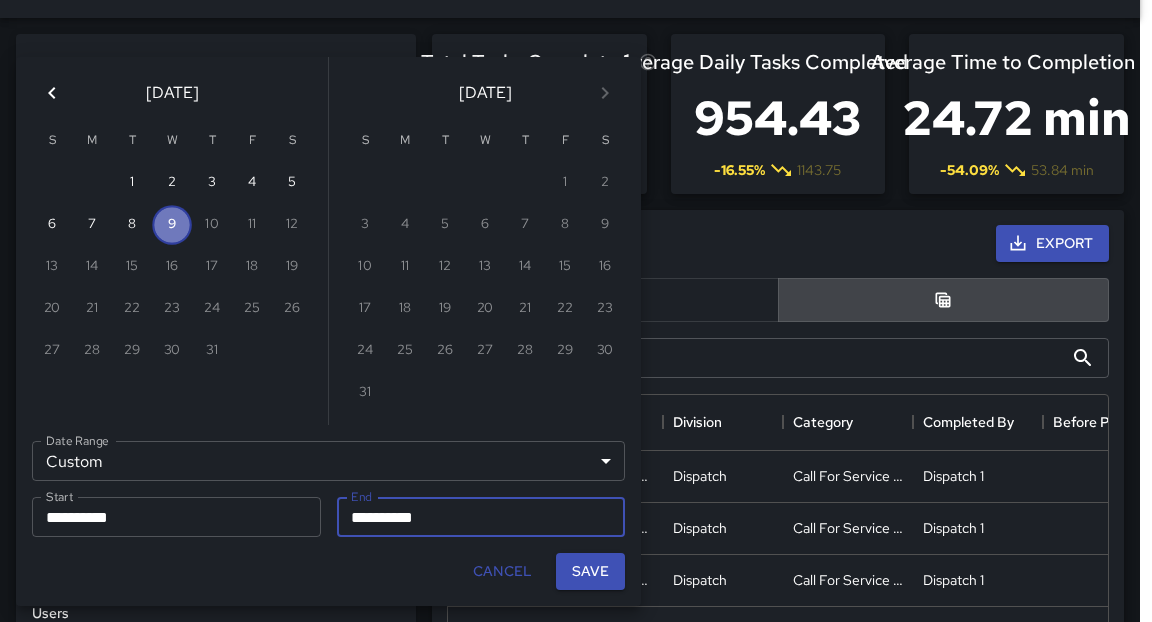 click on "9" at bounding box center [172, 225] 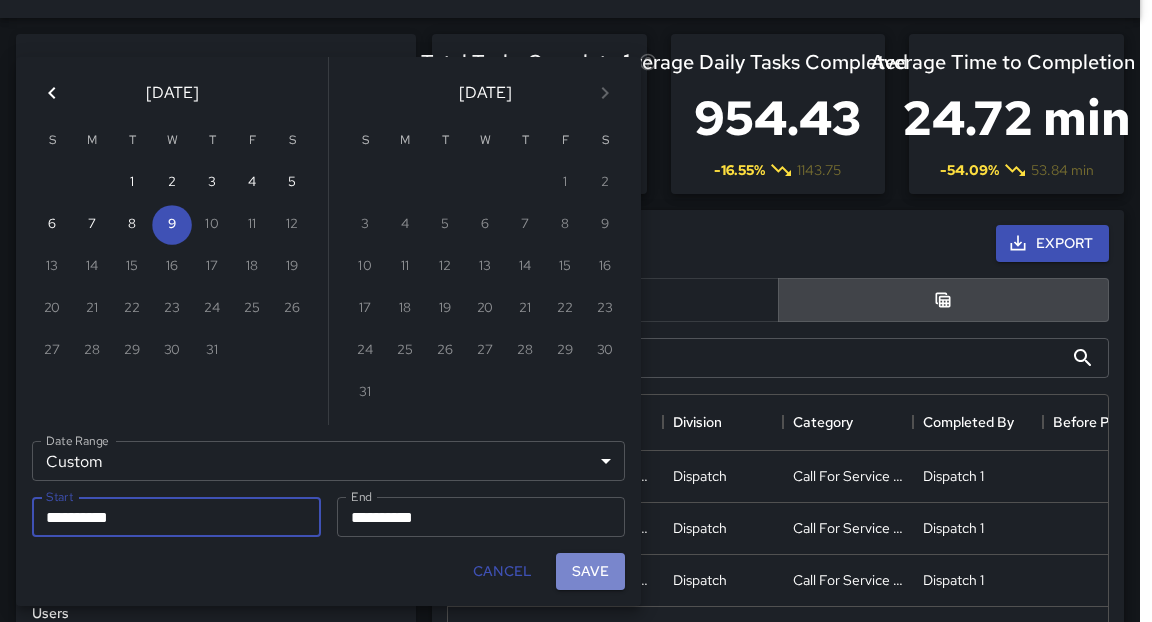 click on "Save" at bounding box center [590, 571] 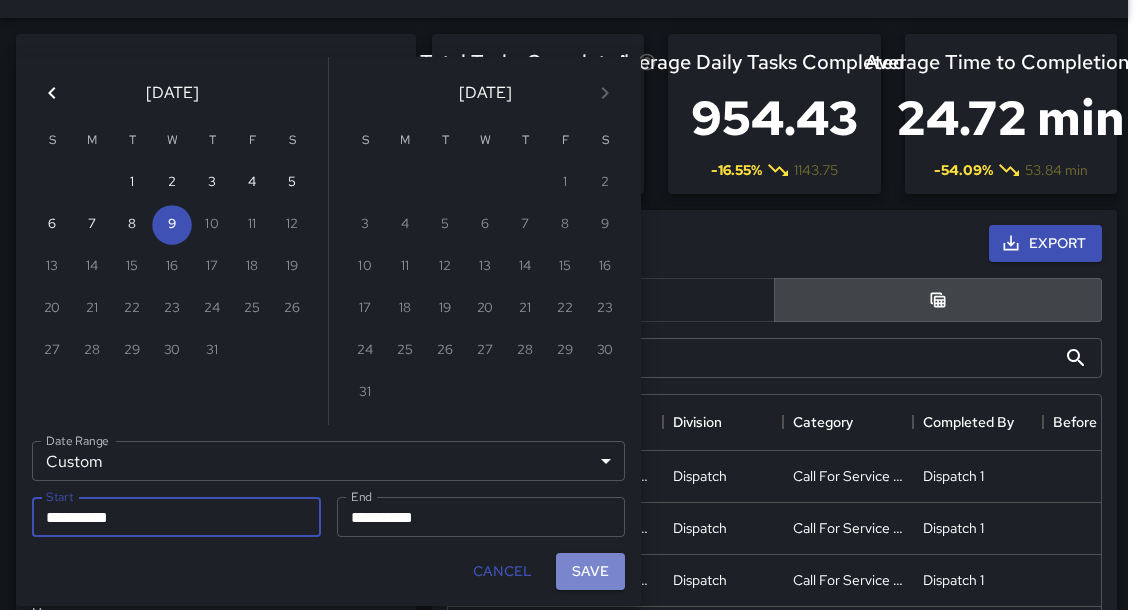 scroll, scrollTop: 13, scrollLeft: 12, axis: both 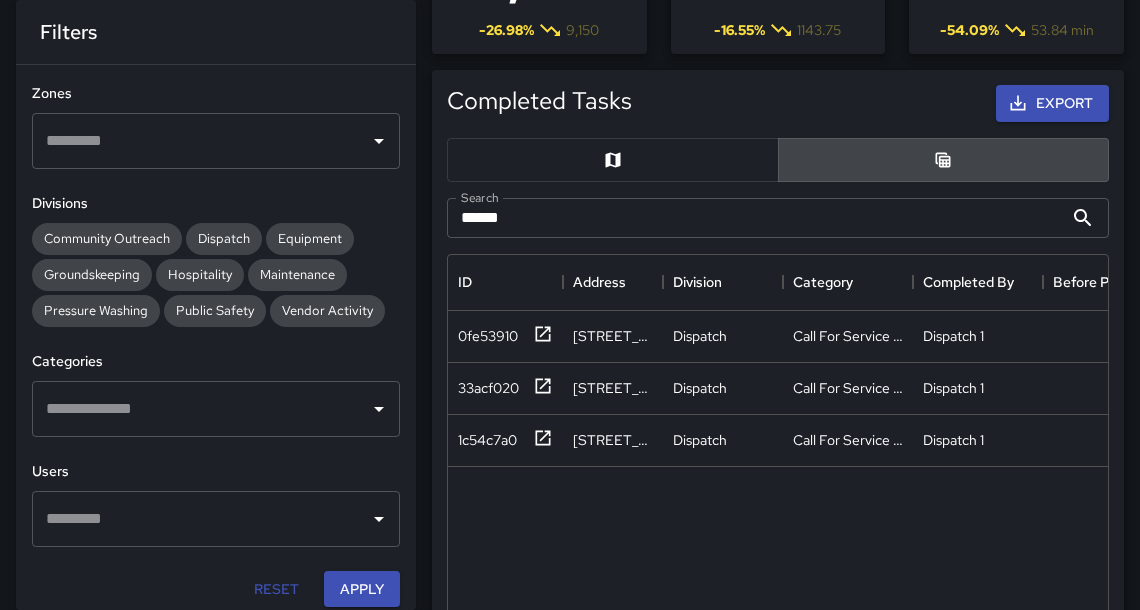 click on "Apply" at bounding box center [362, 589] 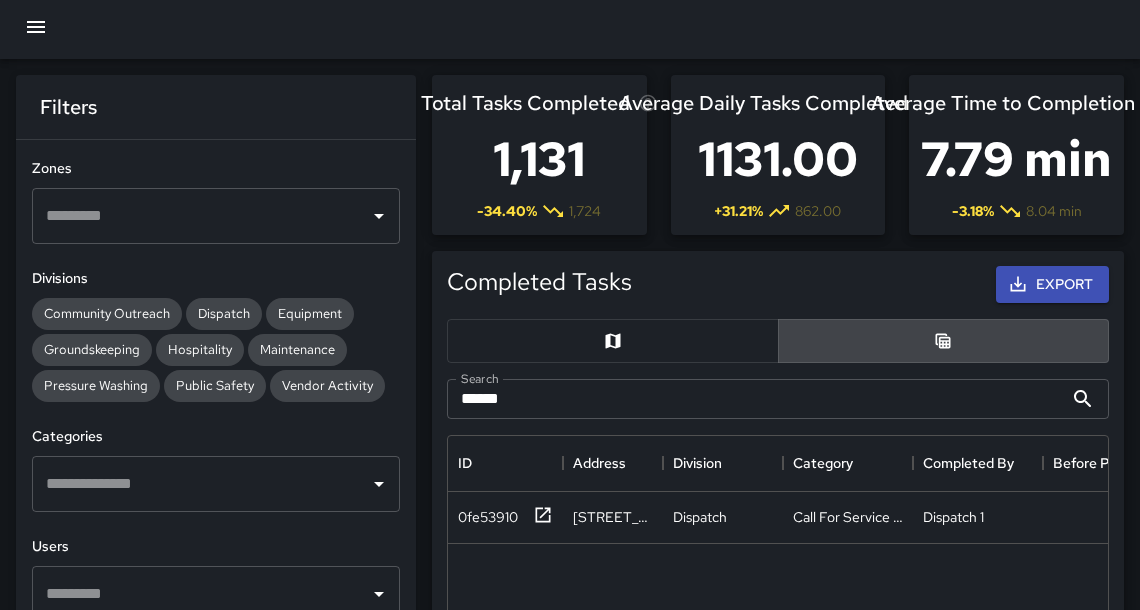 scroll, scrollTop: 0, scrollLeft: 0, axis: both 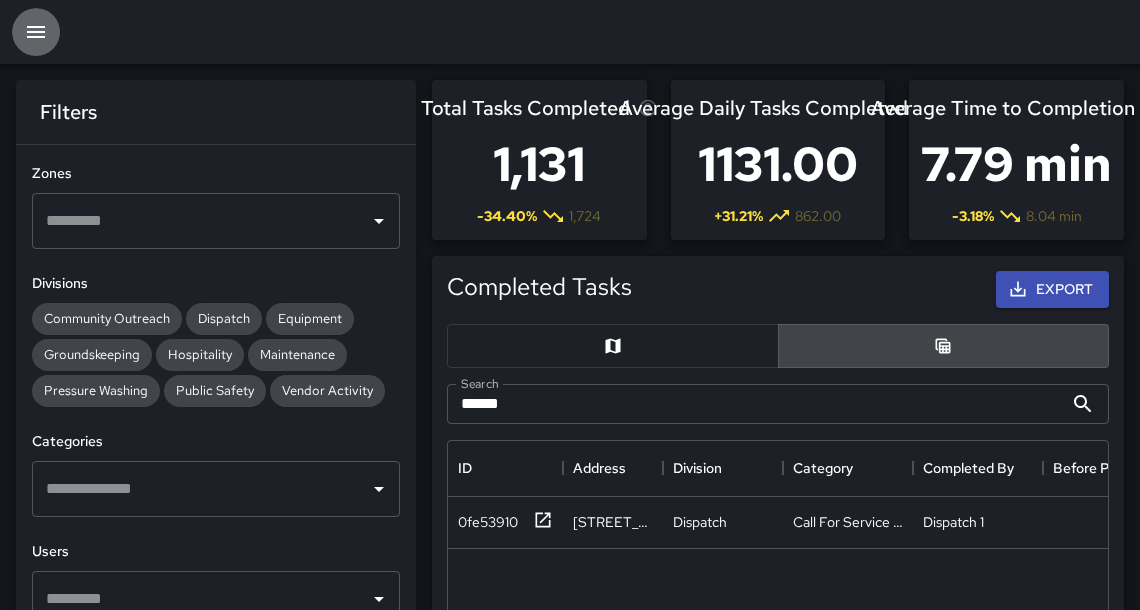 drag, startPoint x: 911, startPoint y: 354, endPoint x: 26, endPoint y: 36, distance: 940.3983 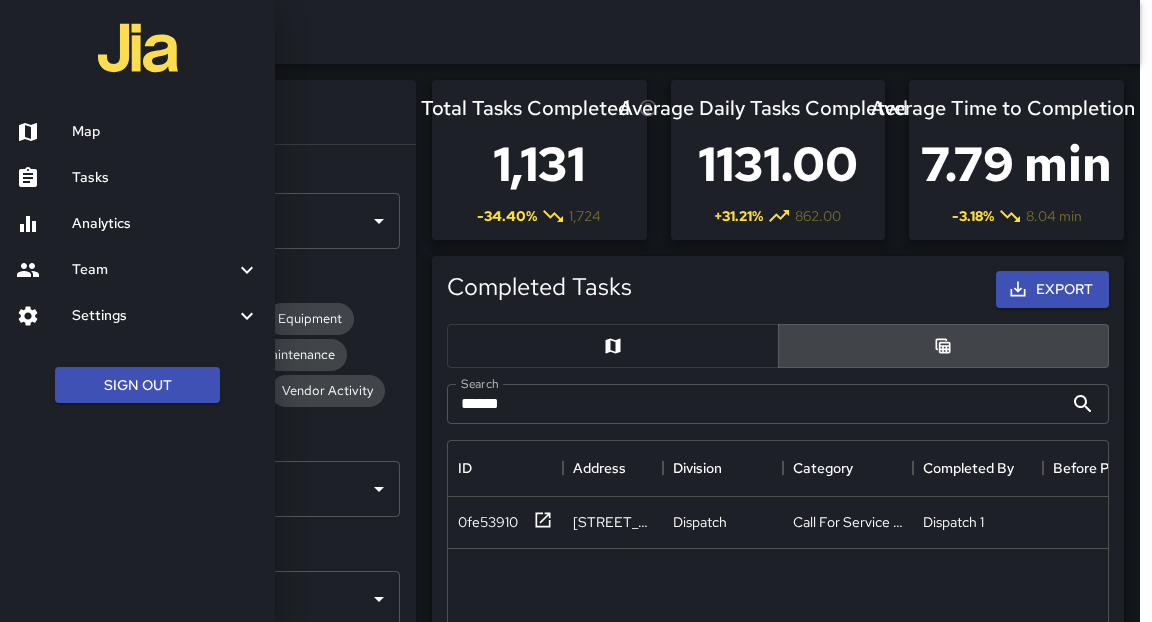 drag, startPoint x: 26, startPoint y: 36, endPoint x: 140, endPoint y: 141, distance: 154.98709 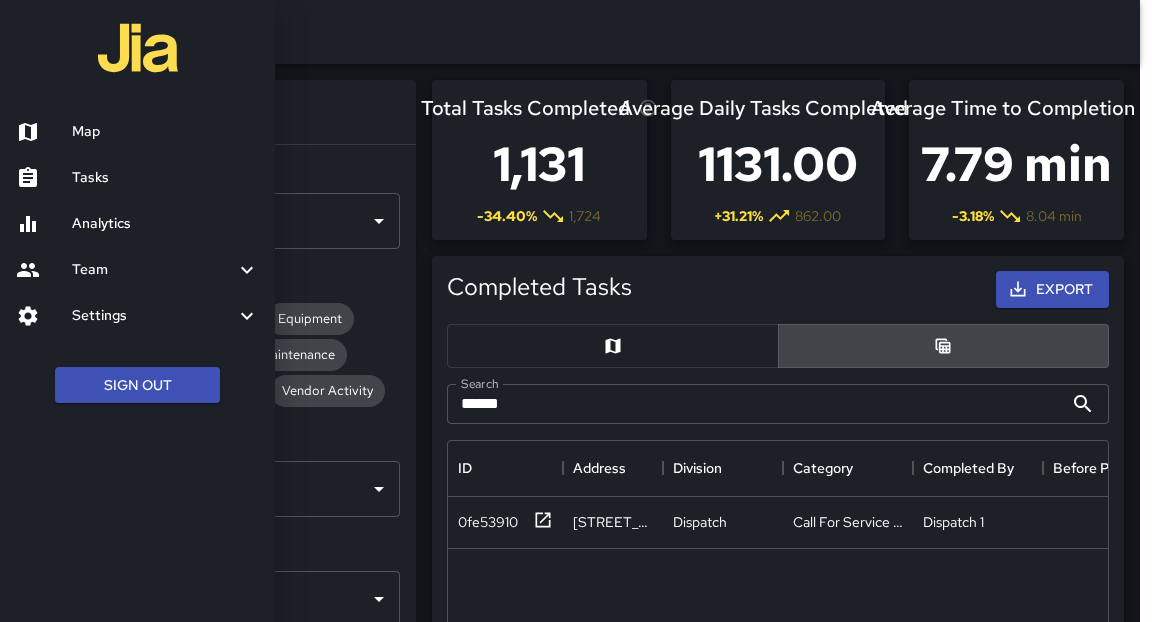 click at bounding box center (576, 311) 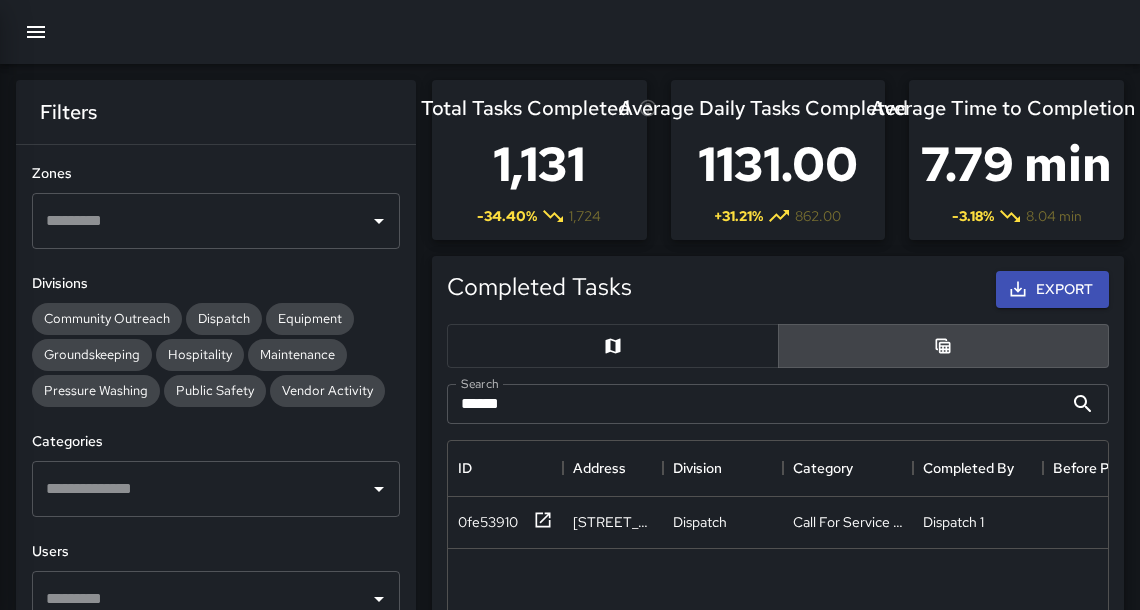 scroll, scrollTop: 13, scrollLeft: 12, axis: both 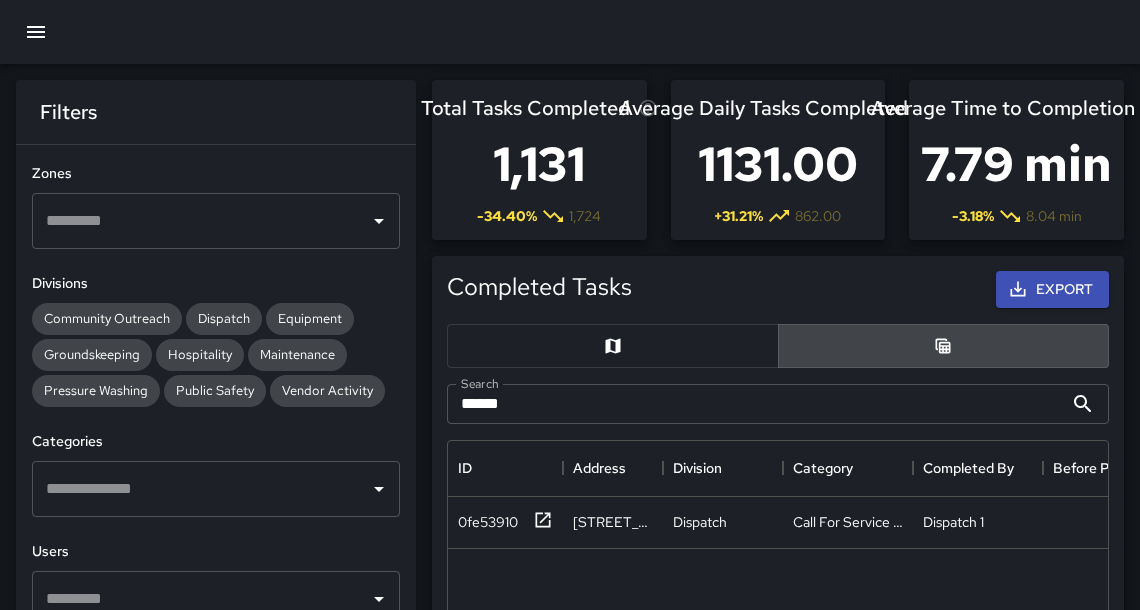 drag, startPoint x: 960, startPoint y: 401, endPoint x: 958, endPoint y: 411, distance: 10.198039 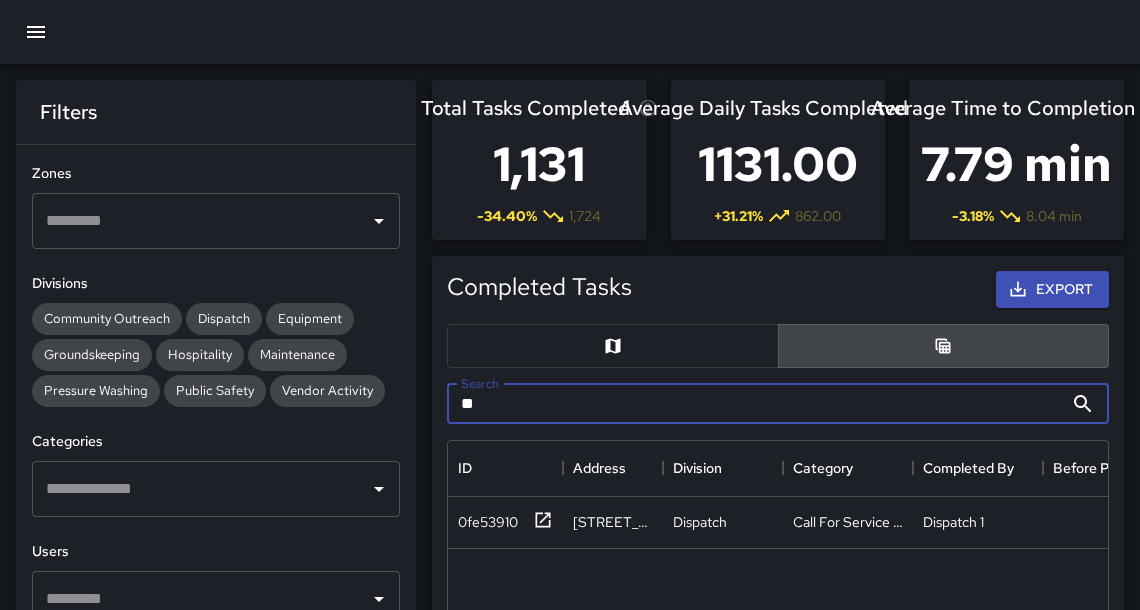 type on "*" 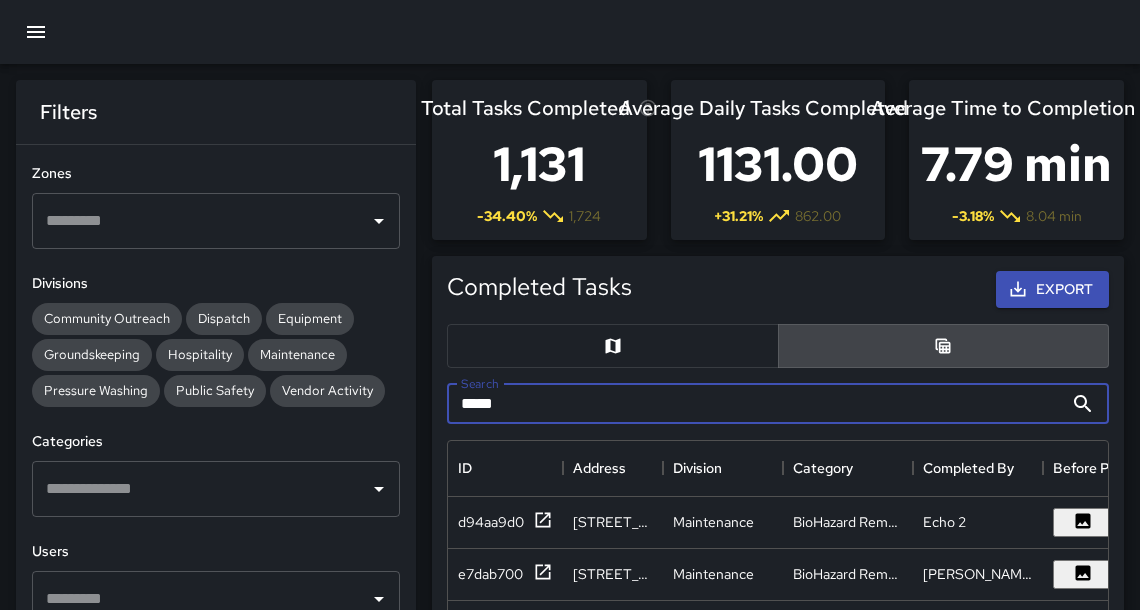 type on "*****" 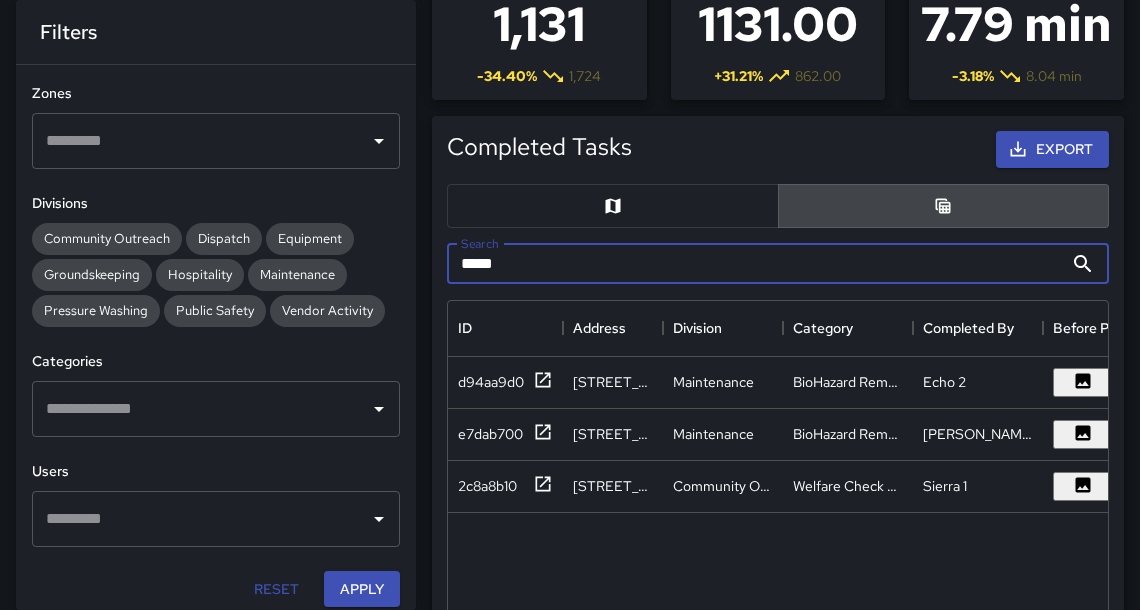 scroll, scrollTop: 146, scrollLeft: 0, axis: vertical 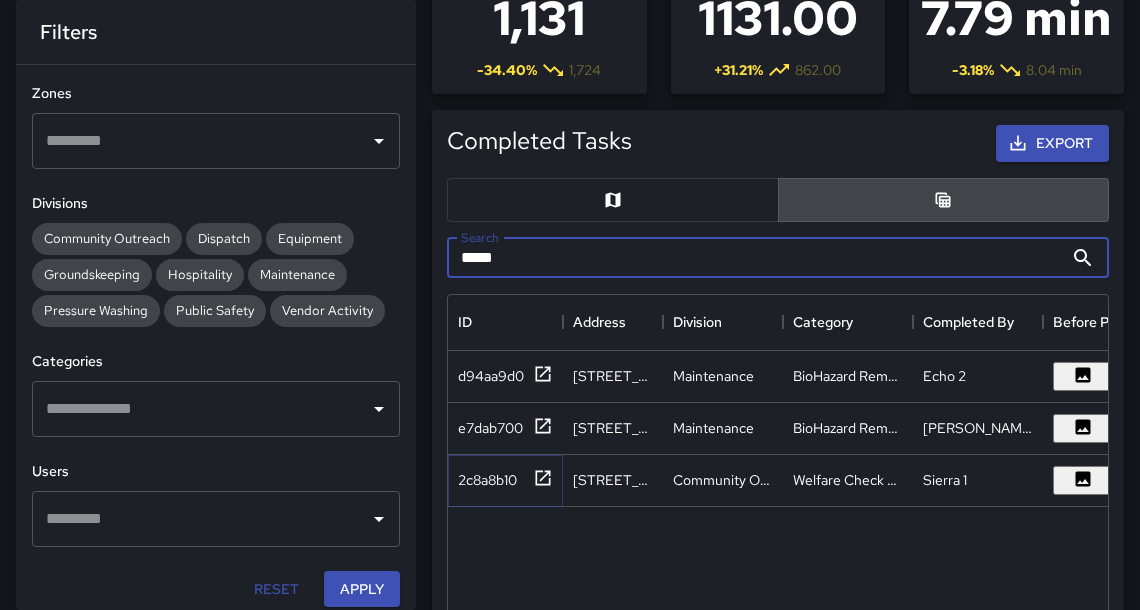 click 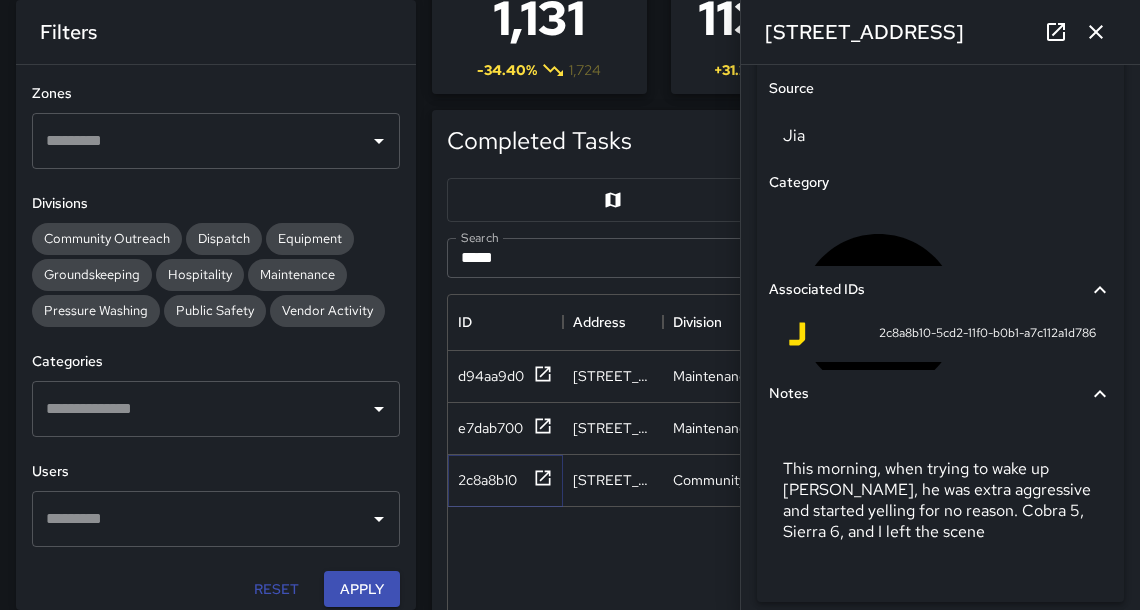 scroll, scrollTop: 1222, scrollLeft: 0, axis: vertical 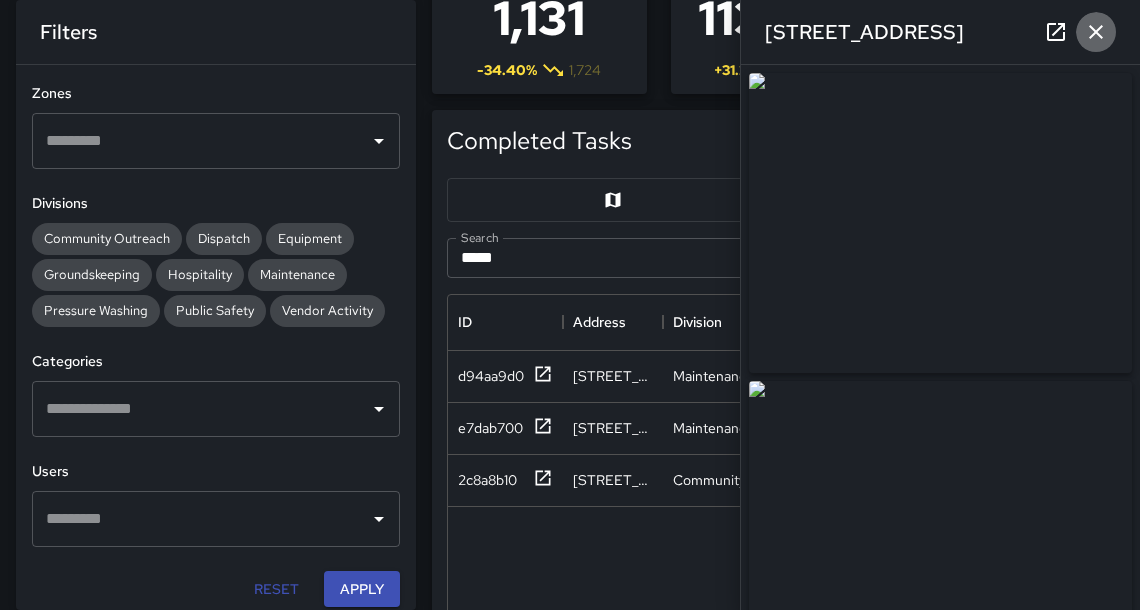 click 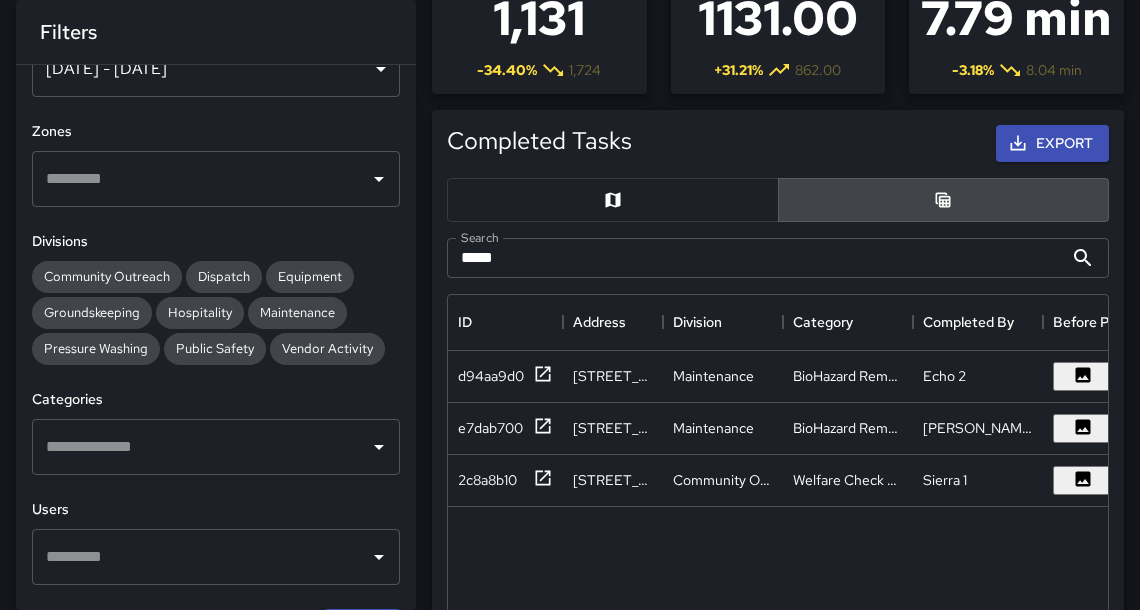 scroll, scrollTop: 0, scrollLeft: 0, axis: both 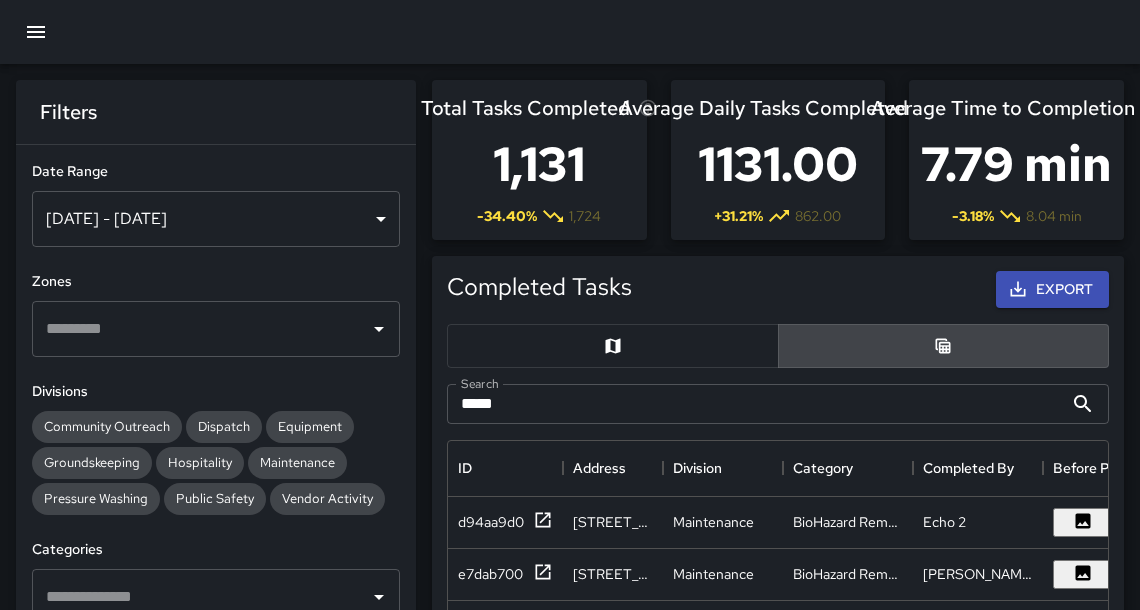 click at bounding box center [570, 32] 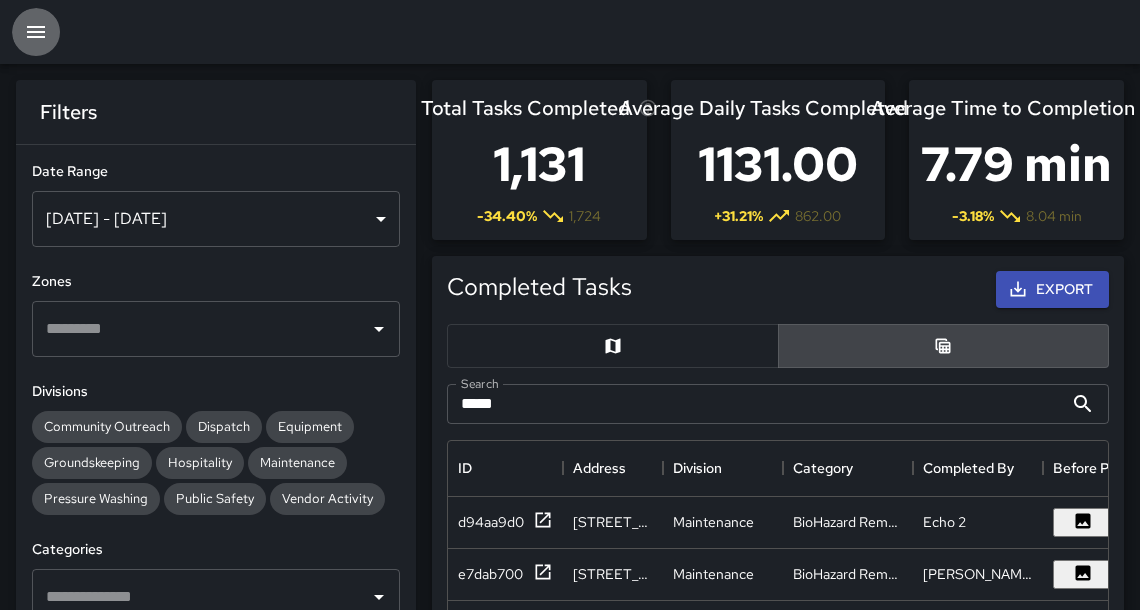 drag, startPoint x: 58, startPoint y: 41, endPoint x: 47, endPoint y: 40, distance: 11.045361 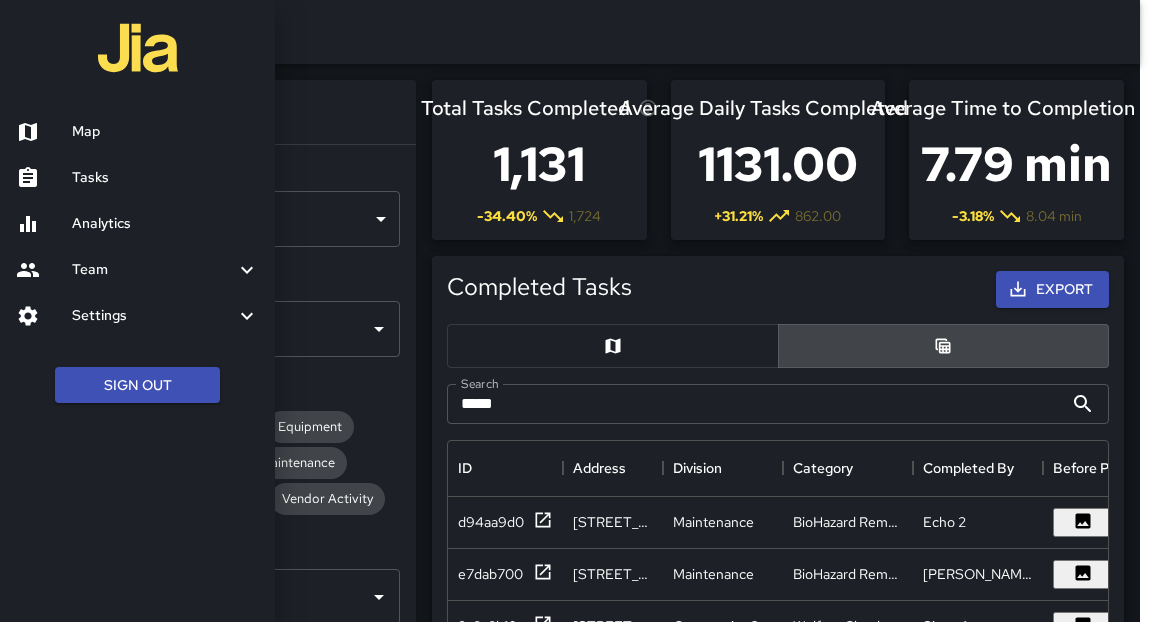 click on "Tasks" at bounding box center (165, 178) 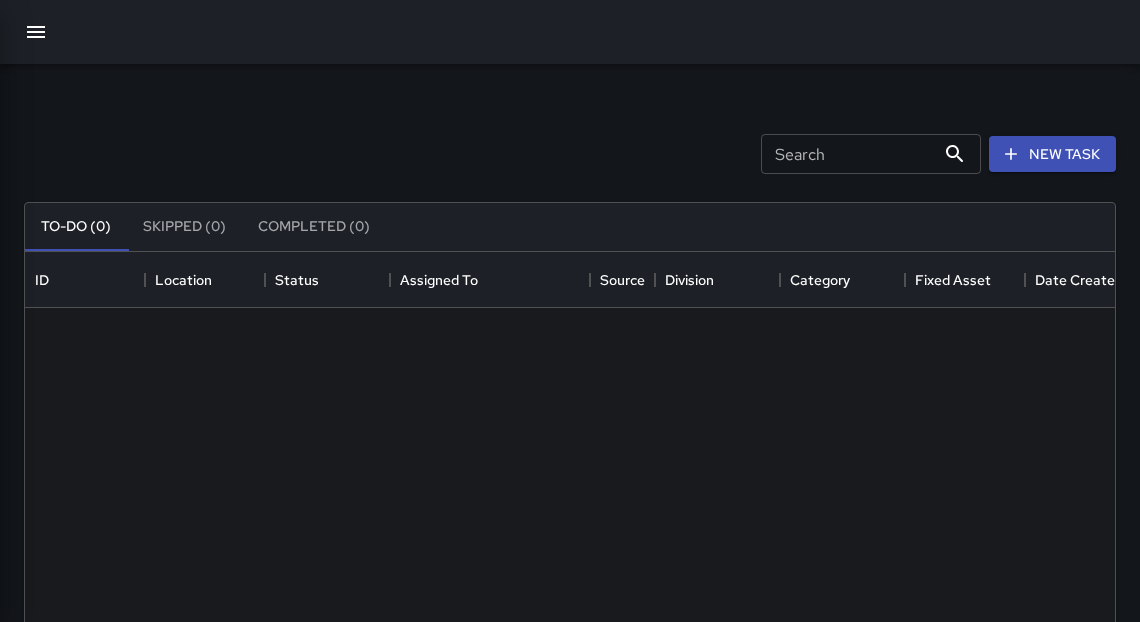 scroll, scrollTop: 12, scrollLeft: 12, axis: both 